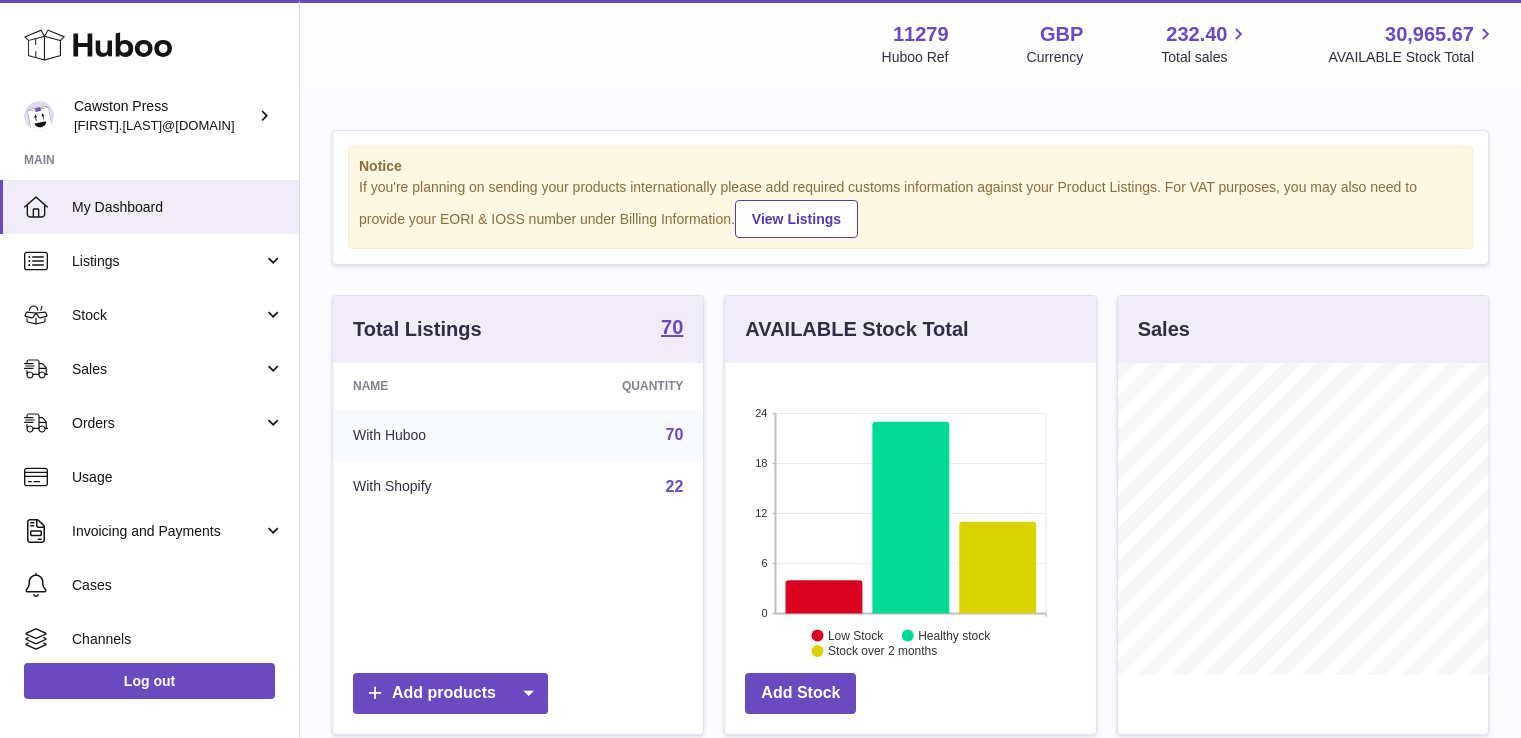 scroll, scrollTop: 0, scrollLeft: 0, axis: both 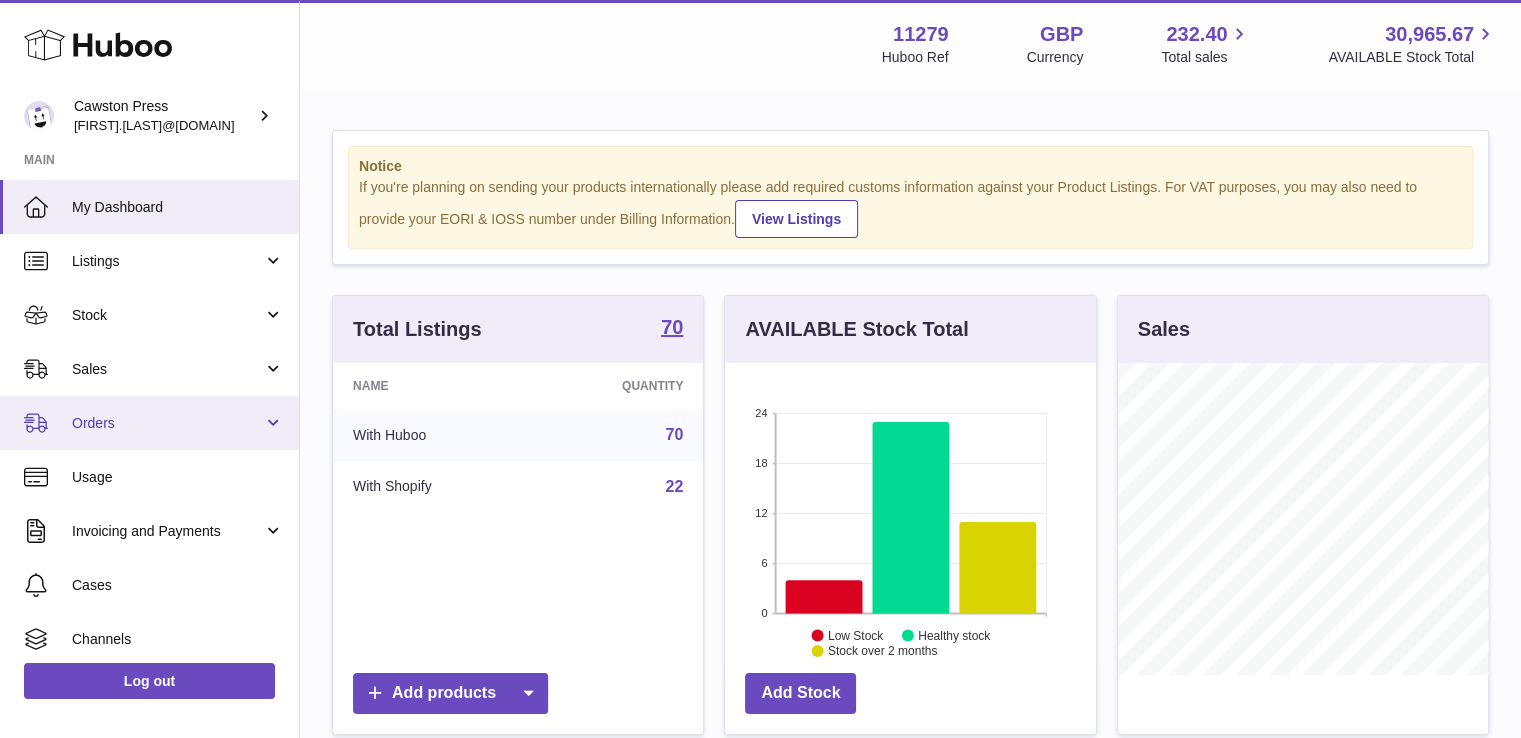 click on "Orders" at bounding box center [167, 423] 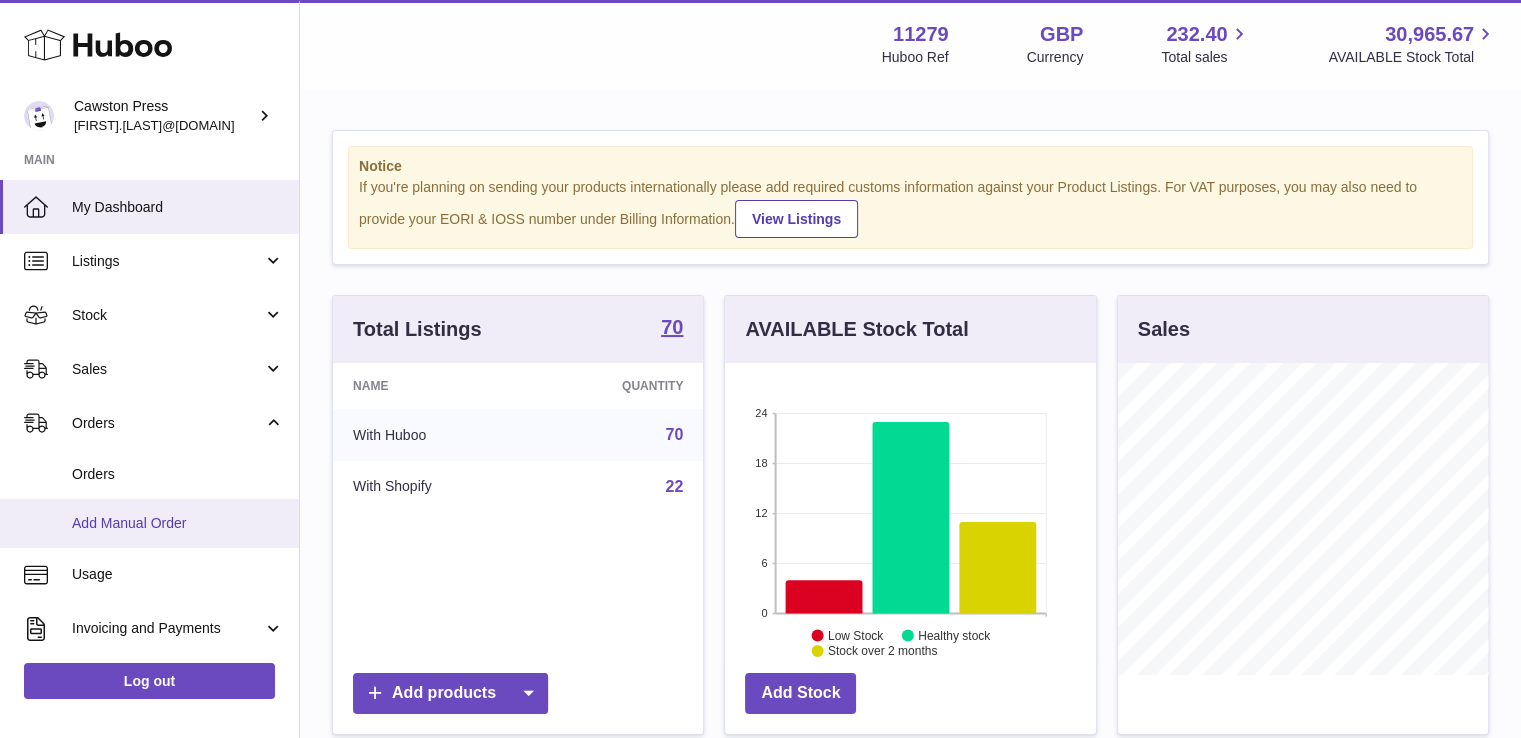 click on "Add Manual Order" at bounding box center [178, 523] 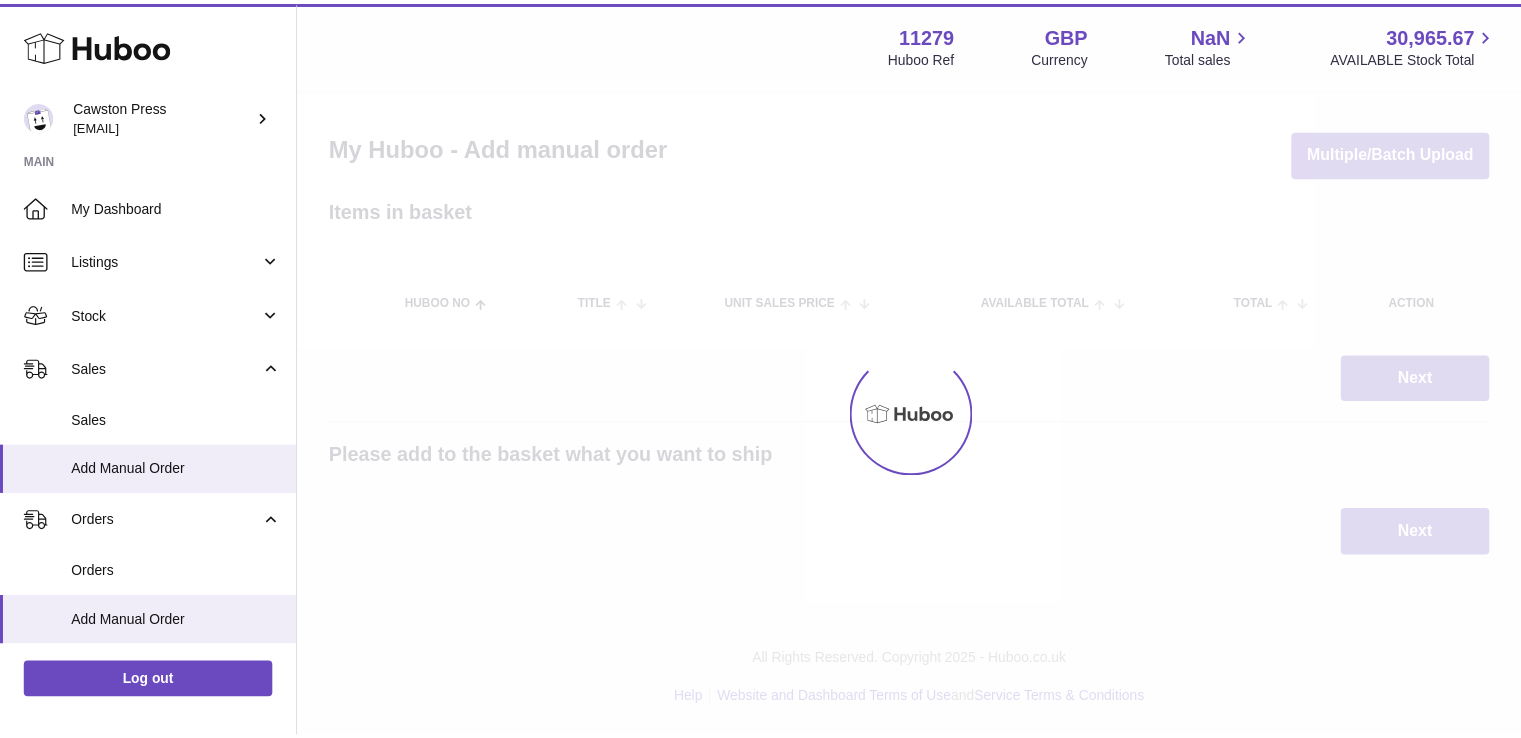 scroll, scrollTop: 0, scrollLeft: 0, axis: both 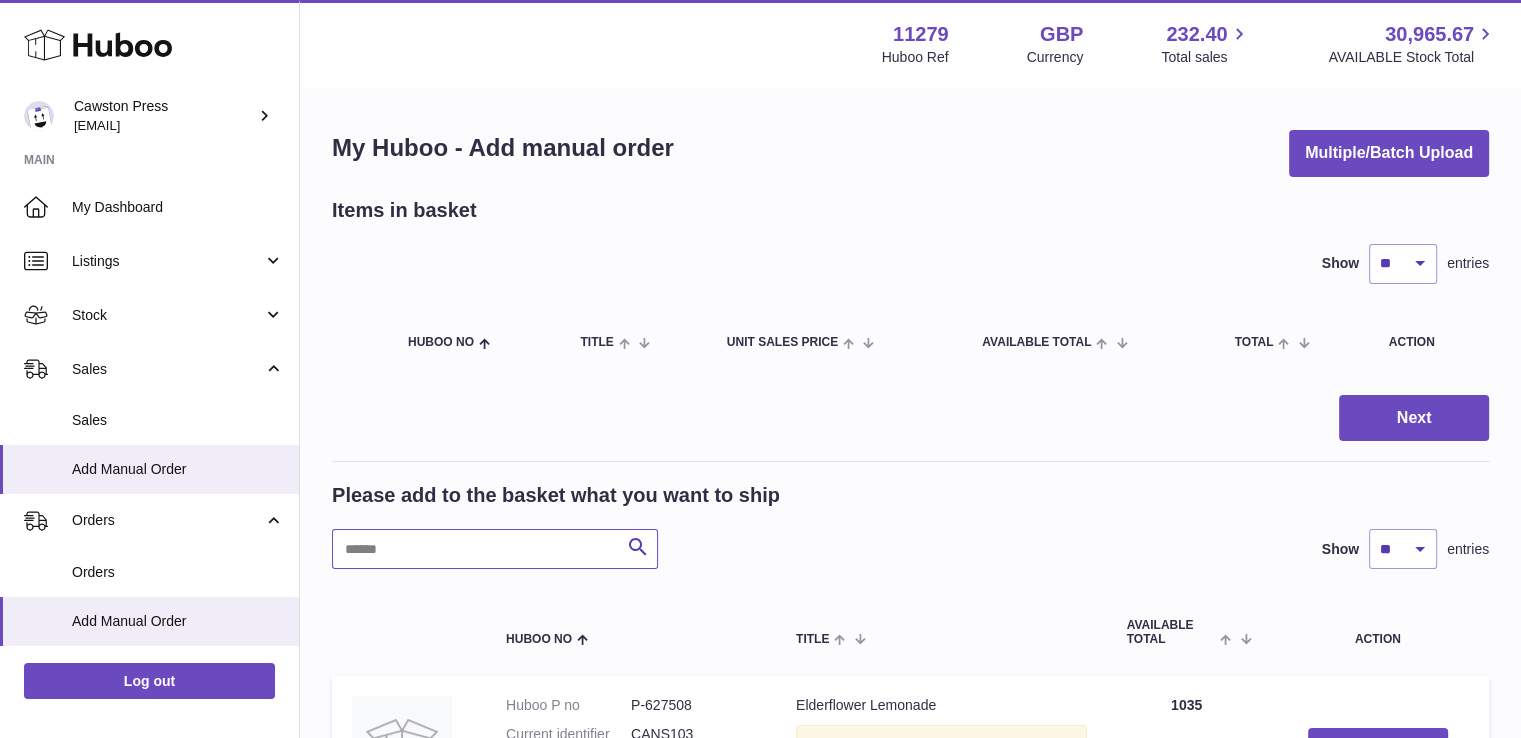 click at bounding box center (495, 549) 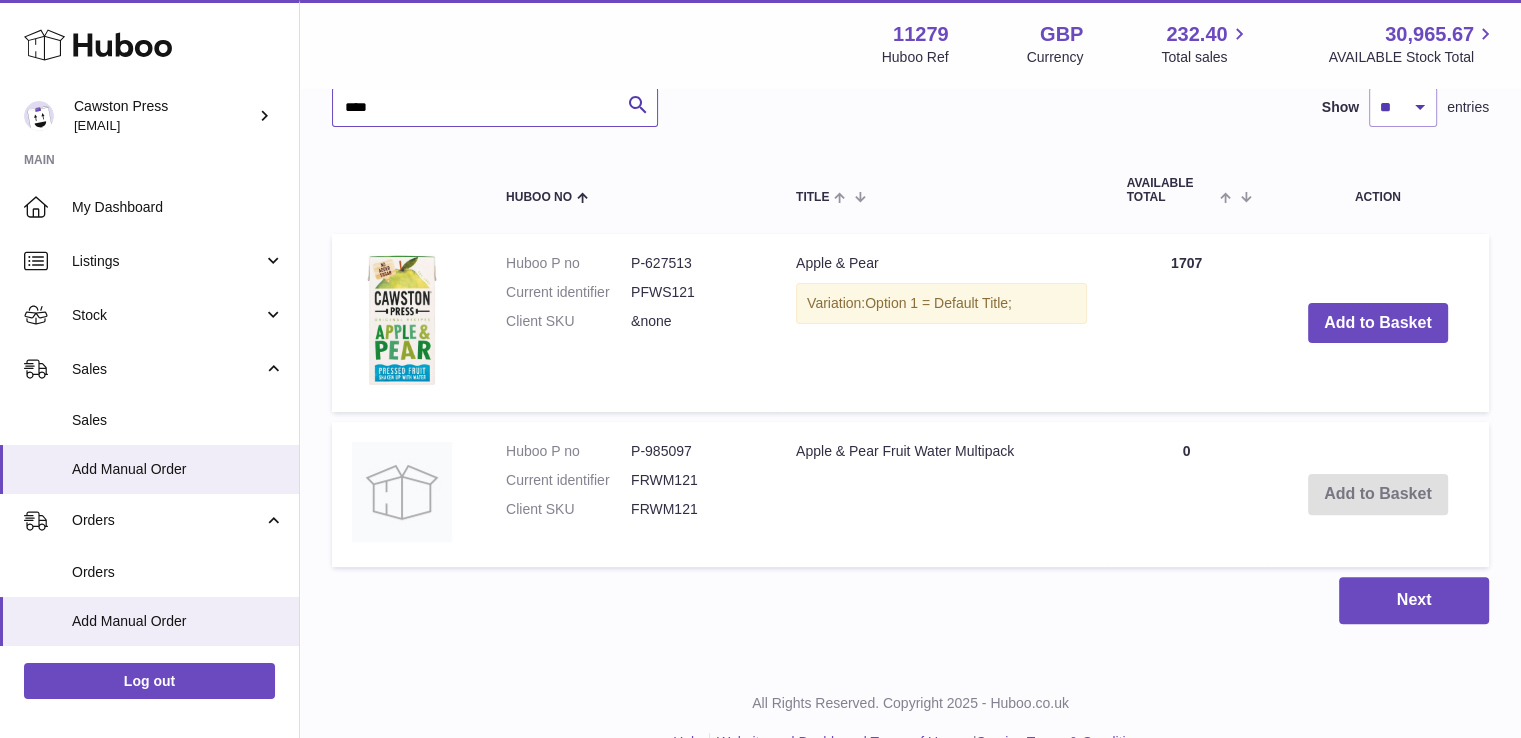 scroll, scrollTop: 445, scrollLeft: 0, axis: vertical 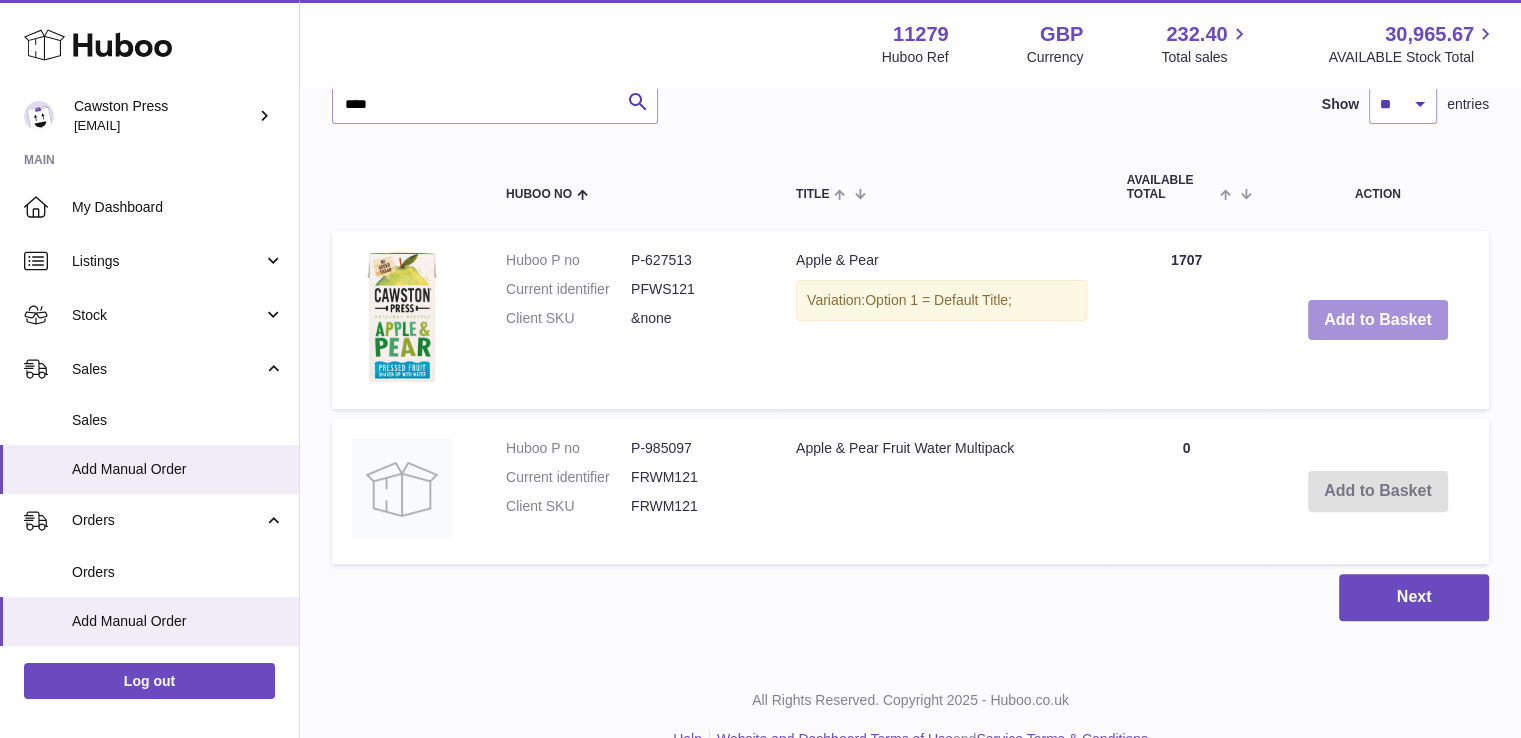 click on "Add to Basket" at bounding box center [1378, 320] 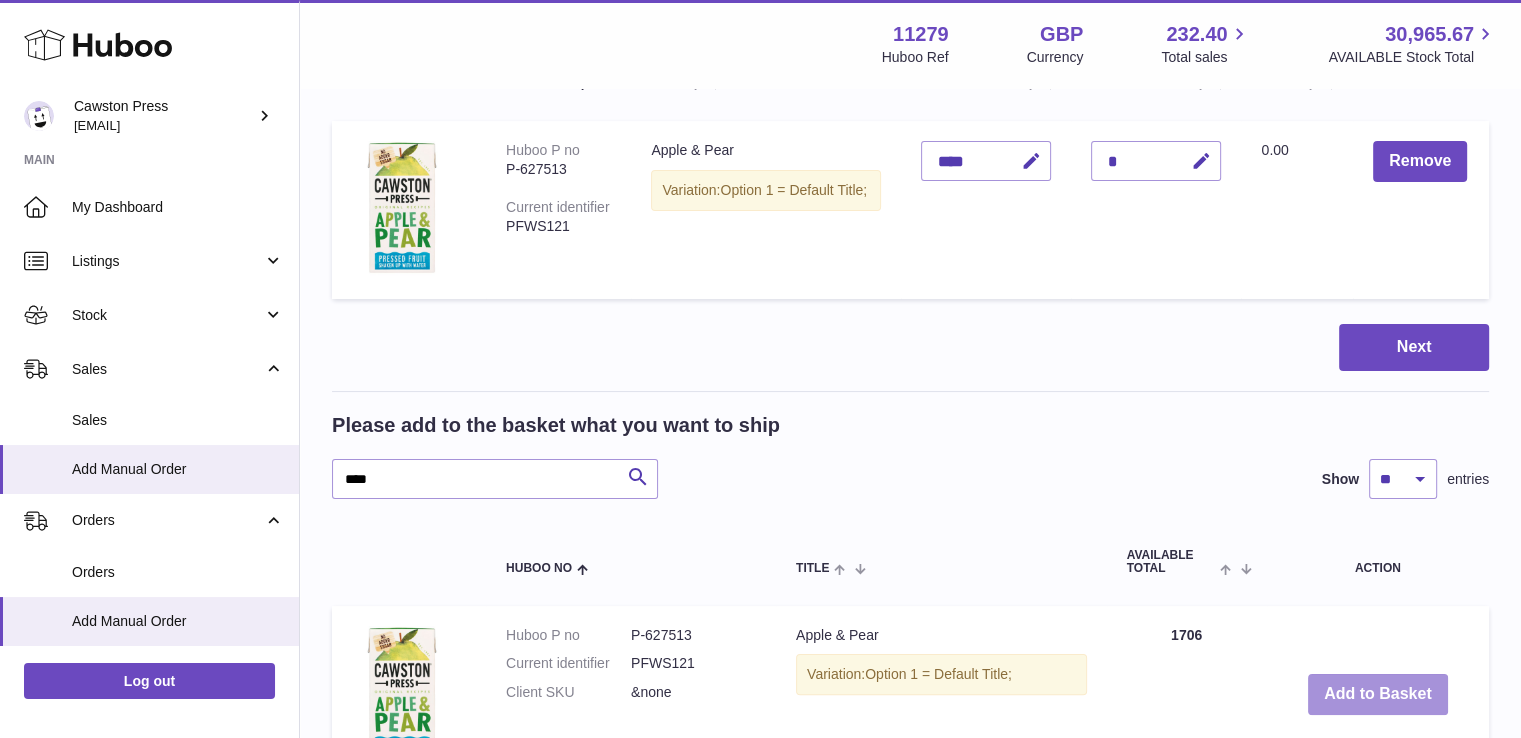 scroll, scrollTop: 268, scrollLeft: 0, axis: vertical 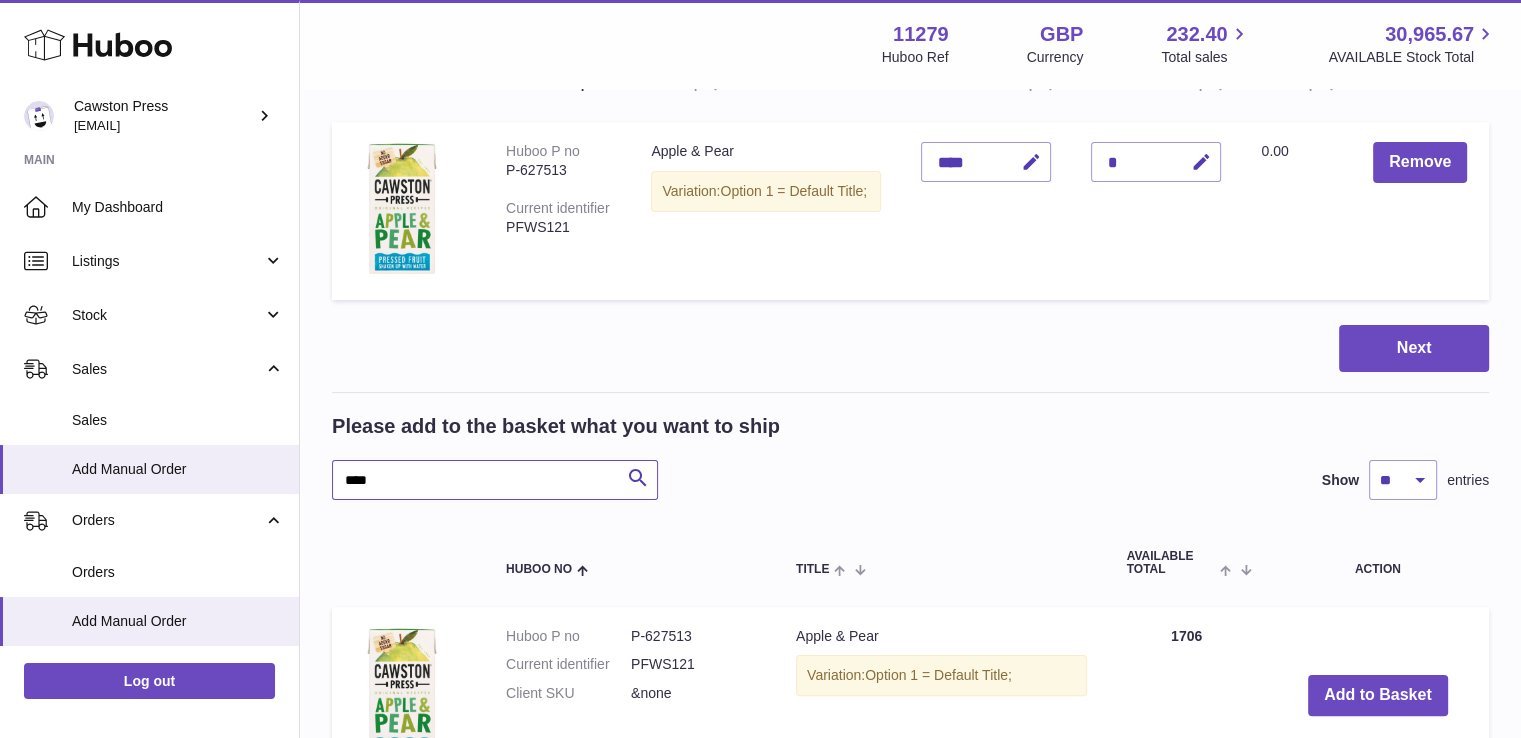 click on "****" at bounding box center [495, 480] 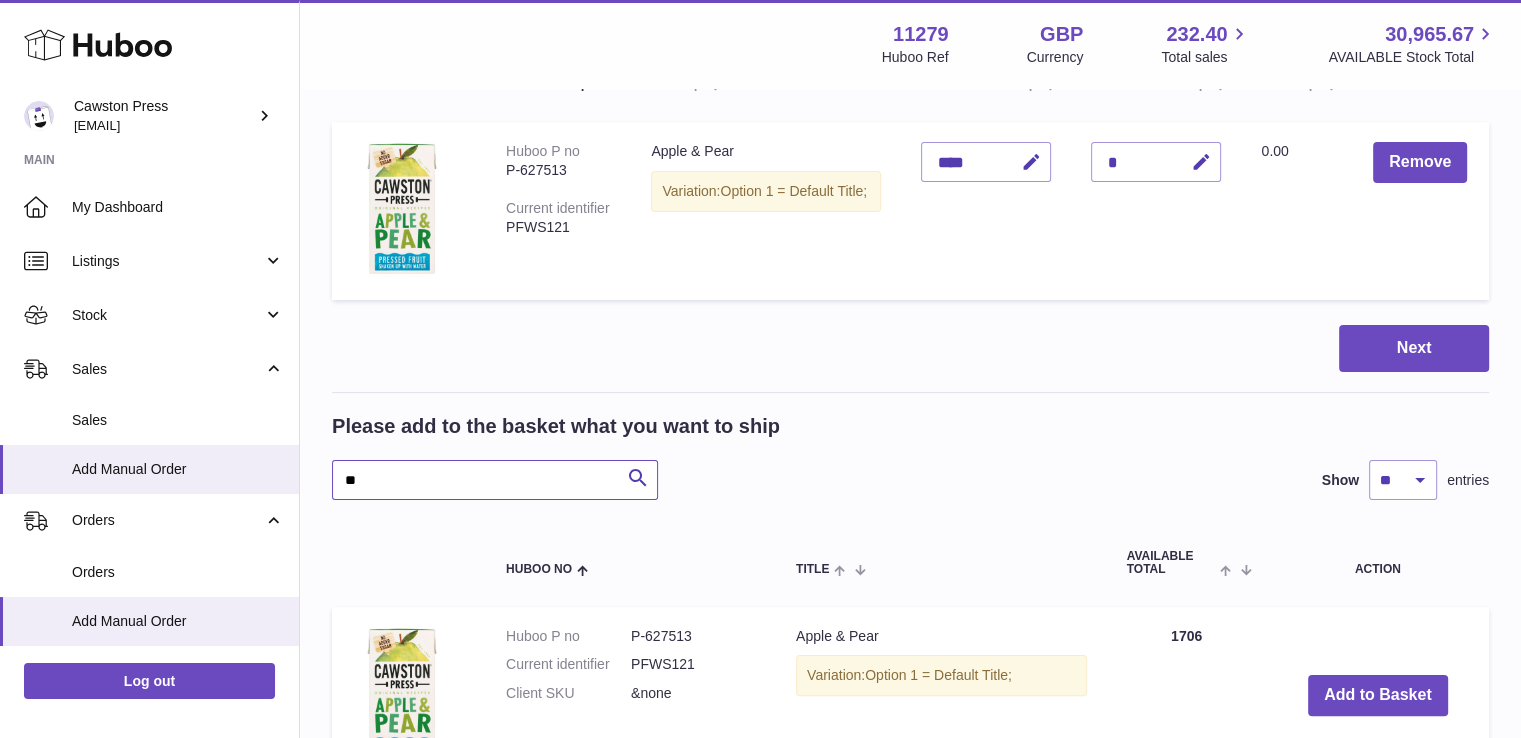 type on "*" 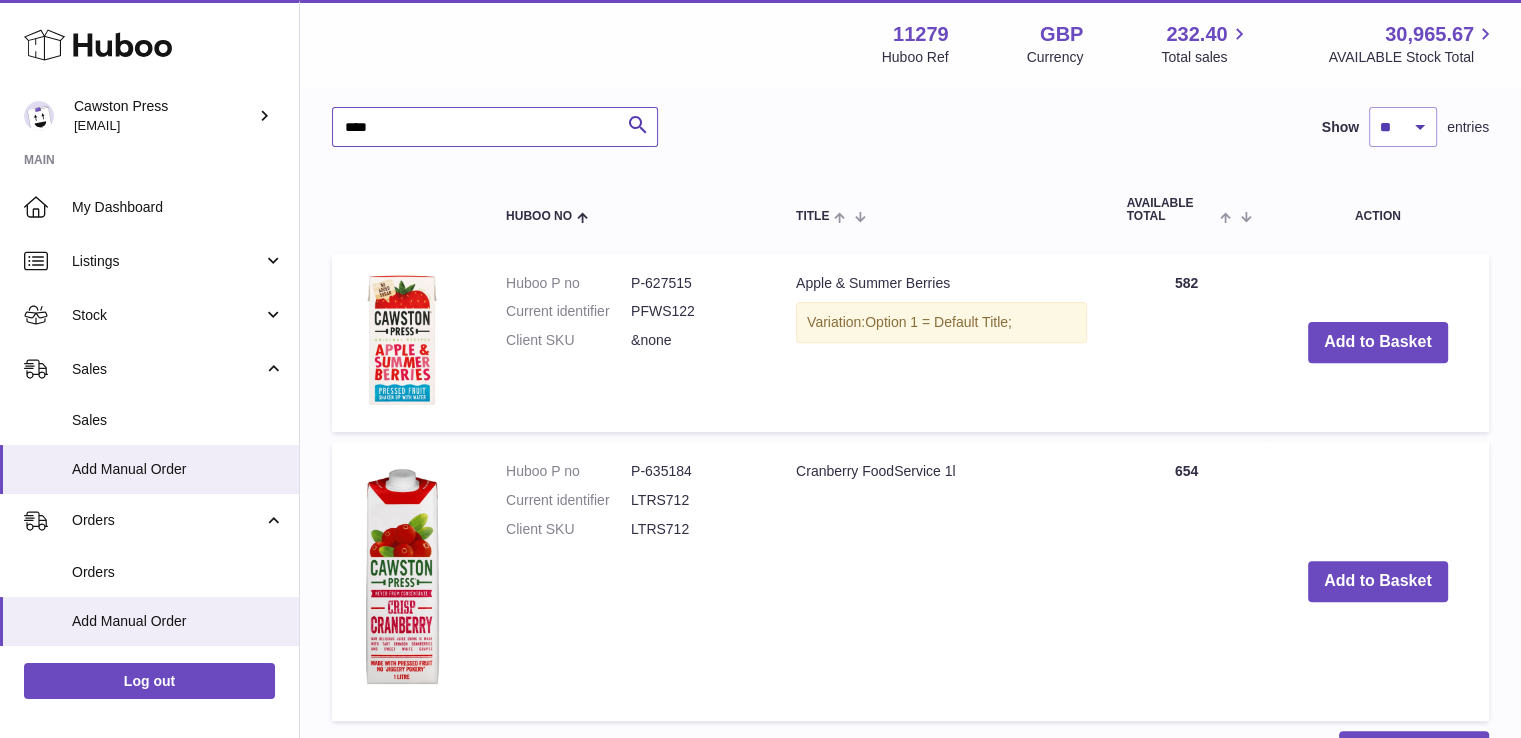 scroll, scrollTop: 627, scrollLeft: 0, axis: vertical 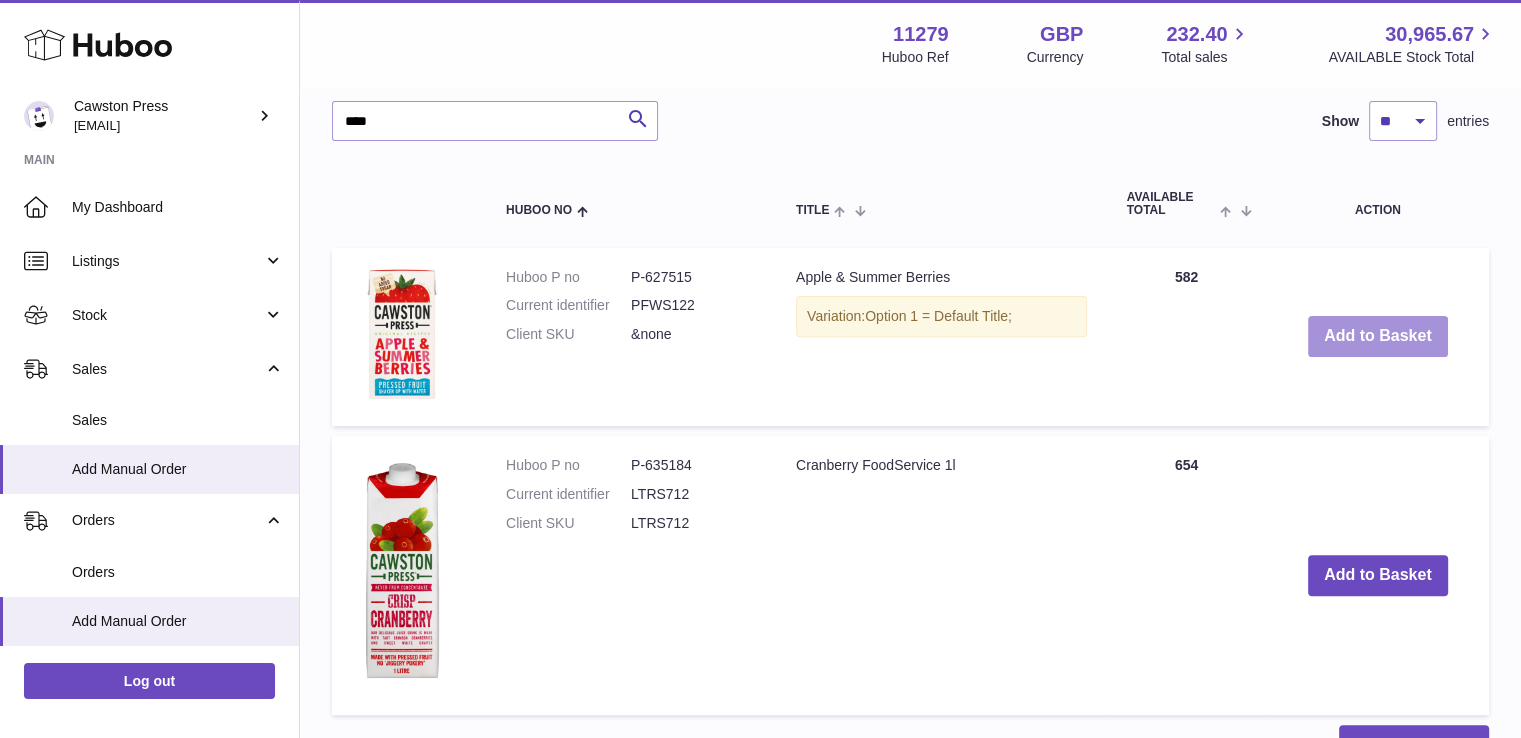 click on "Add to Basket" at bounding box center (1378, 336) 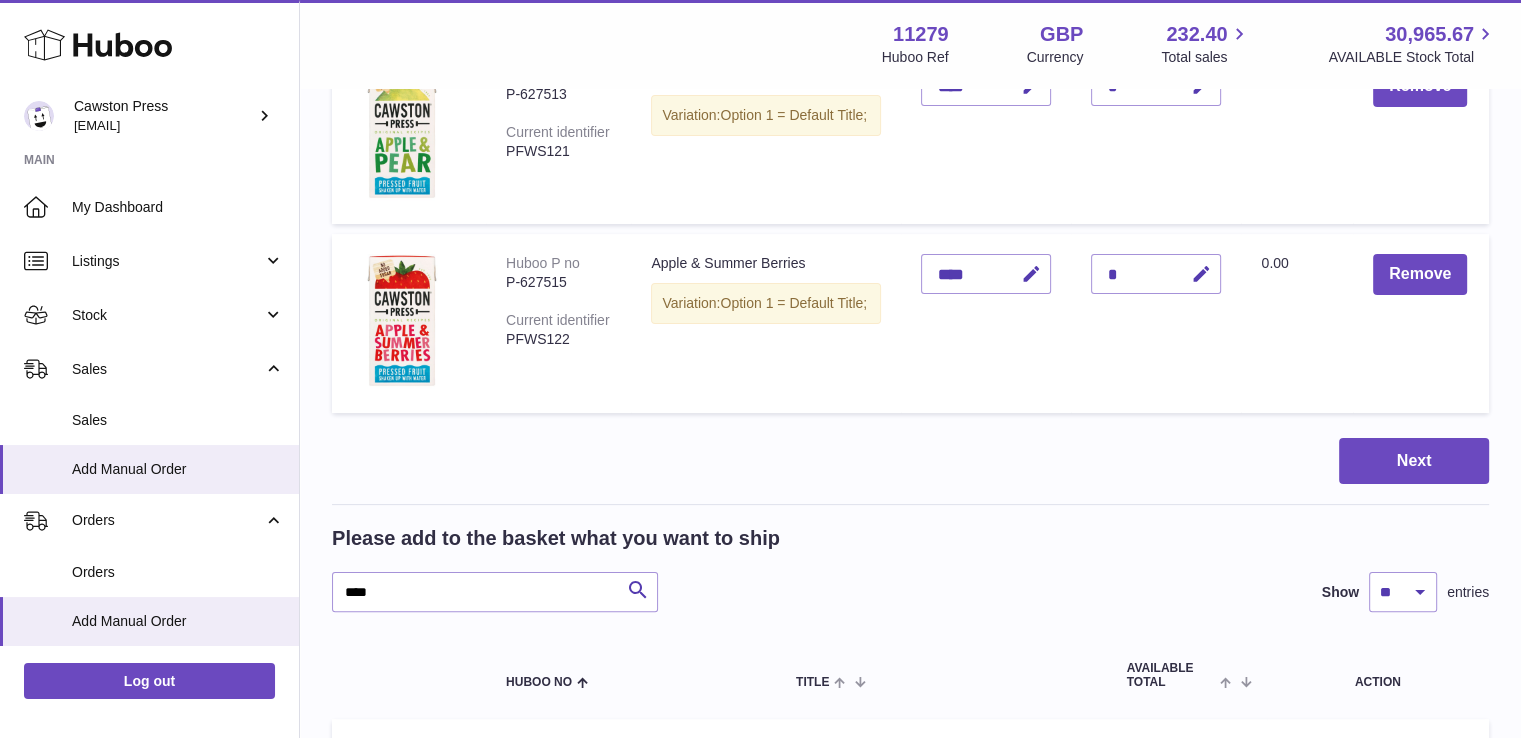 scroll, scrollTop: 343, scrollLeft: 0, axis: vertical 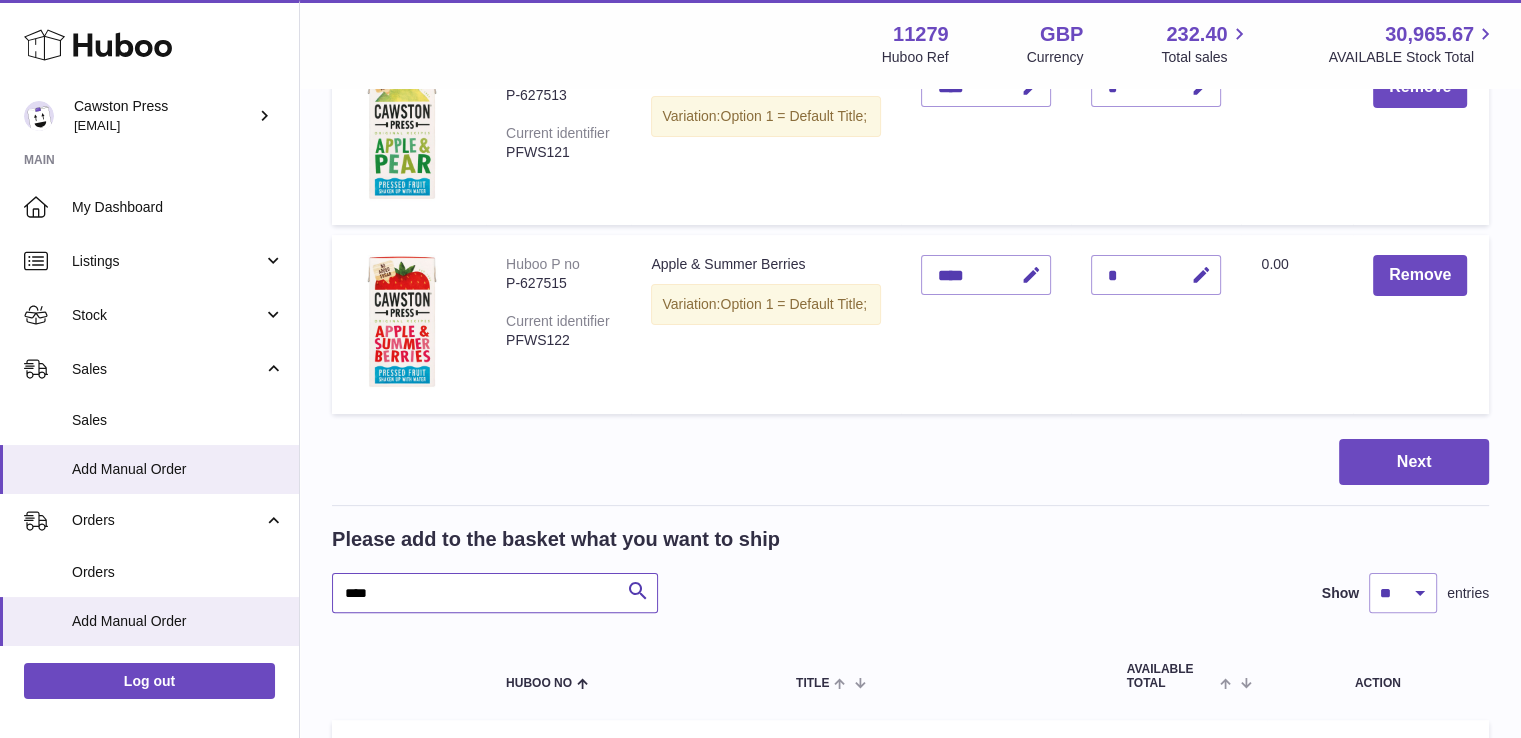 click on "****" at bounding box center (495, 593) 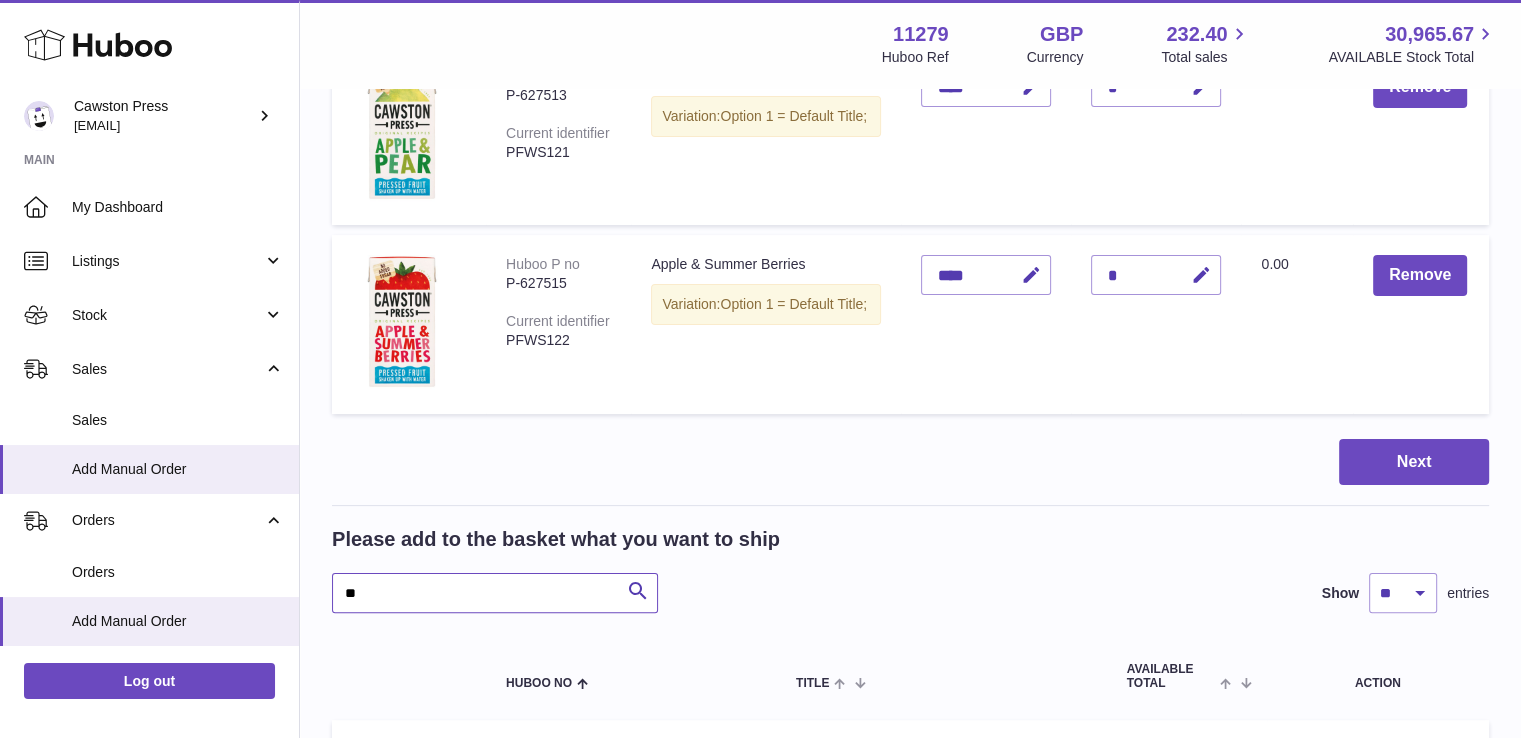 type on "*" 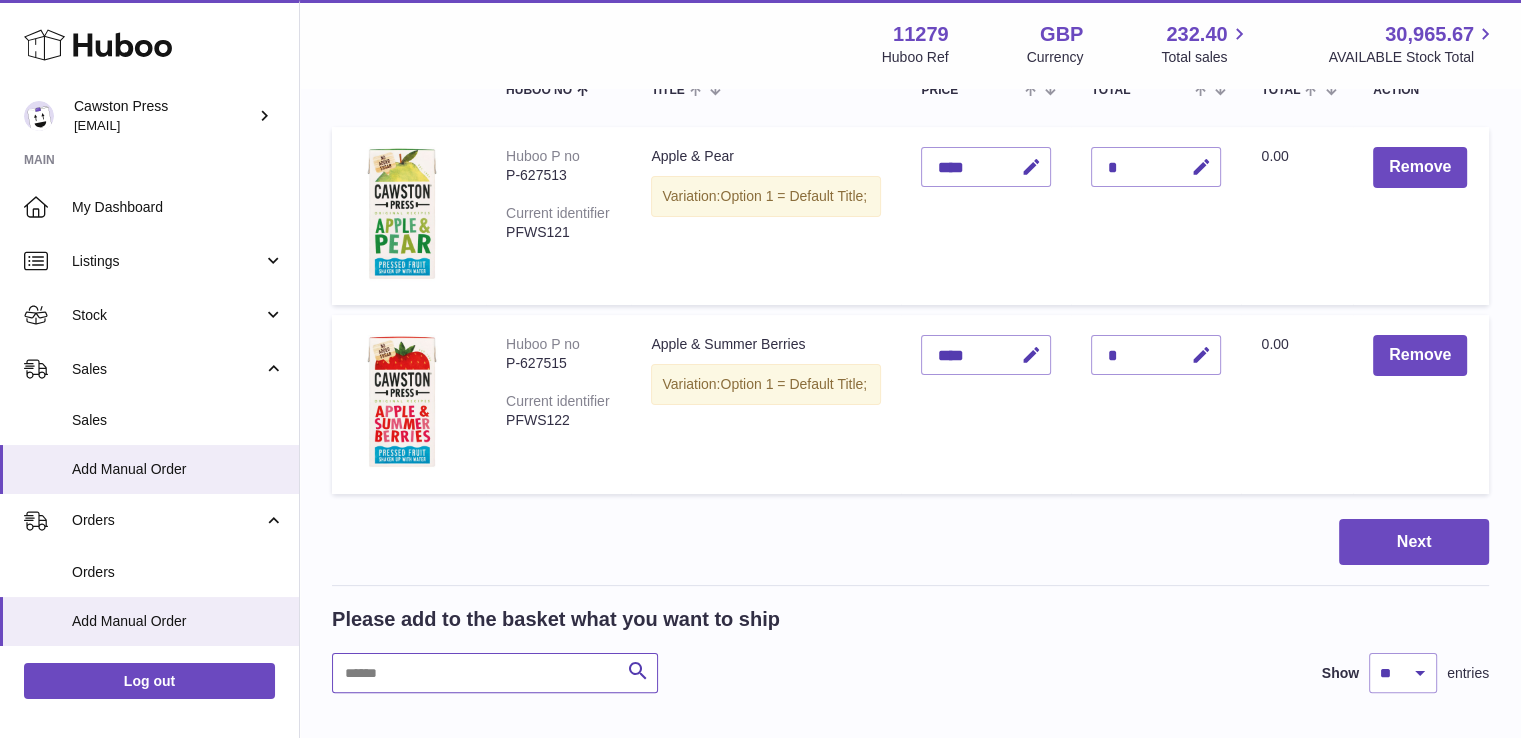 scroll, scrollTop: 254, scrollLeft: 0, axis: vertical 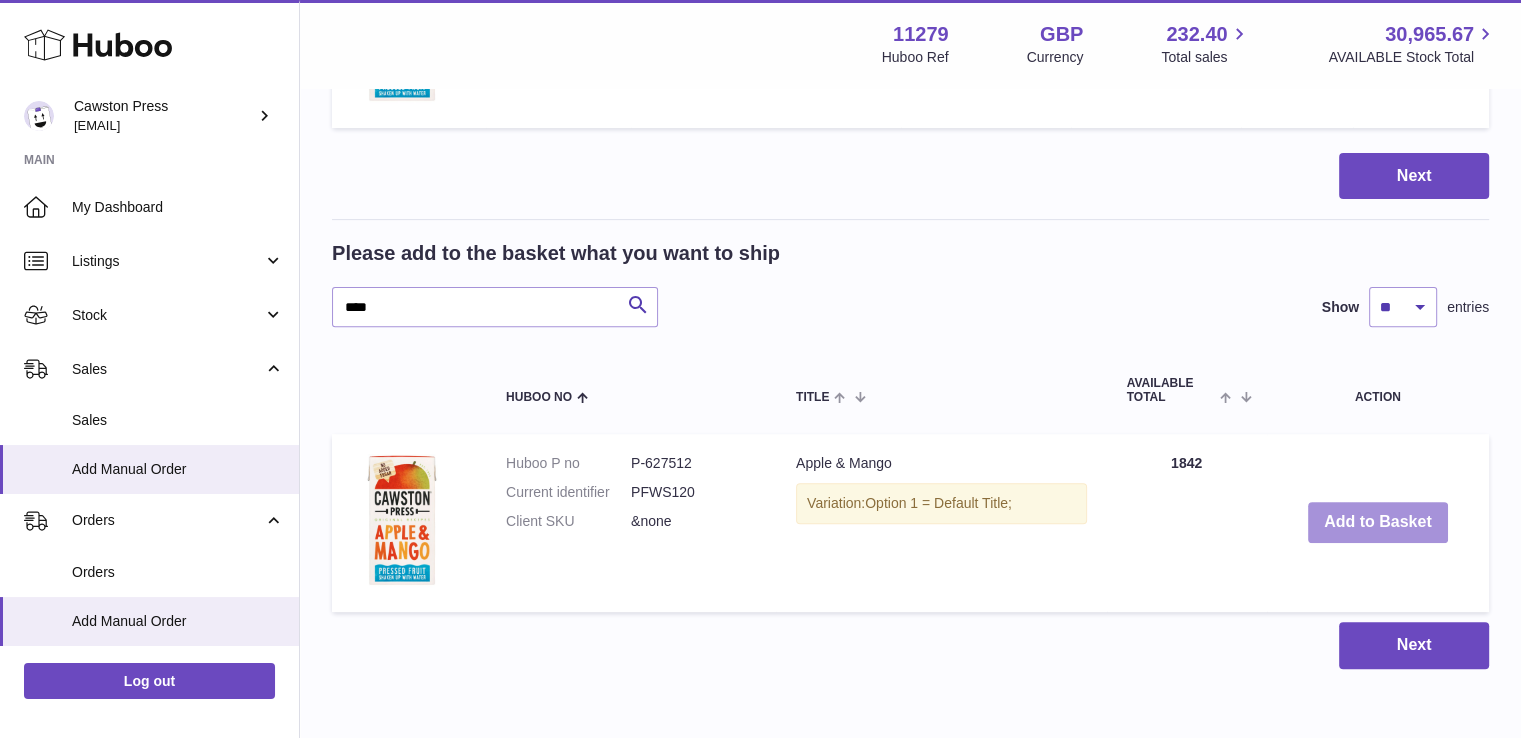 click on "Add to Basket" at bounding box center (1378, 522) 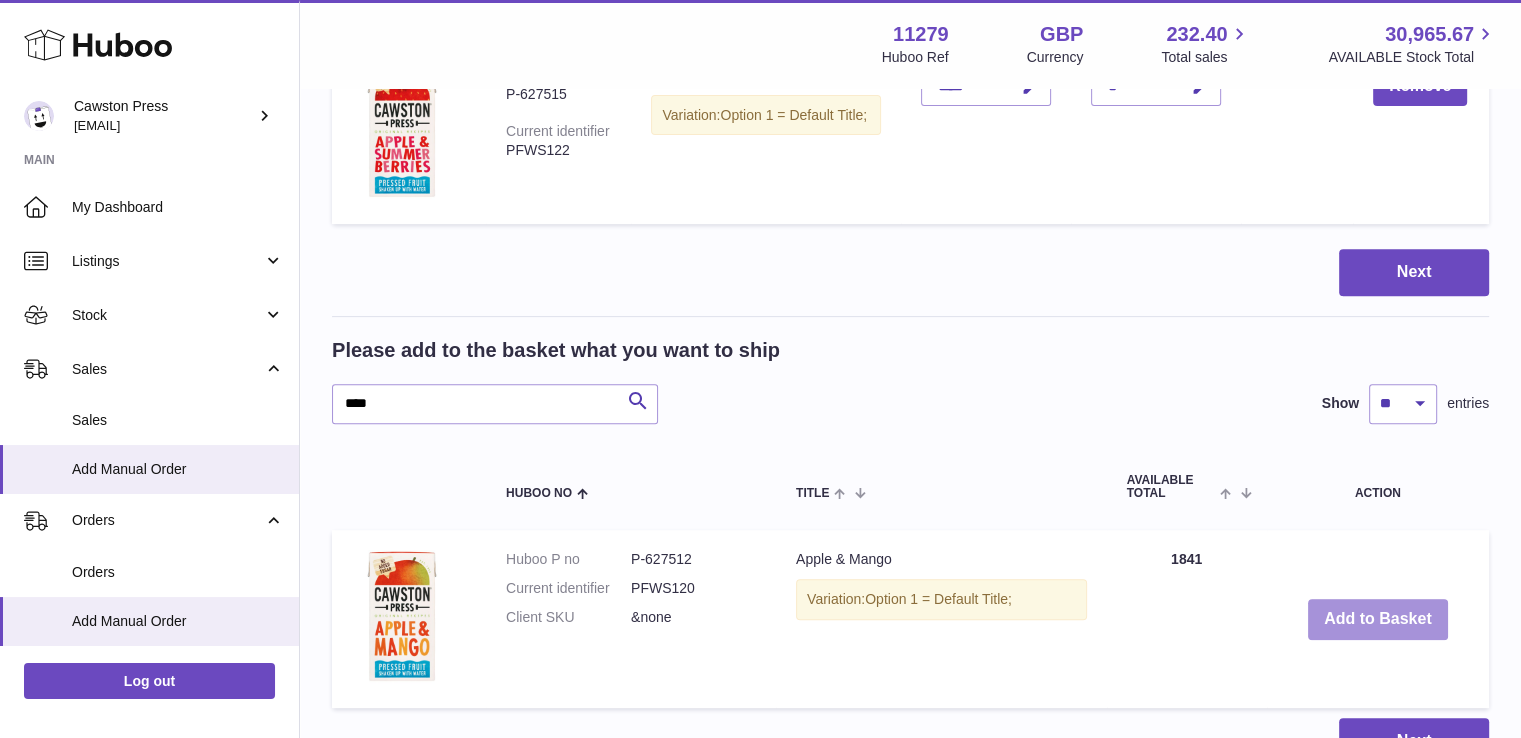 scroll, scrollTop: 714, scrollLeft: 0, axis: vertical 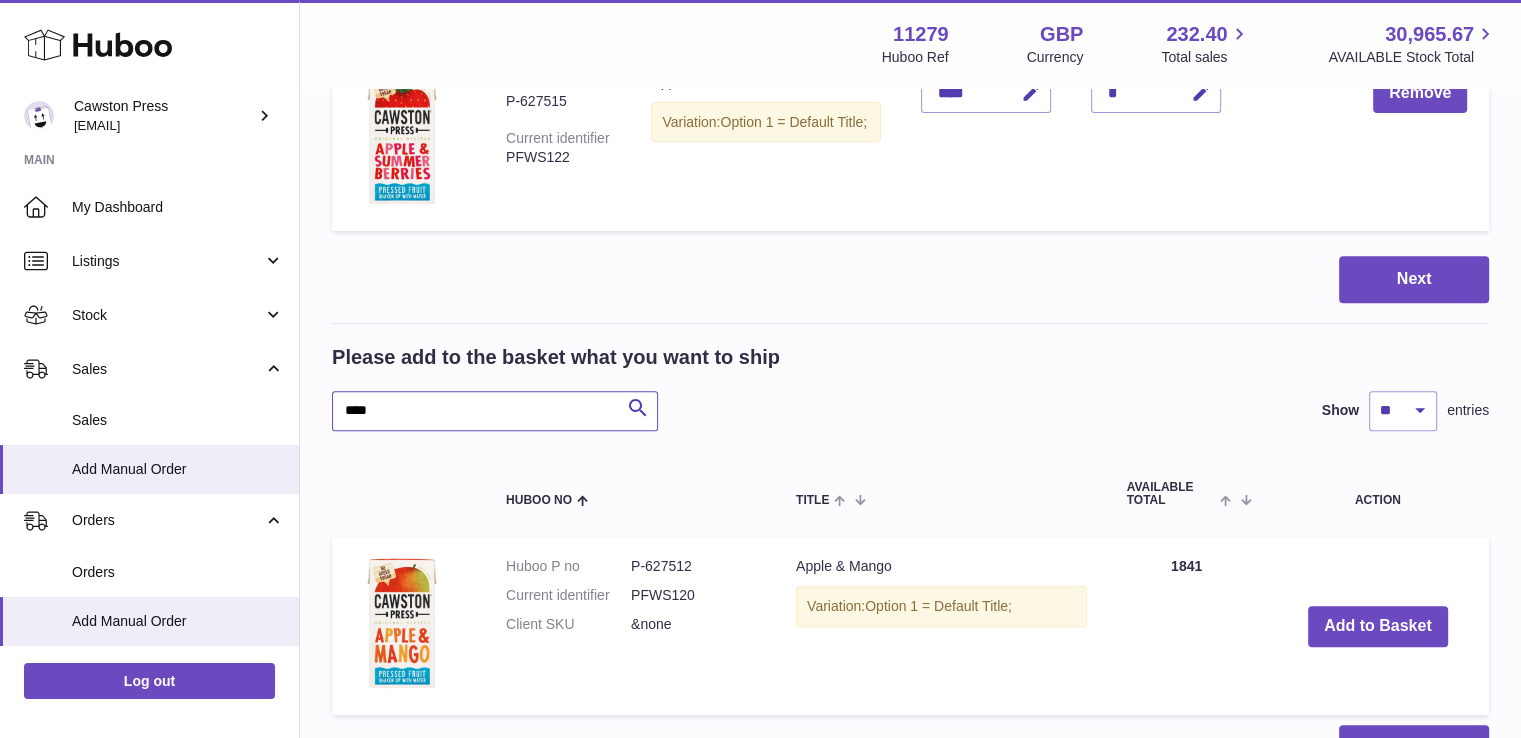 click on "****" at bounding box center [495, 411] 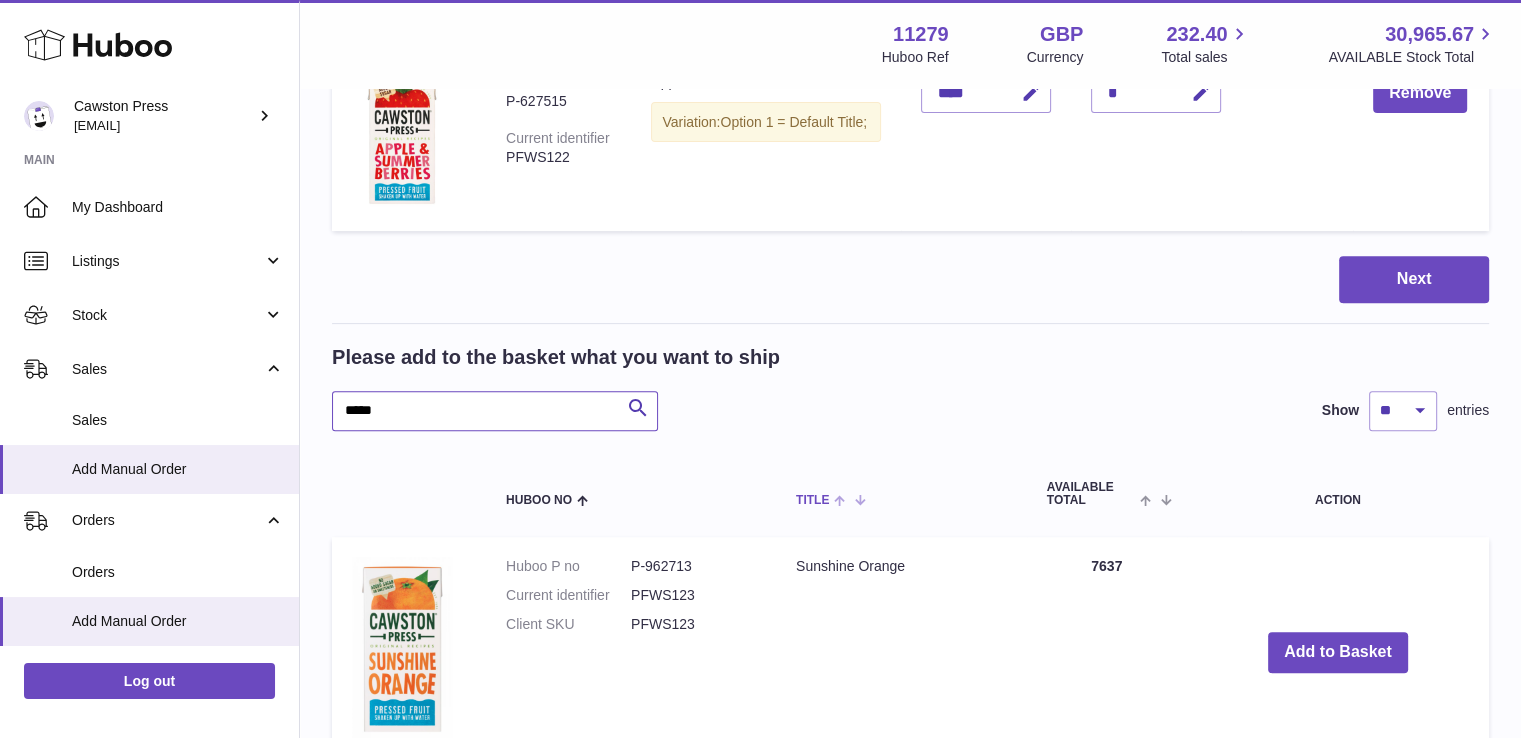 scroll, scrollTop: 957, scrollLeft: 0, axis: vertical 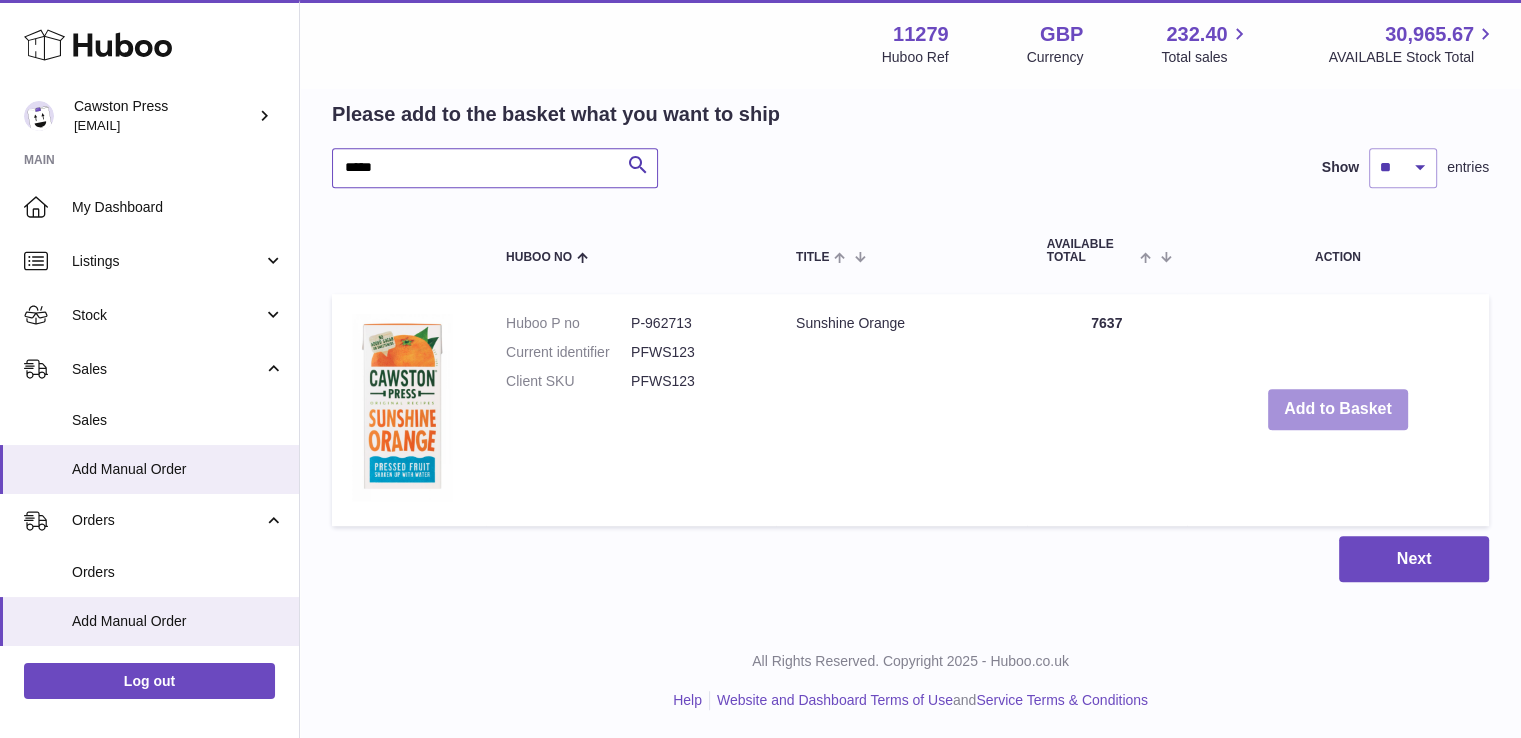 type on "*****" 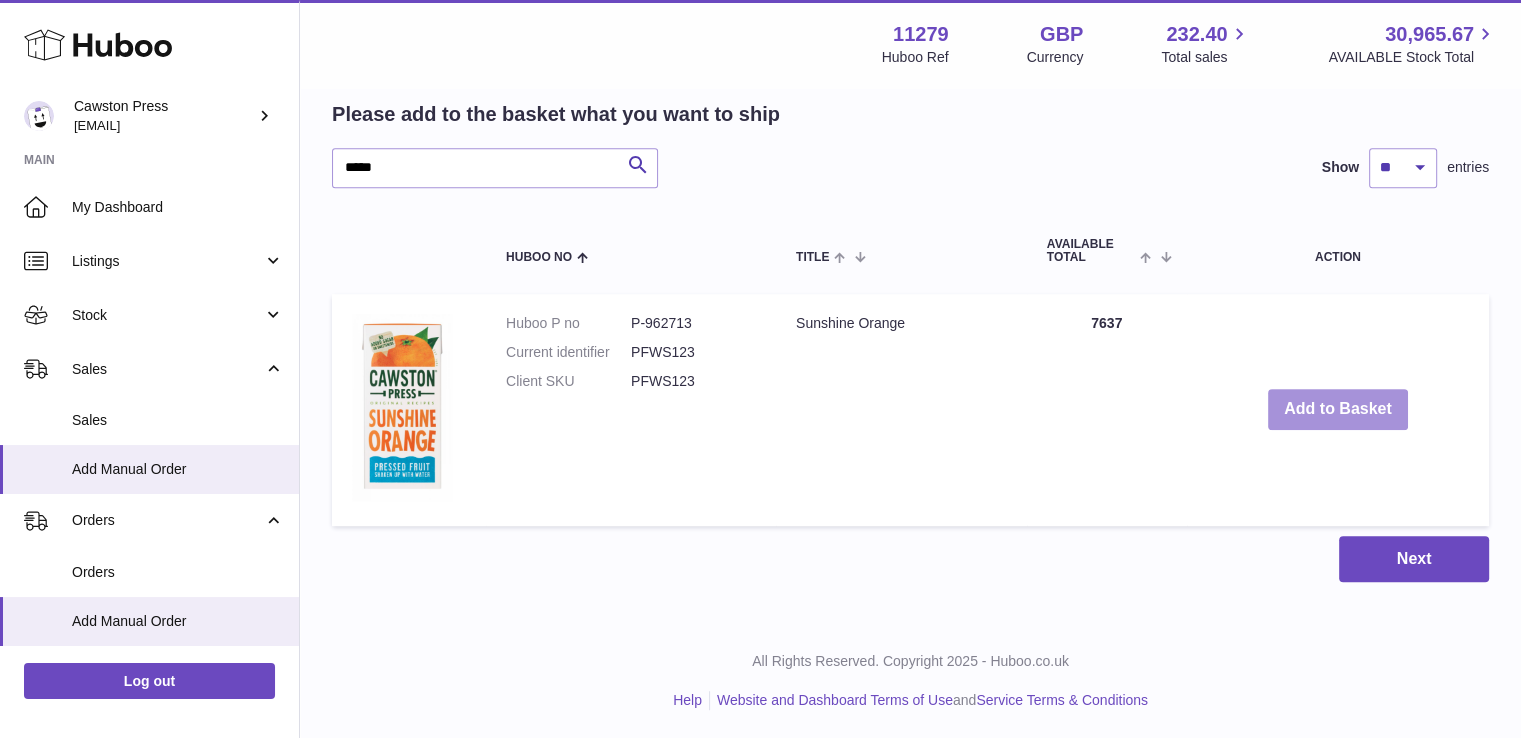 click on "Add to Basket" at bounding box center [1338, 409] 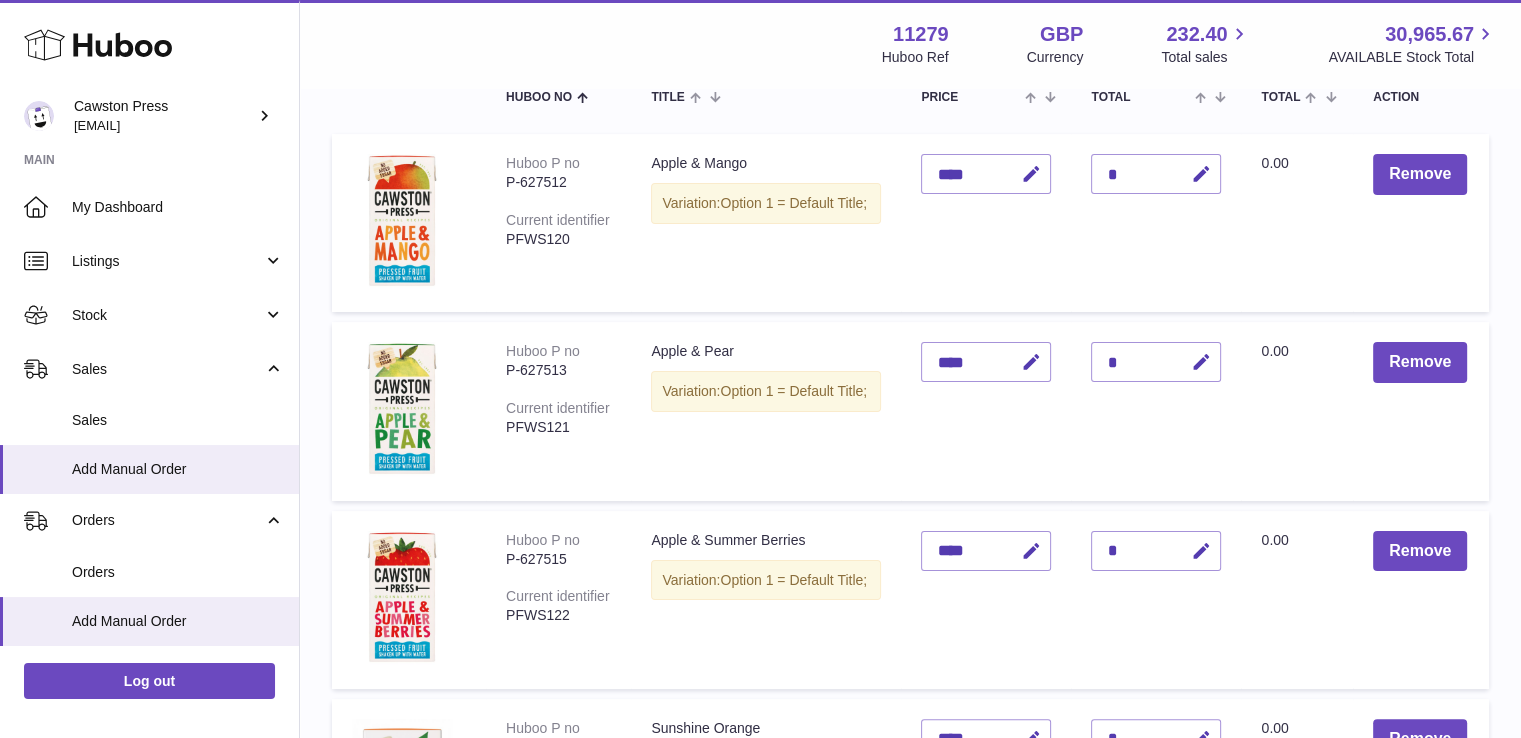 scroll, scrollTop: 256, scrollLeft: 0, axis: vertical 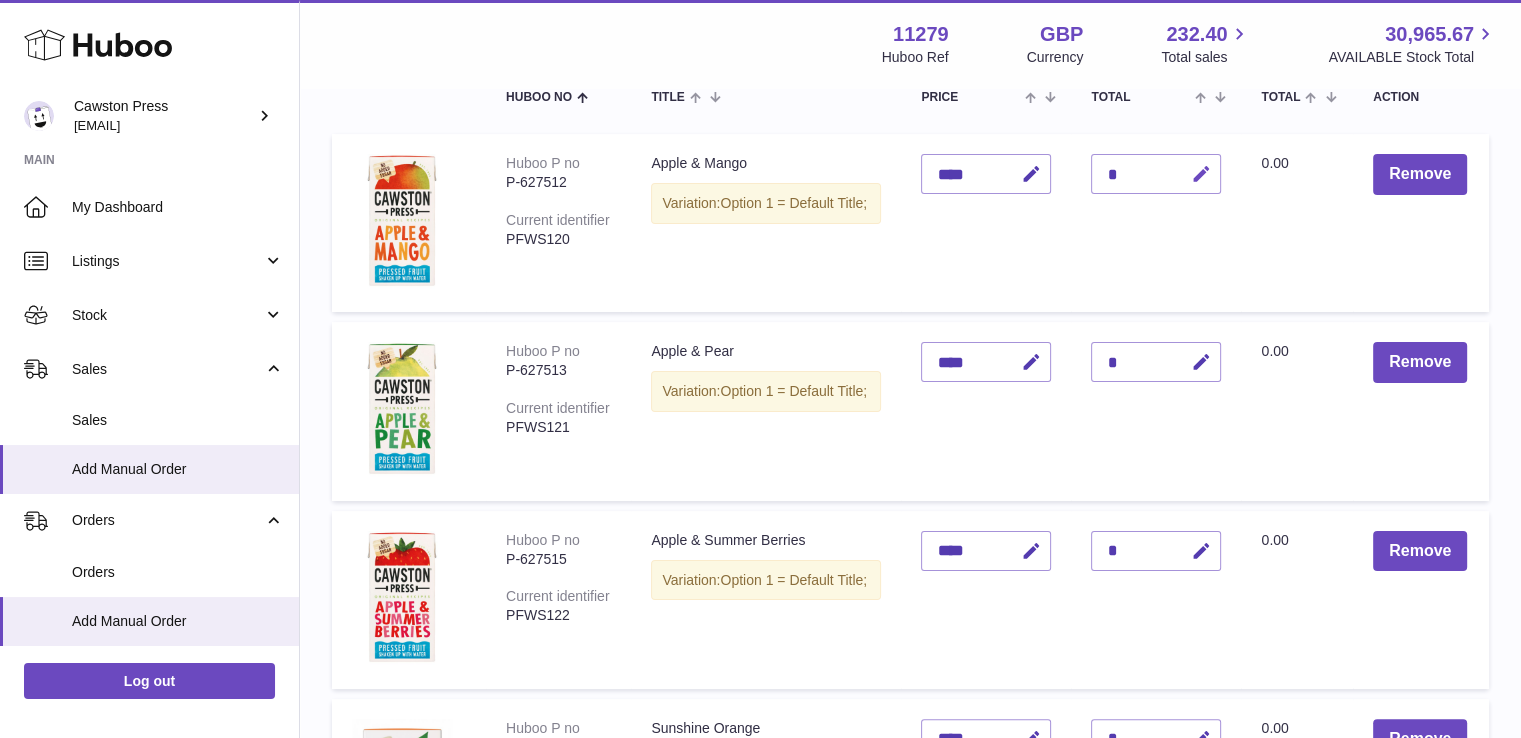 click at bounding box center [1200, 174] 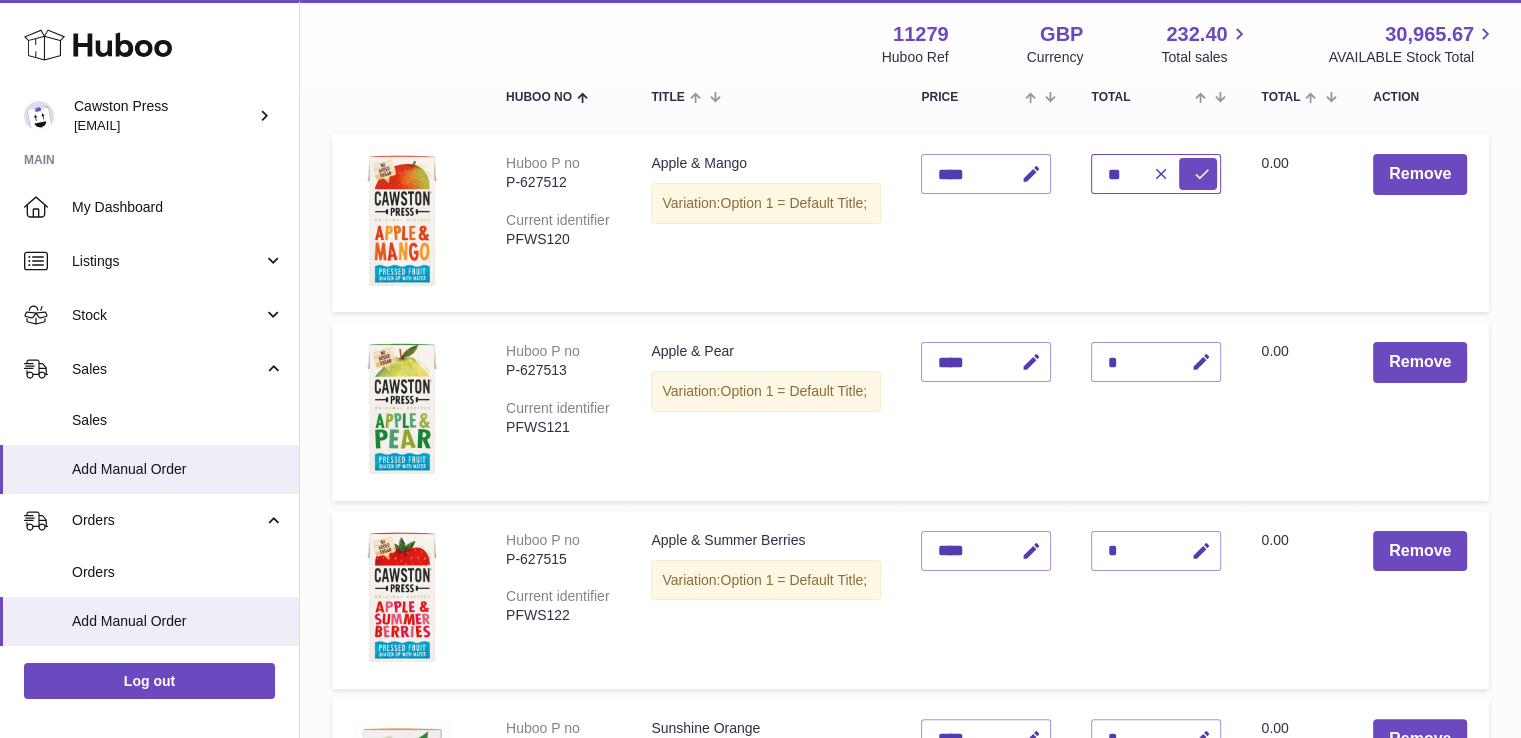 type on "*" 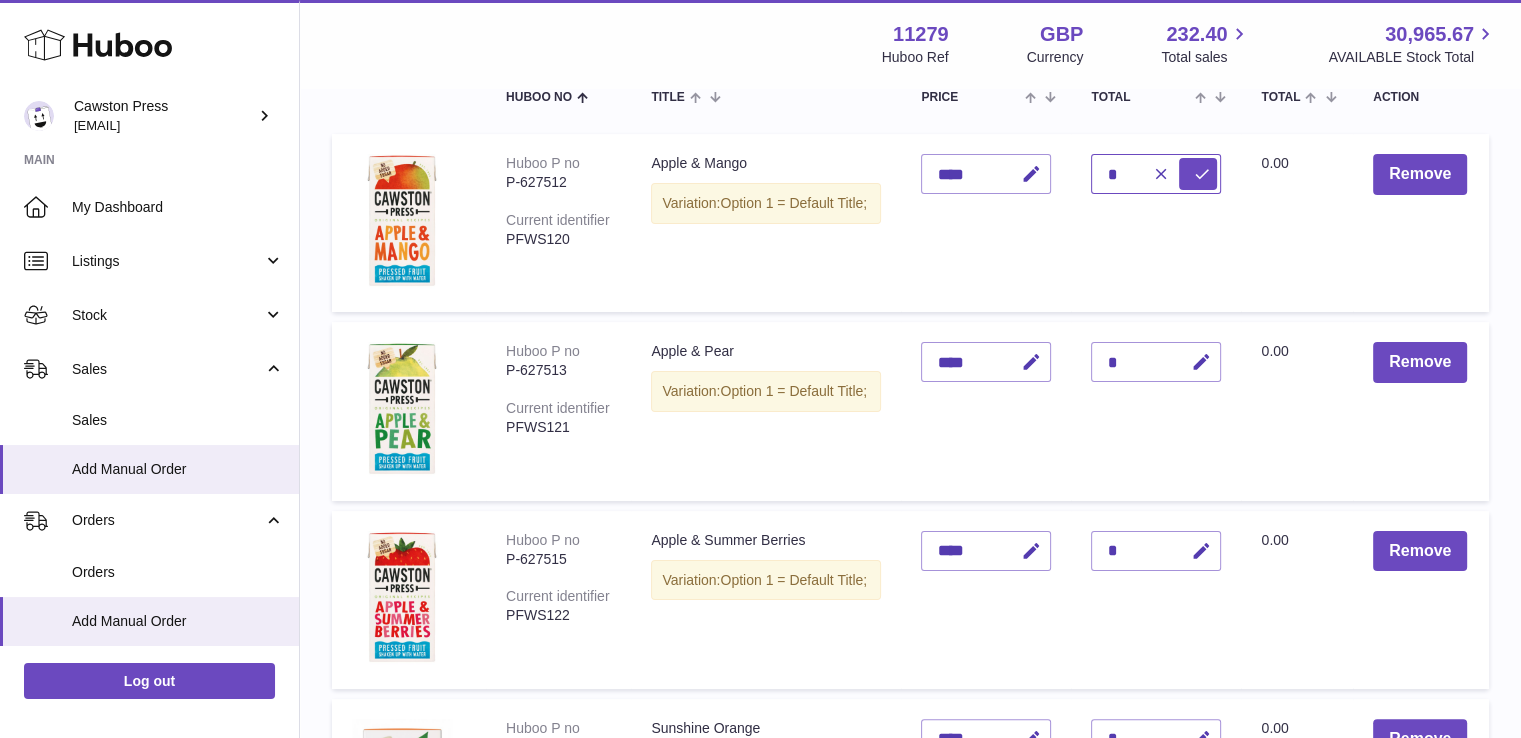 type on "*" 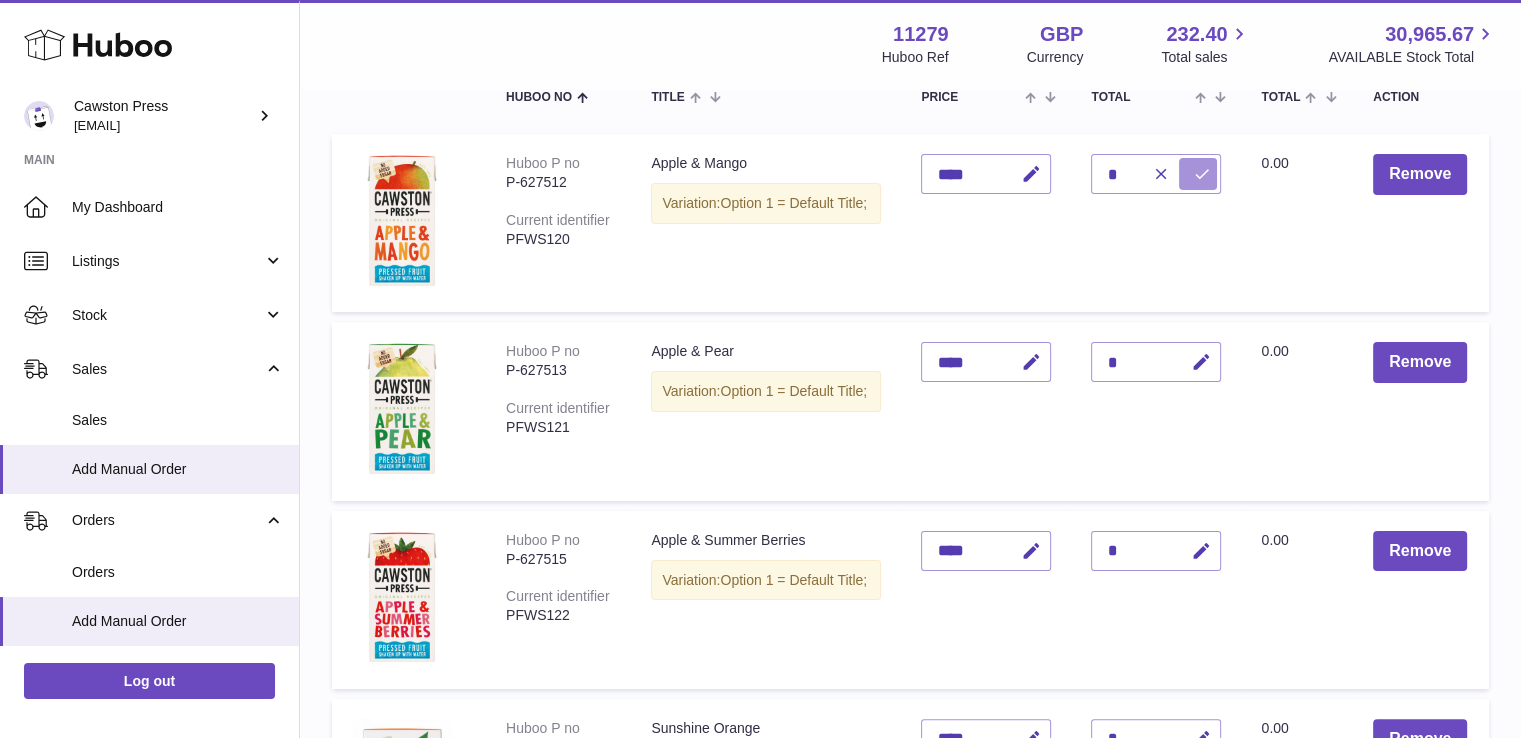 click at bounding box center [1201, 174] 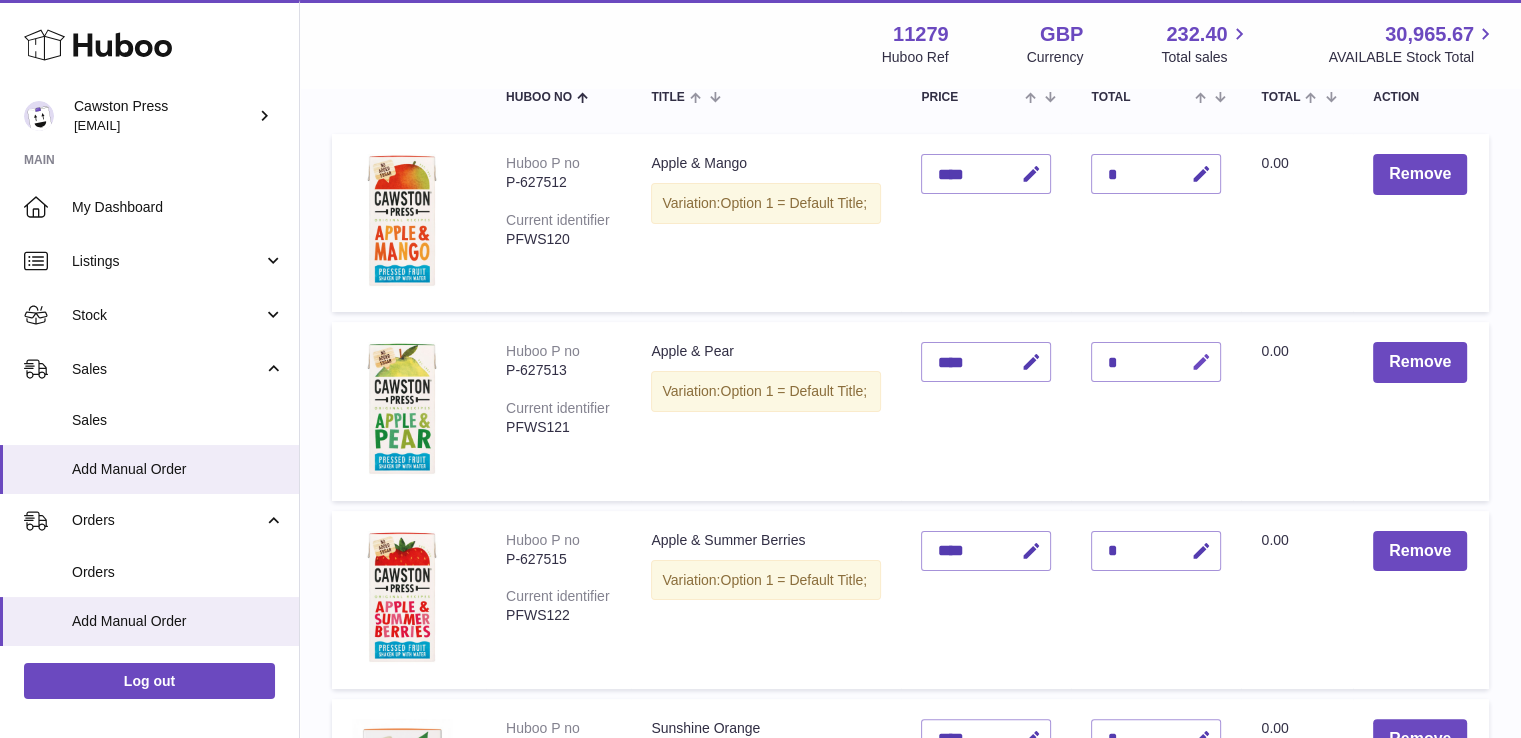click at bounding box center (1200, 362) 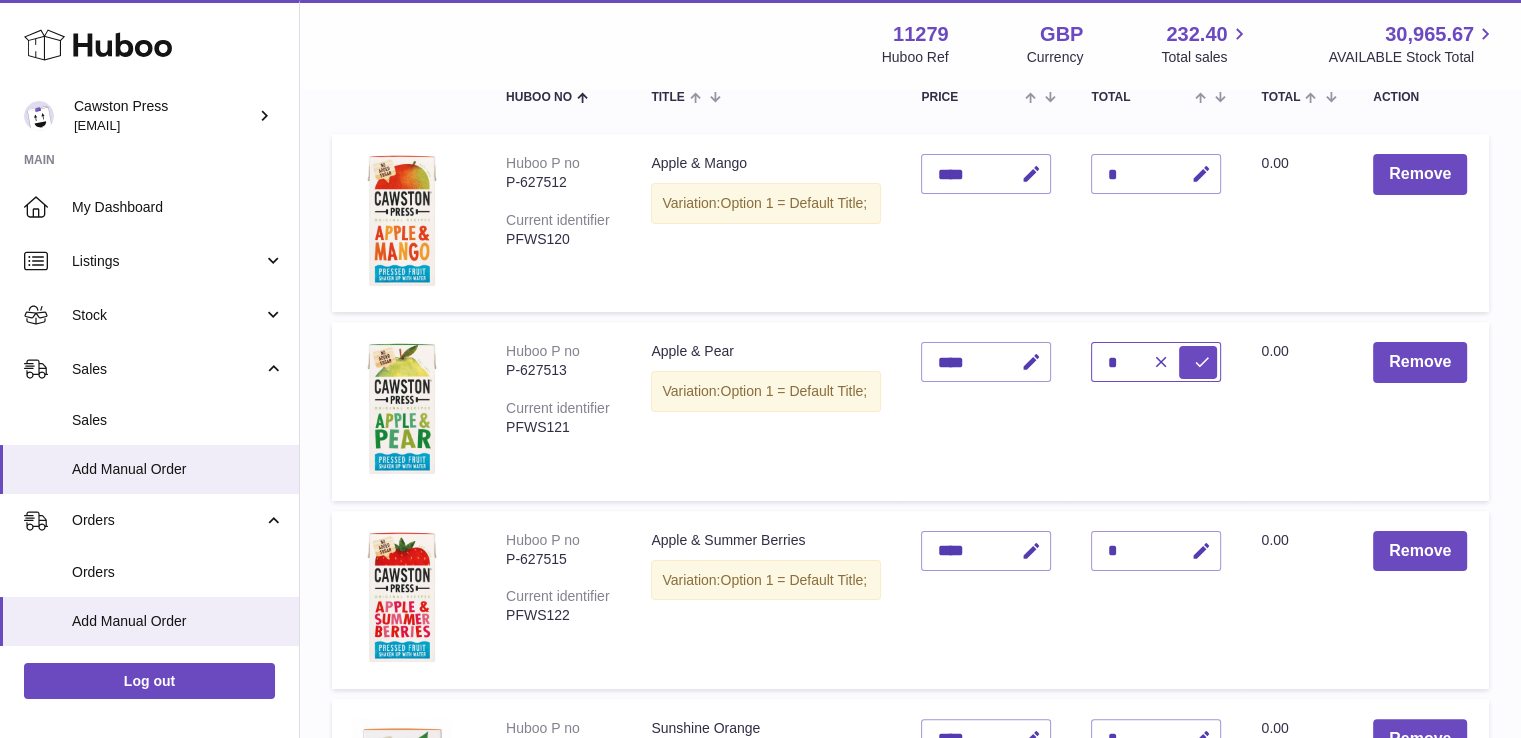 type on "*" 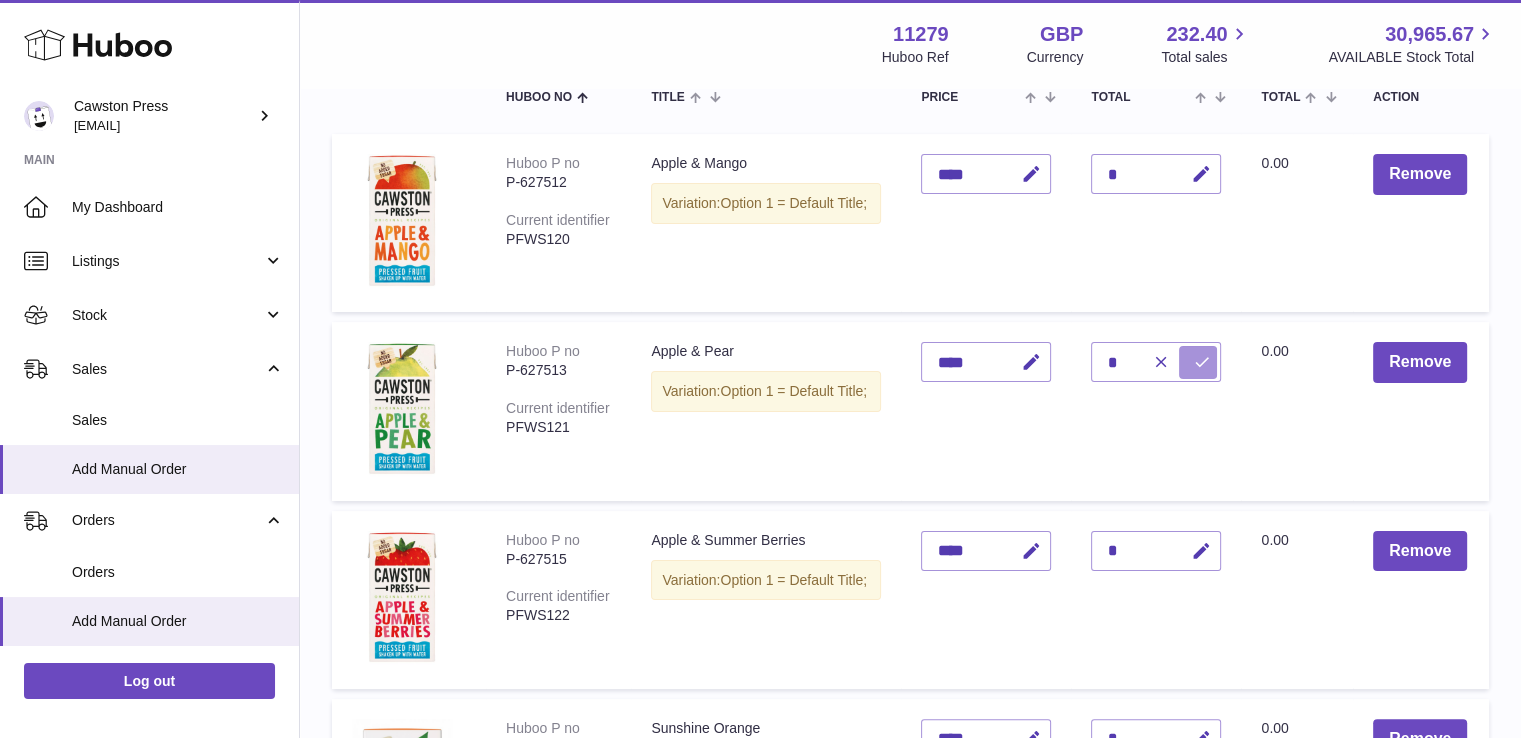 click at bounding box center [1198, 362] 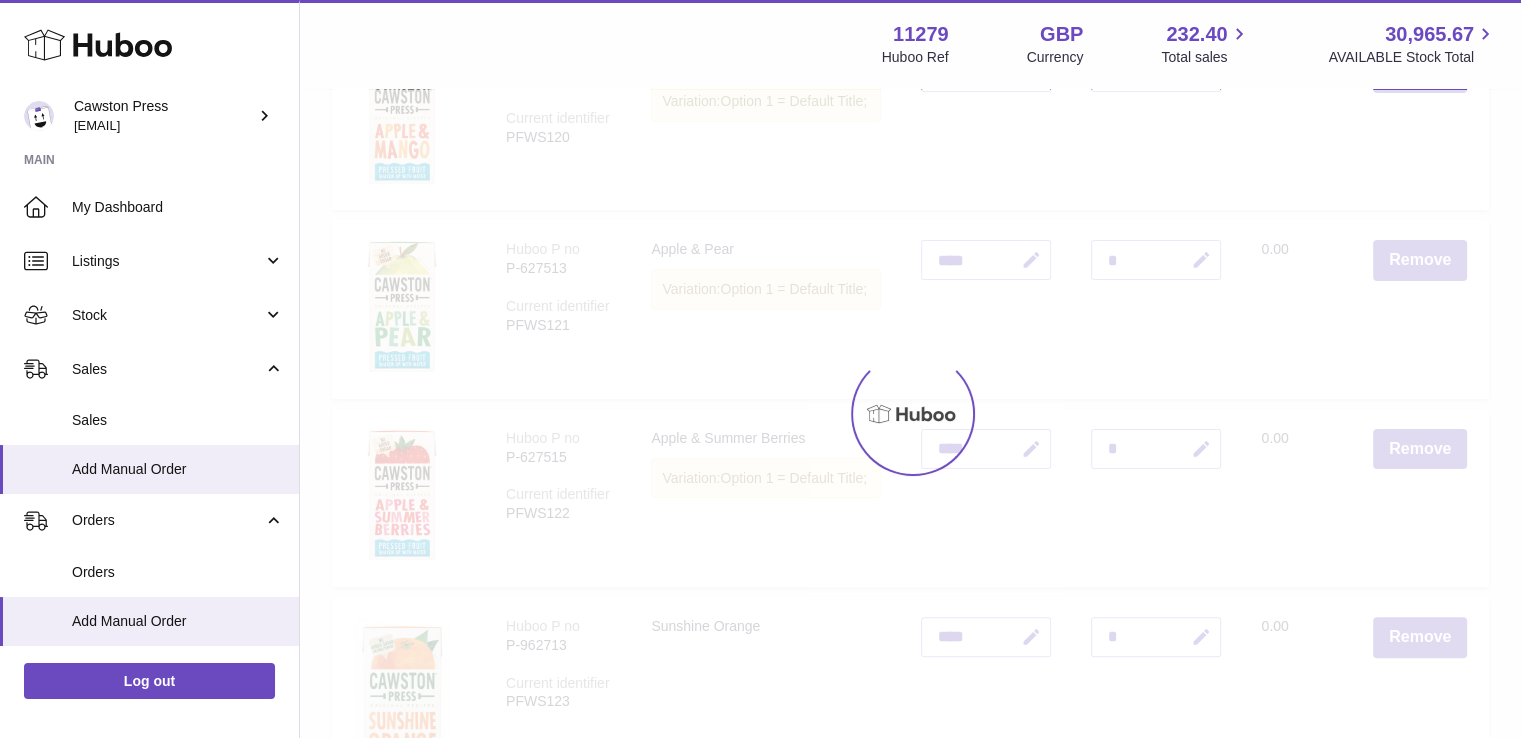 scroll, scrollTop: 362, scrollLeft: 0, axis: vertical 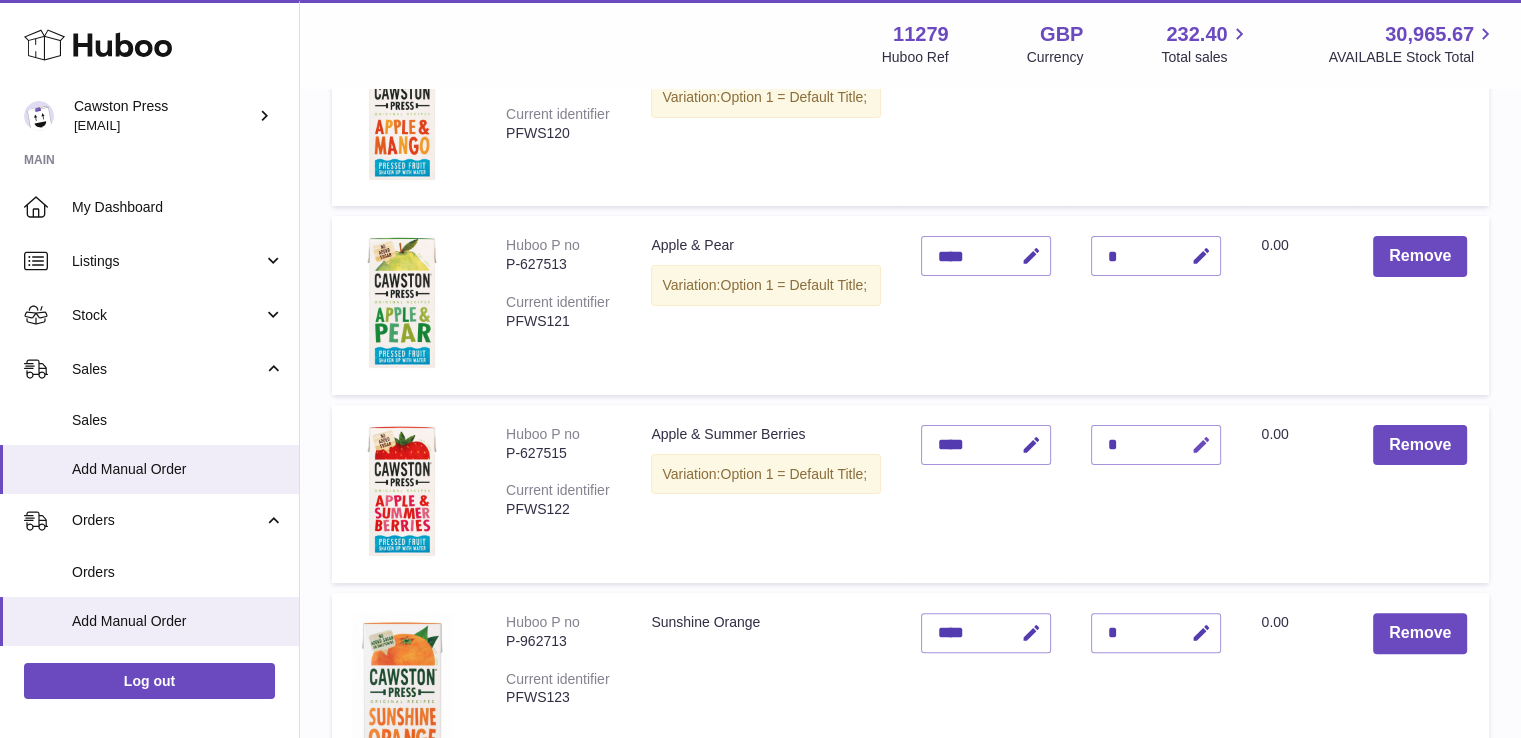 click at bounding box center [1200, 445] 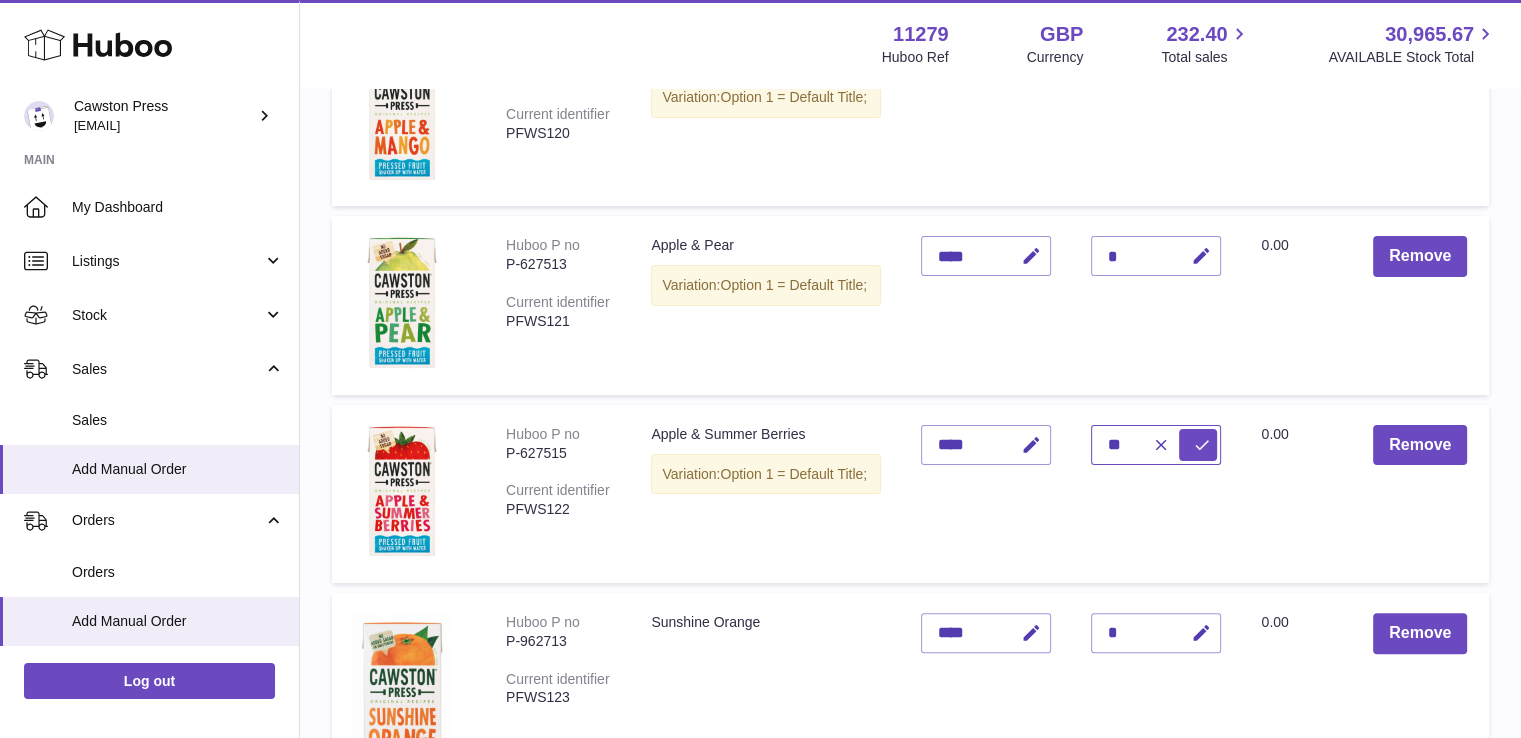 type on "*" 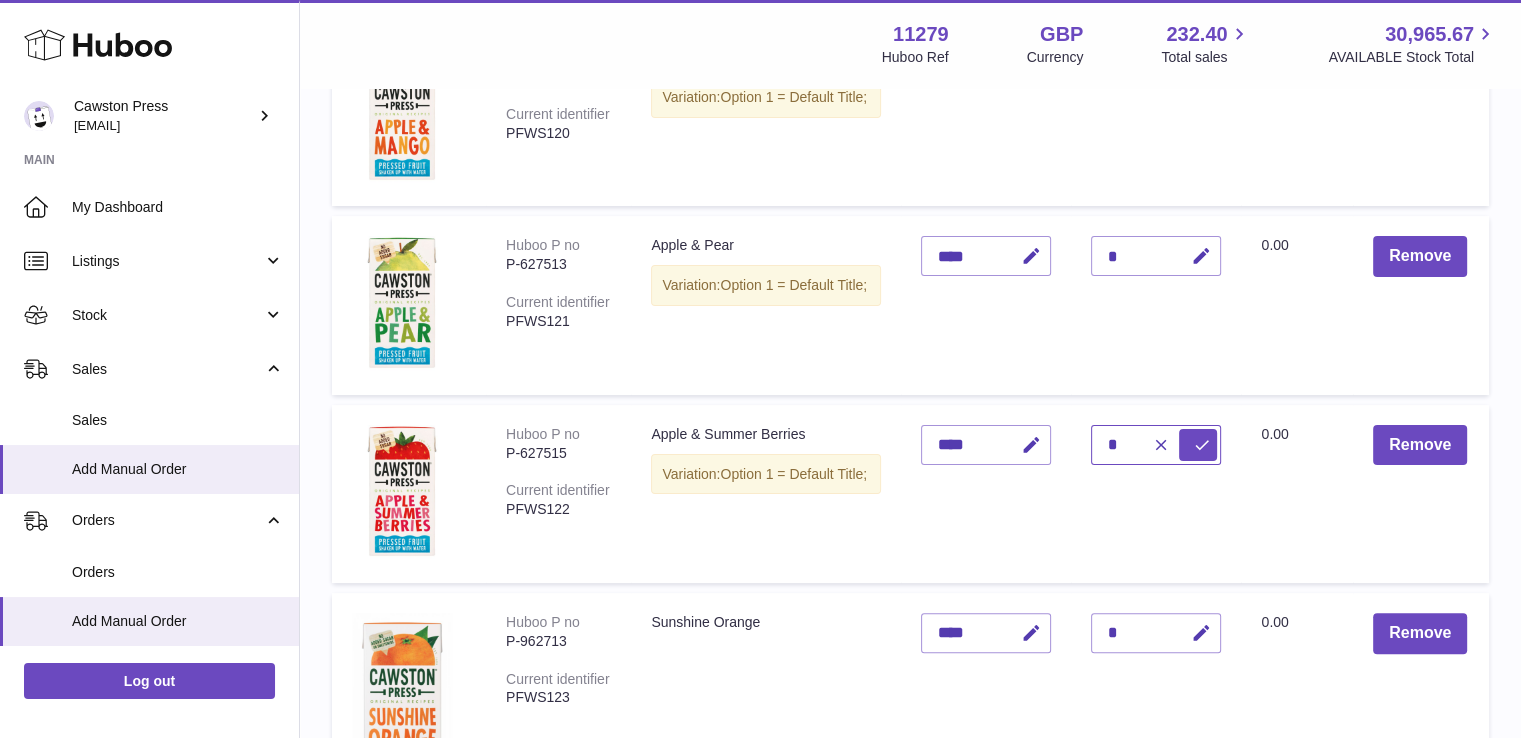 type on "*" 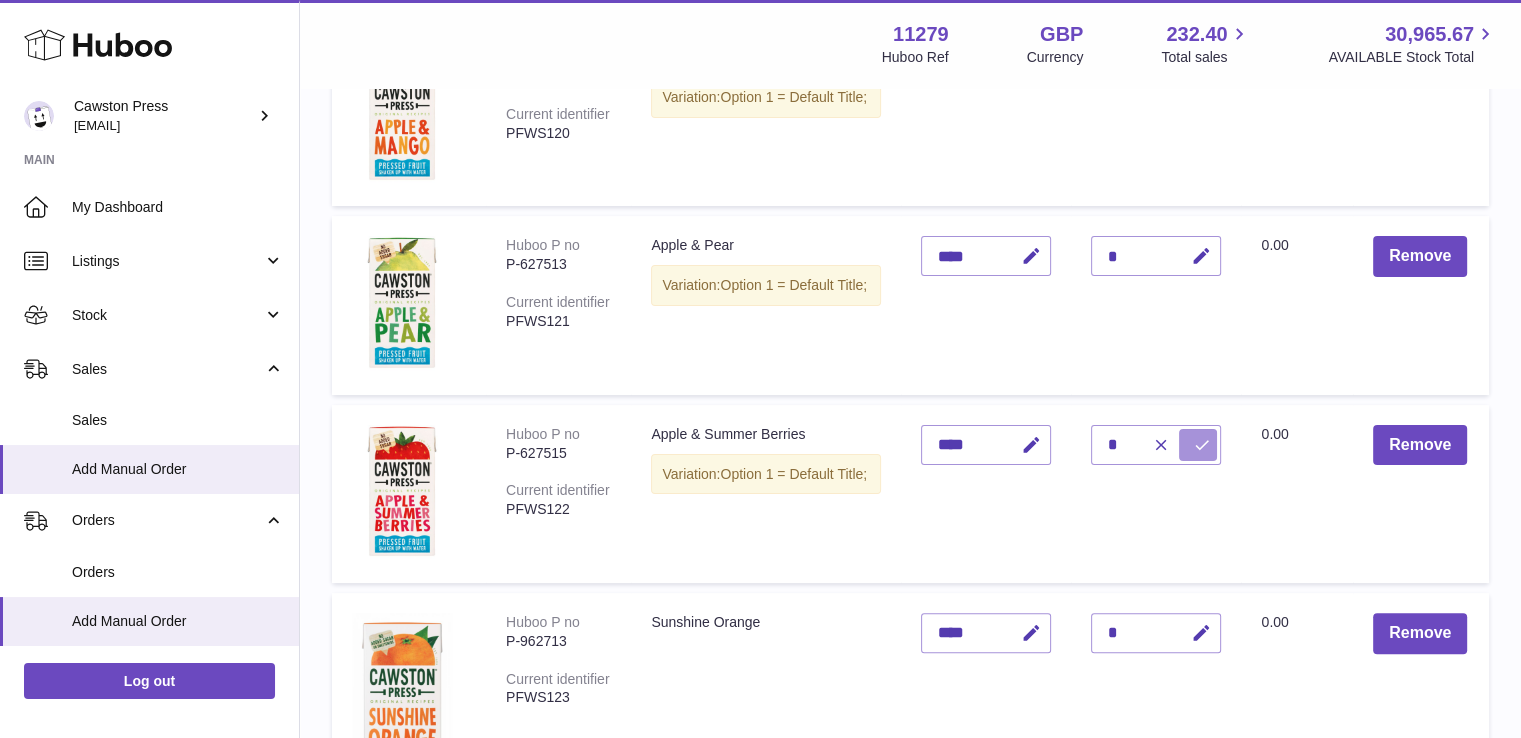 click at bounding box center [1201, 445] 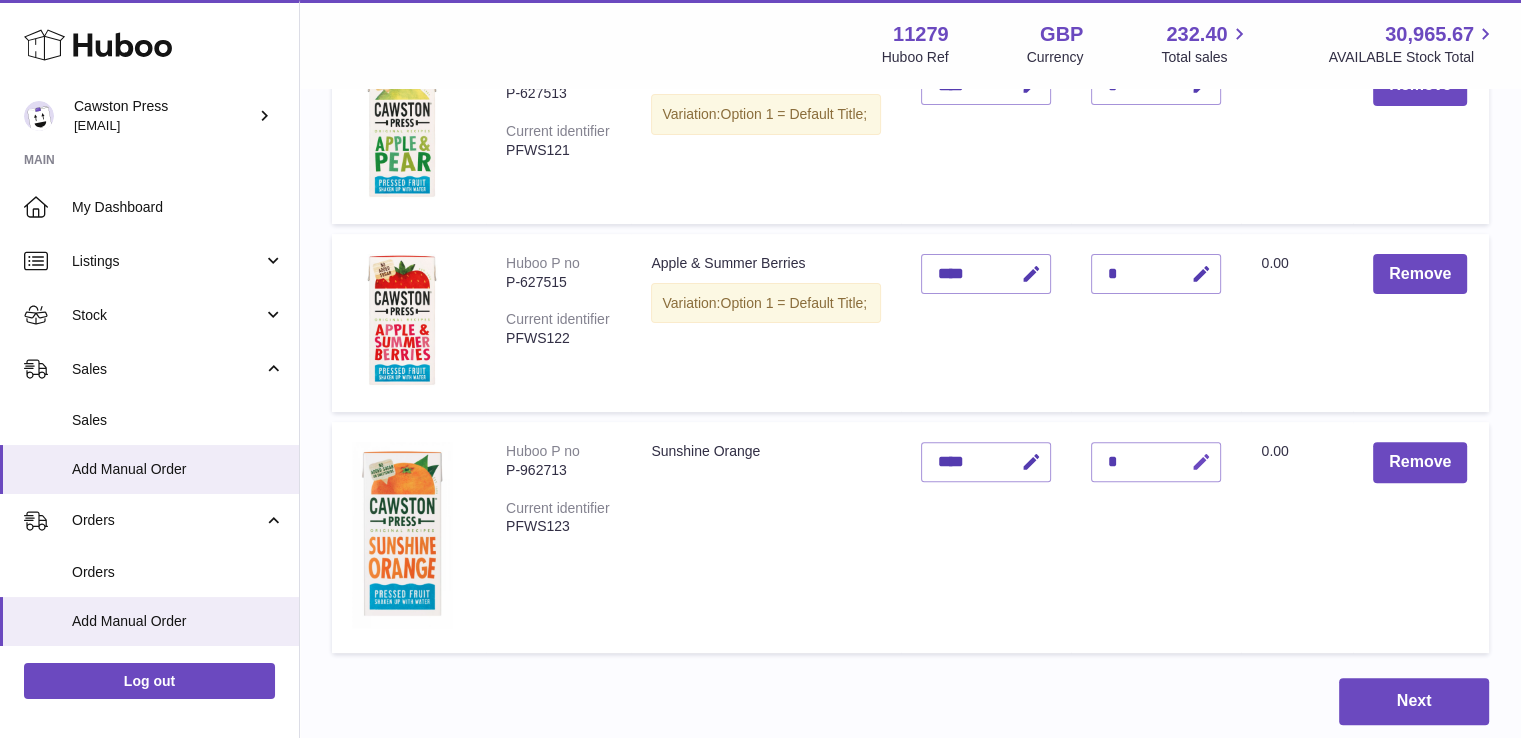scroll, scrollTop: 534, scrollLeft: 0, axis: vertical 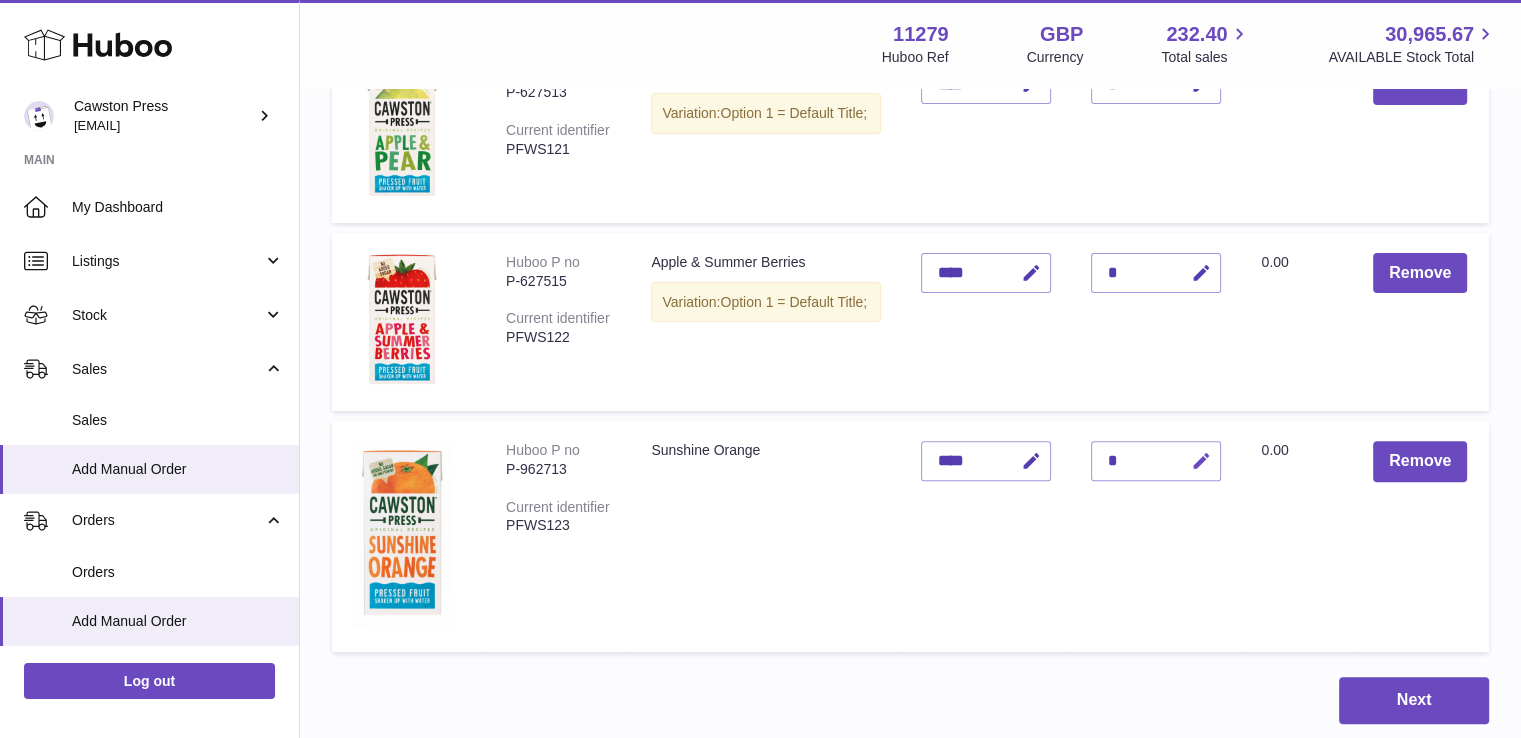 click at bounding box center (1200, 461) 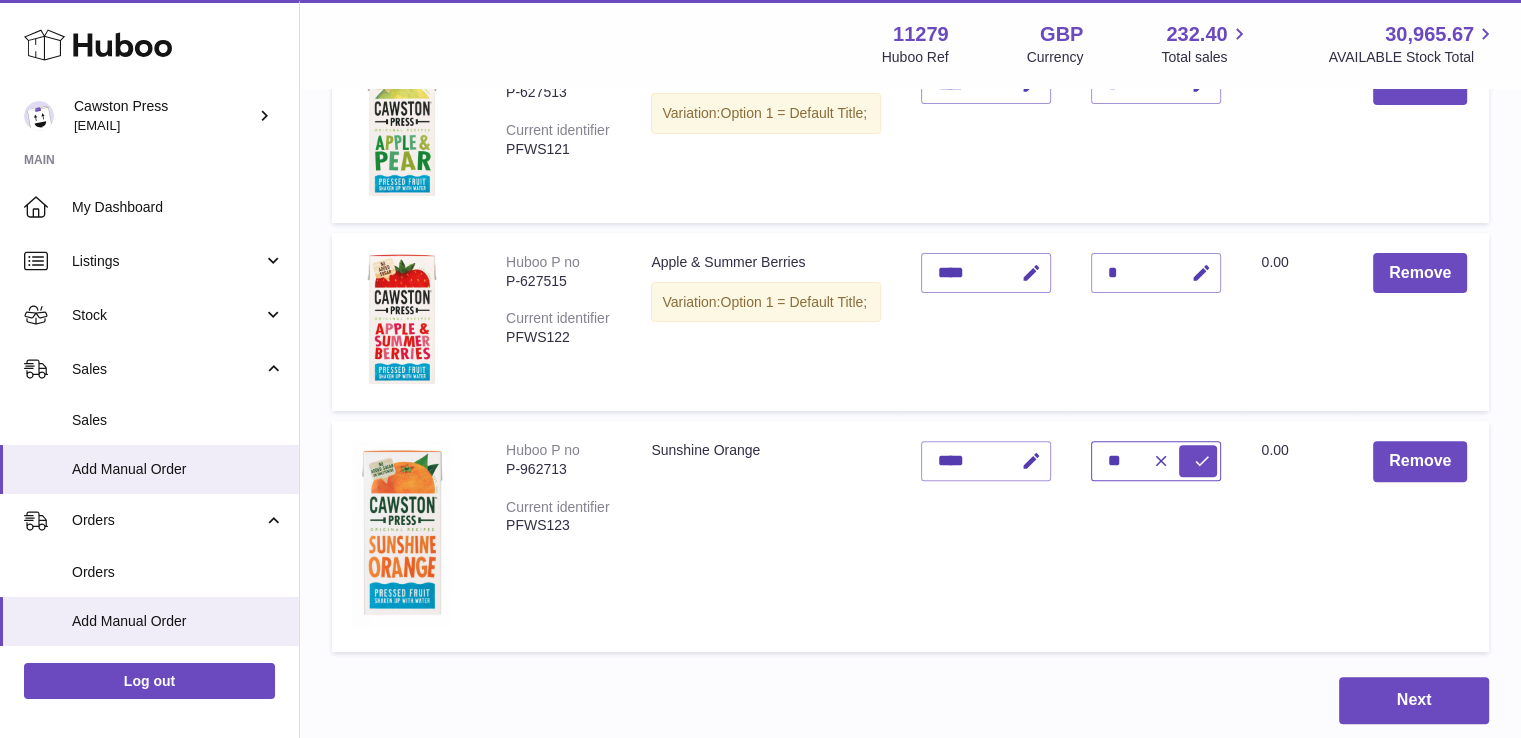 type on "*" 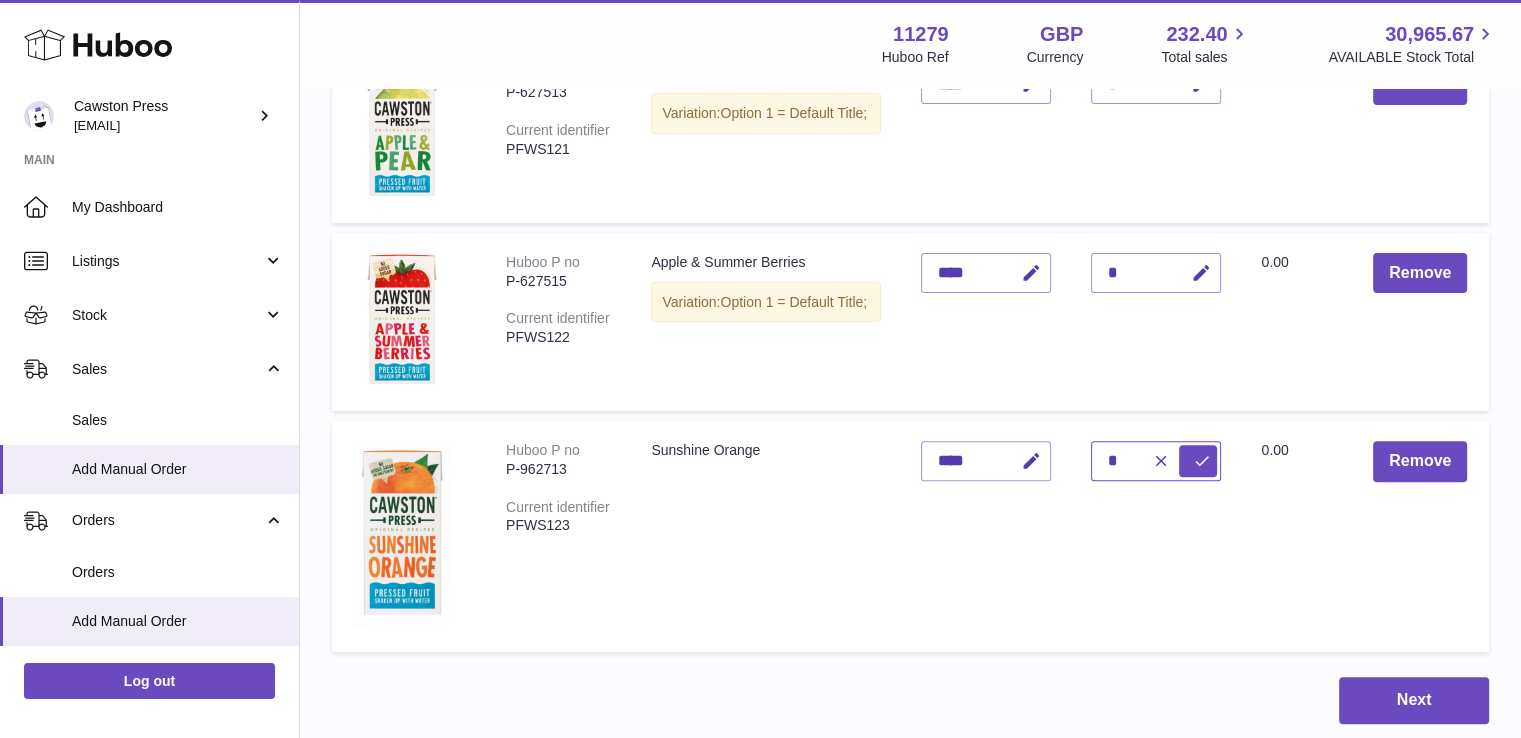 type on "*" 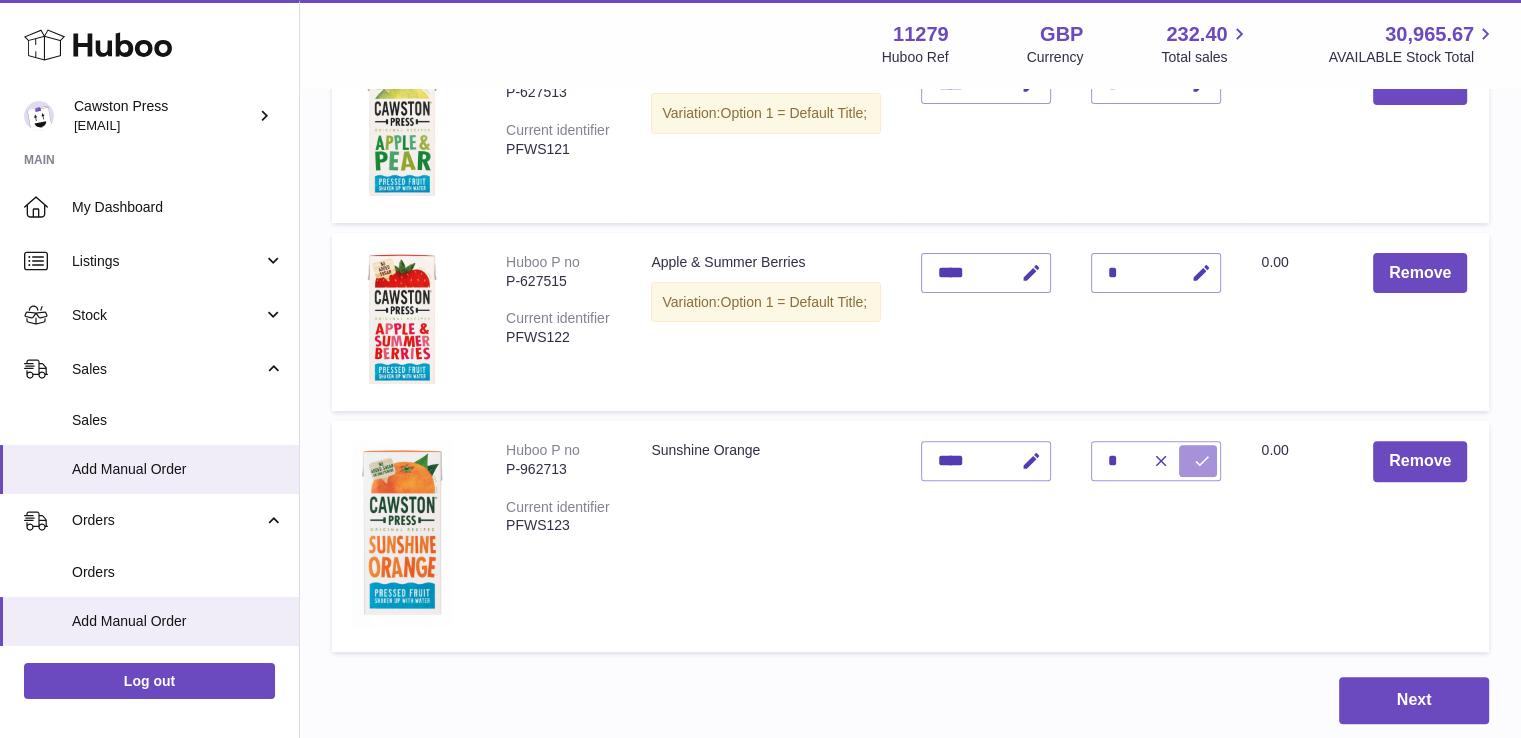 click at bounding box center (1201, 461) 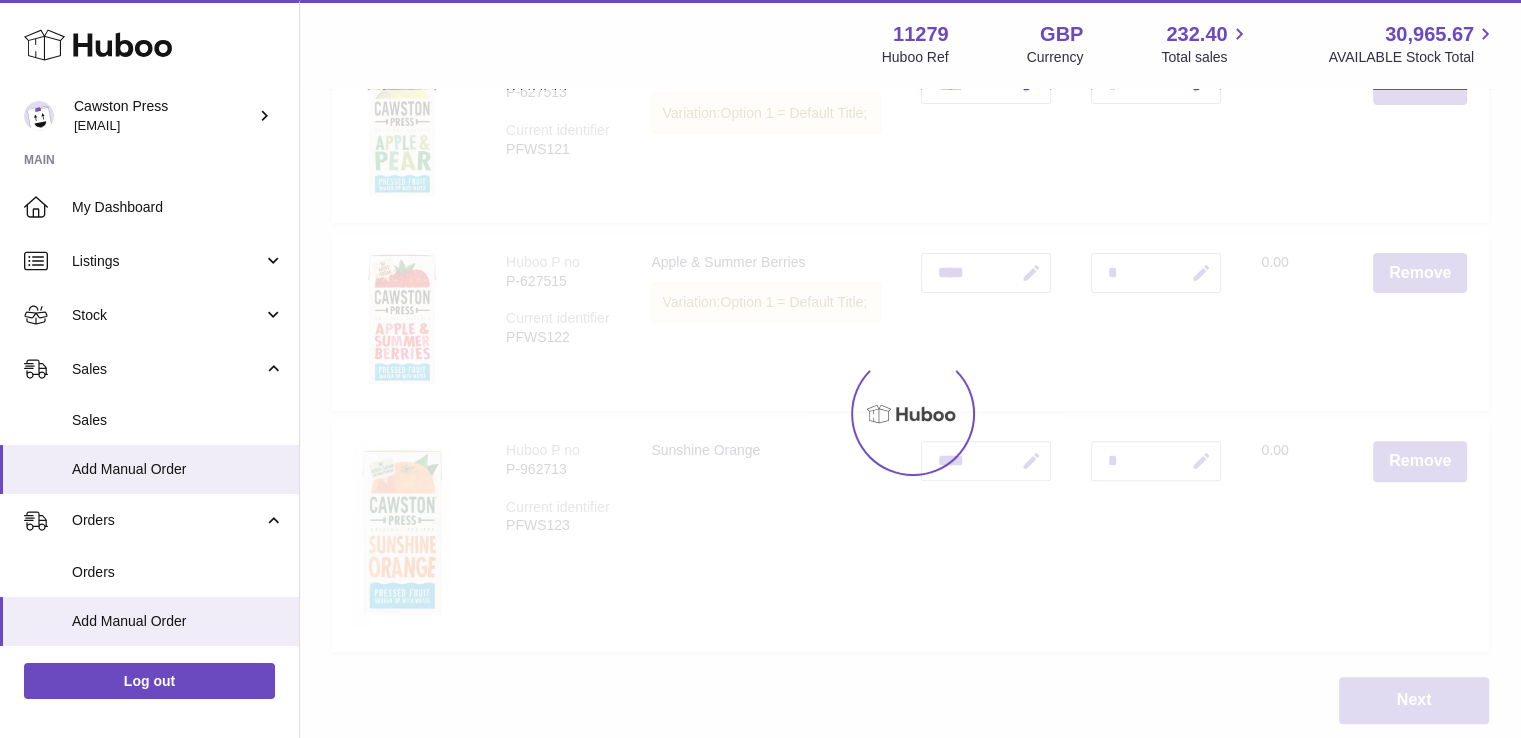 scroll, scrollTop: 674, scrollLeft: 0, axis: vertical 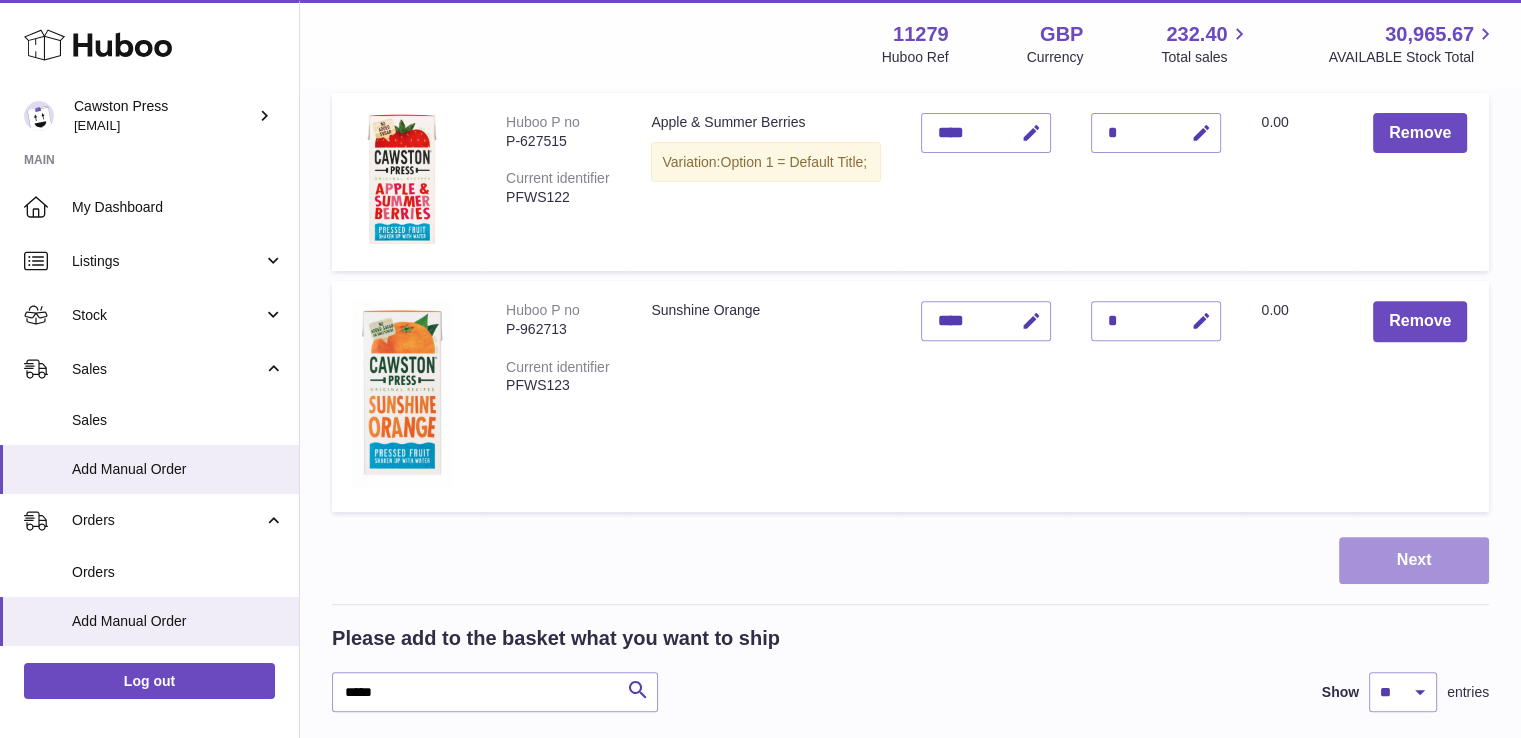 click on "Next" at bounding box center (1414, 560) 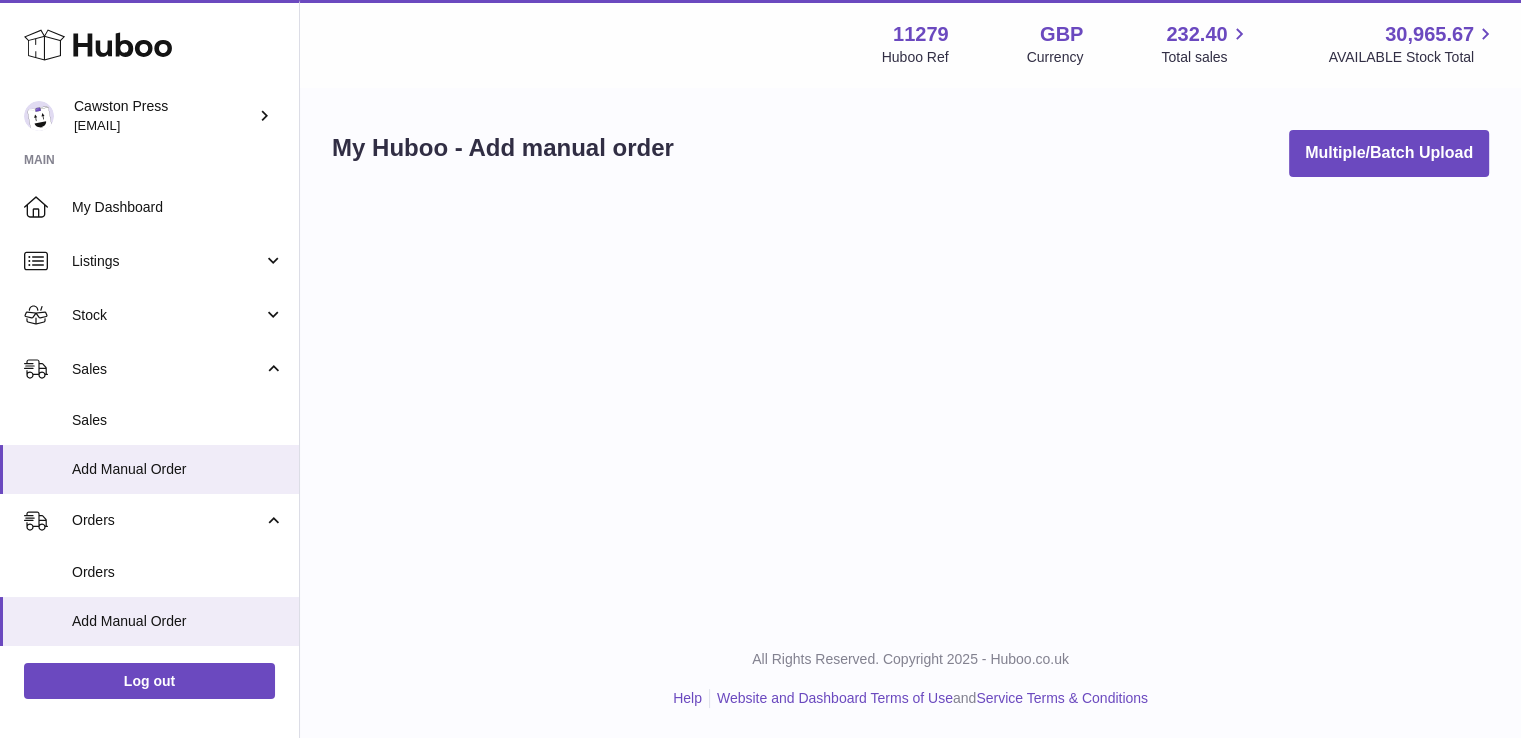scroll, scrollTop: 0, scrollLeft: 0, axis: both 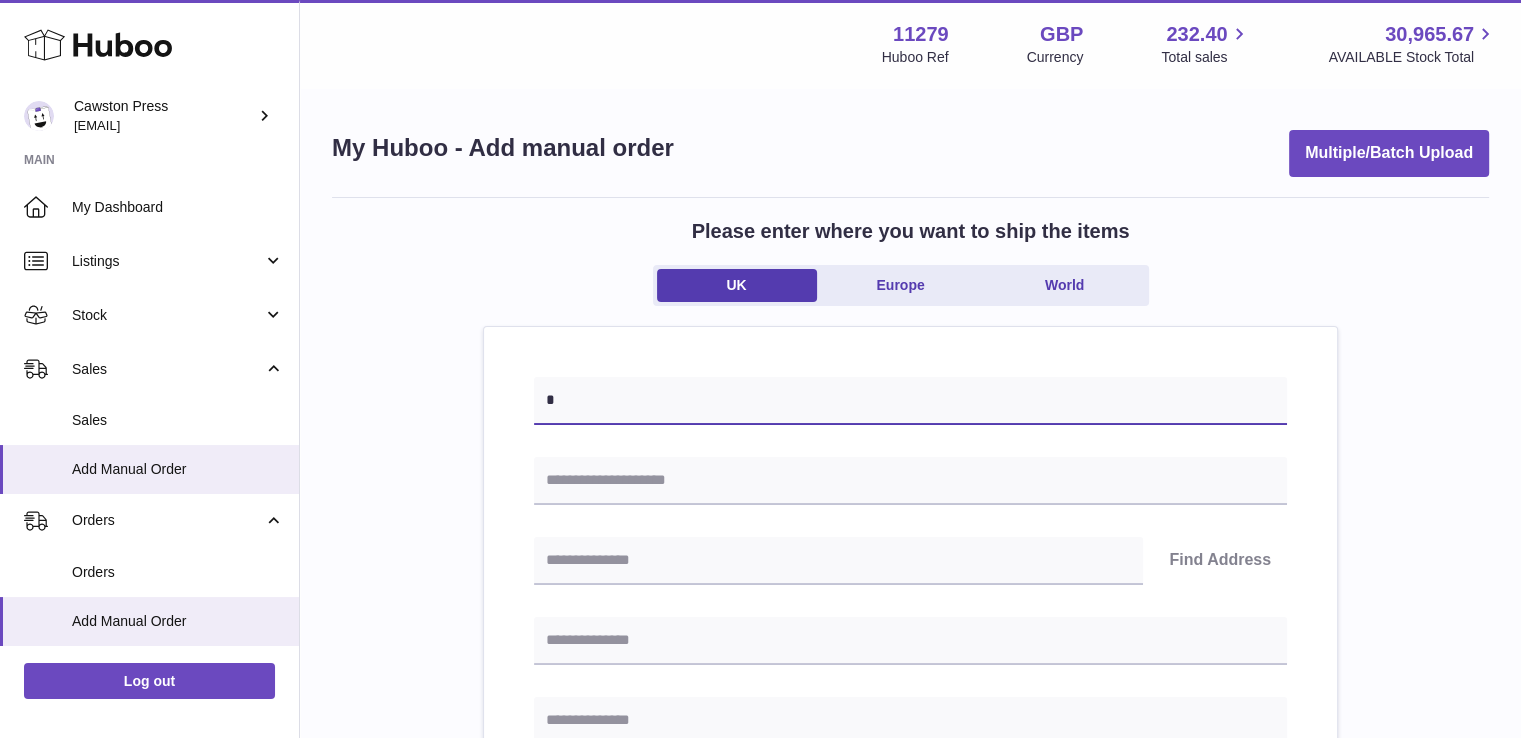 click on "*" at bounding box center (910, 401) 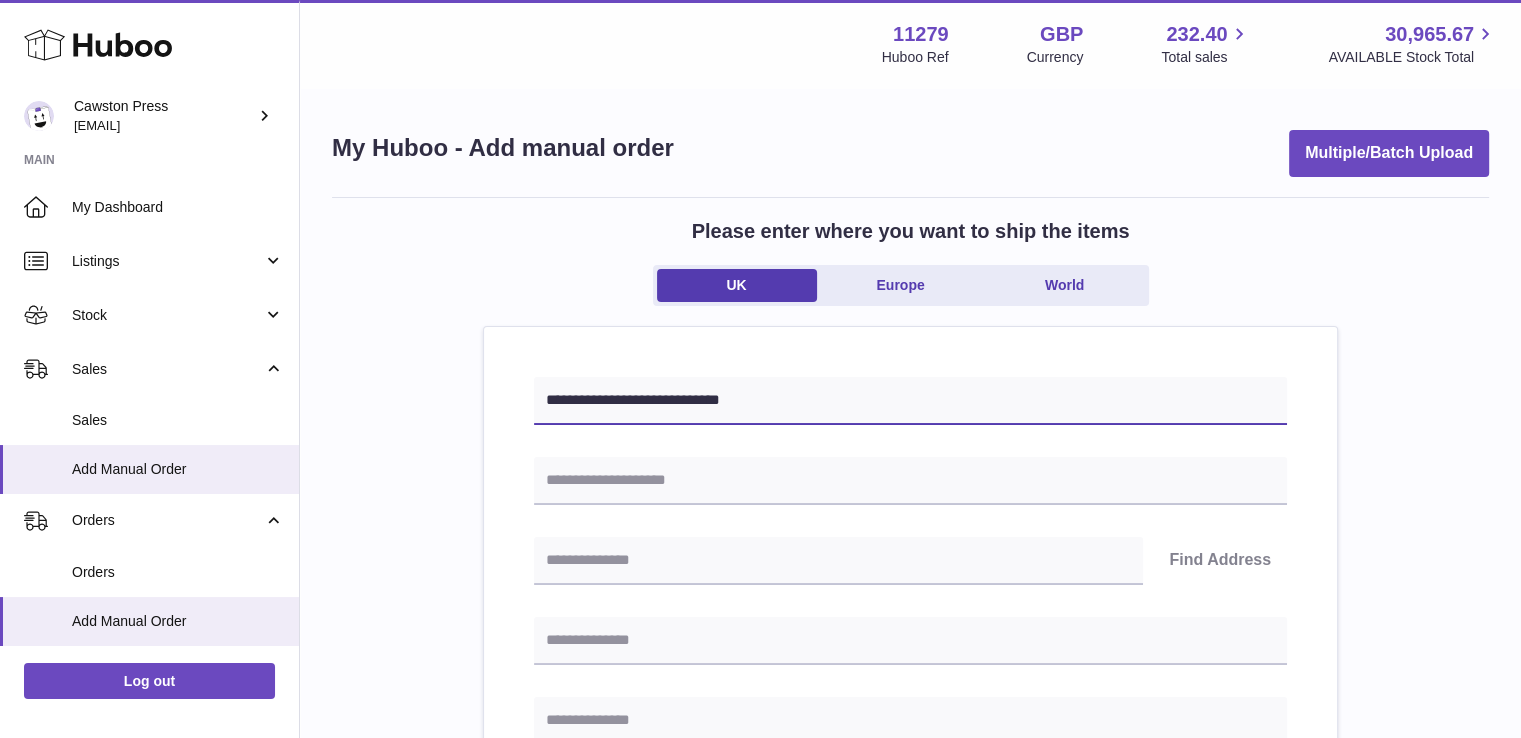 type on "**********" 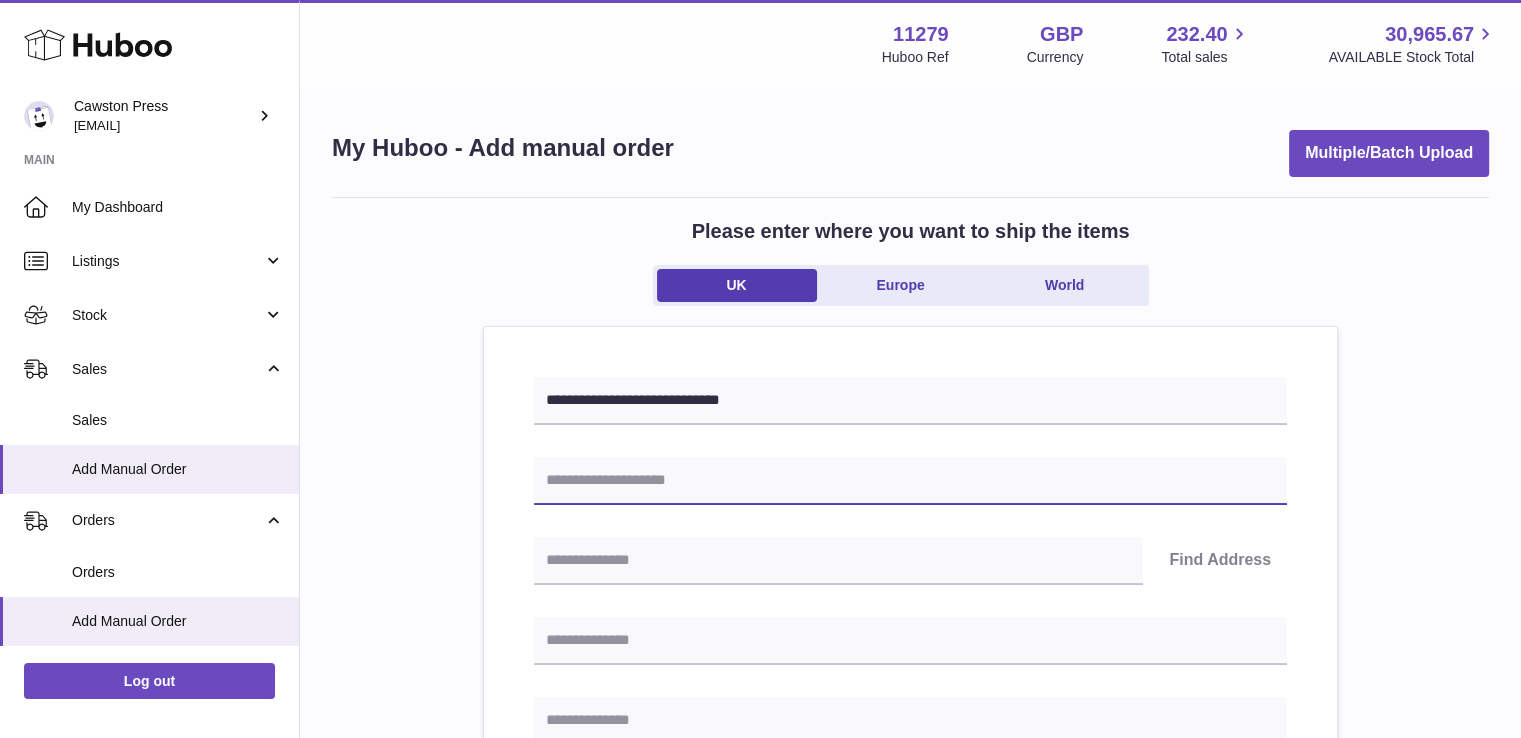 paste on "**********" 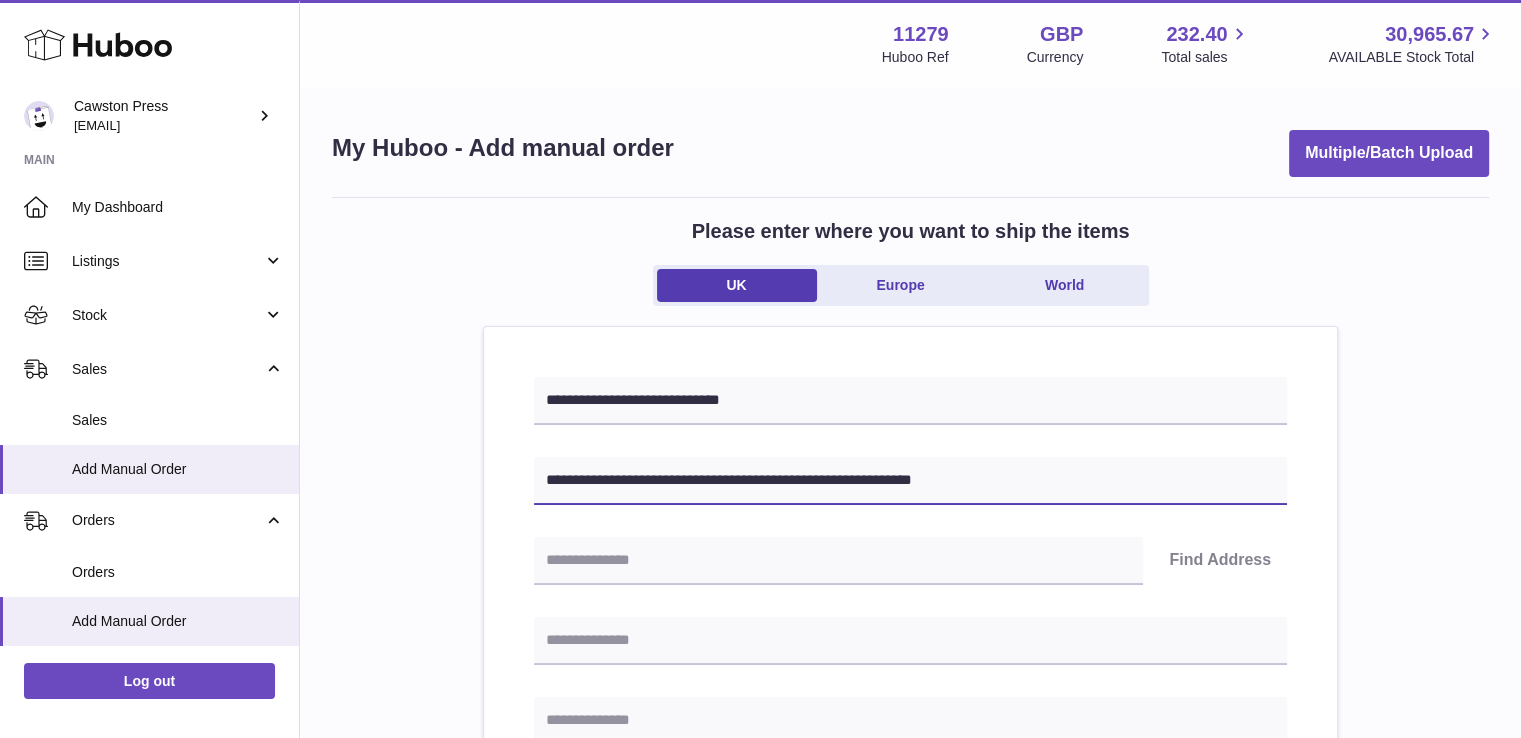 drag, startPoint x: 991, startPoint y: 483, endPoint x: 915, endPoint y: 472, distance: 76.79192 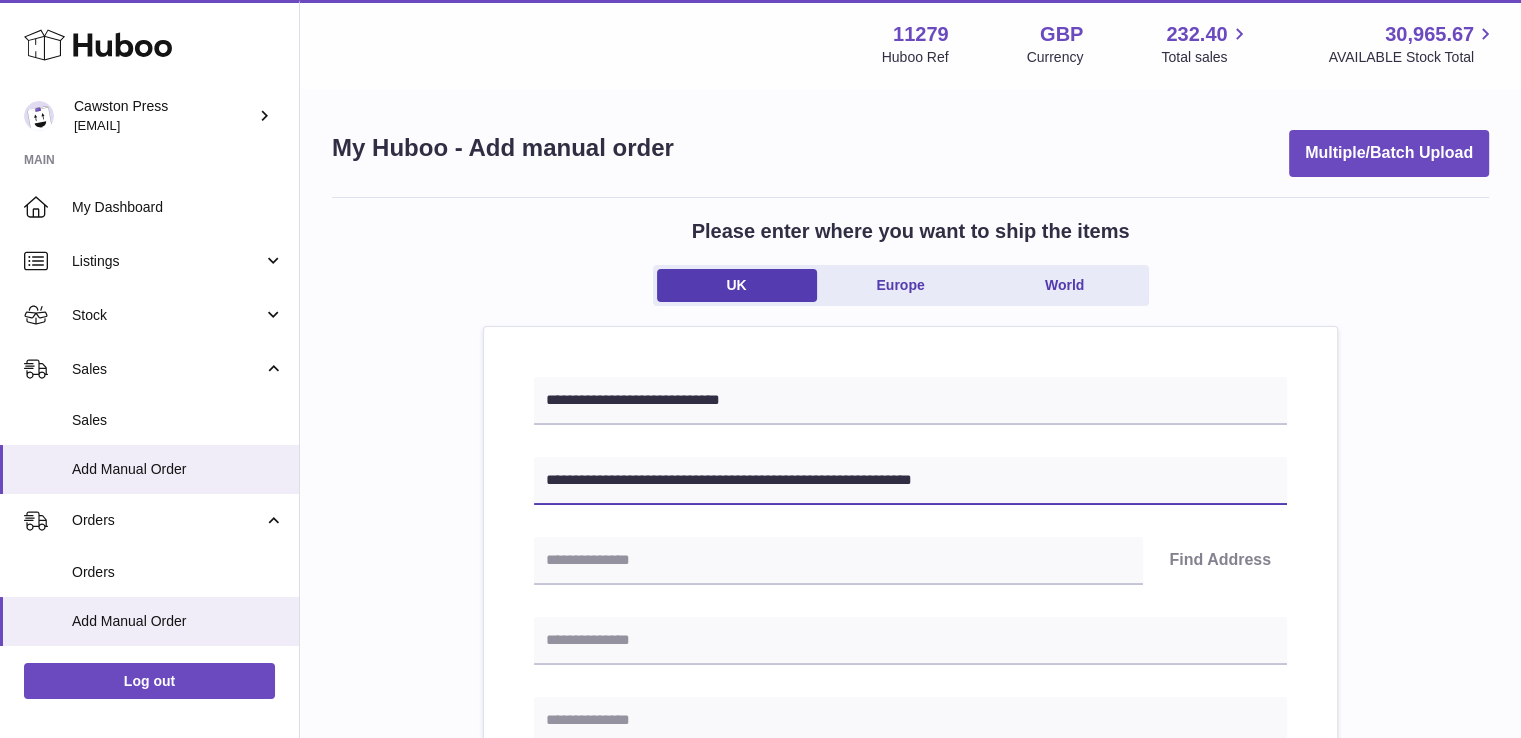 click on "**********" at bounding box center (910, 481) 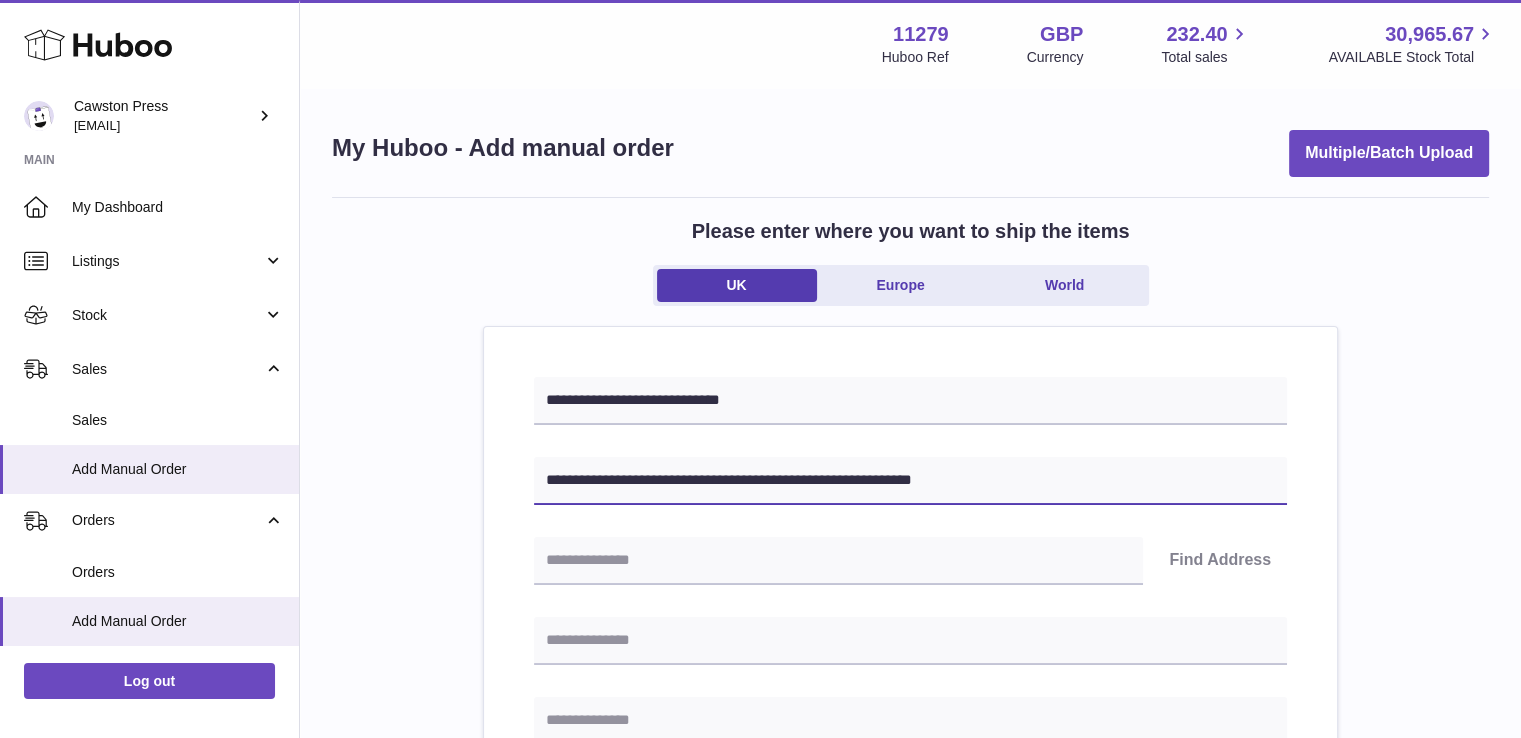 type on "**********" 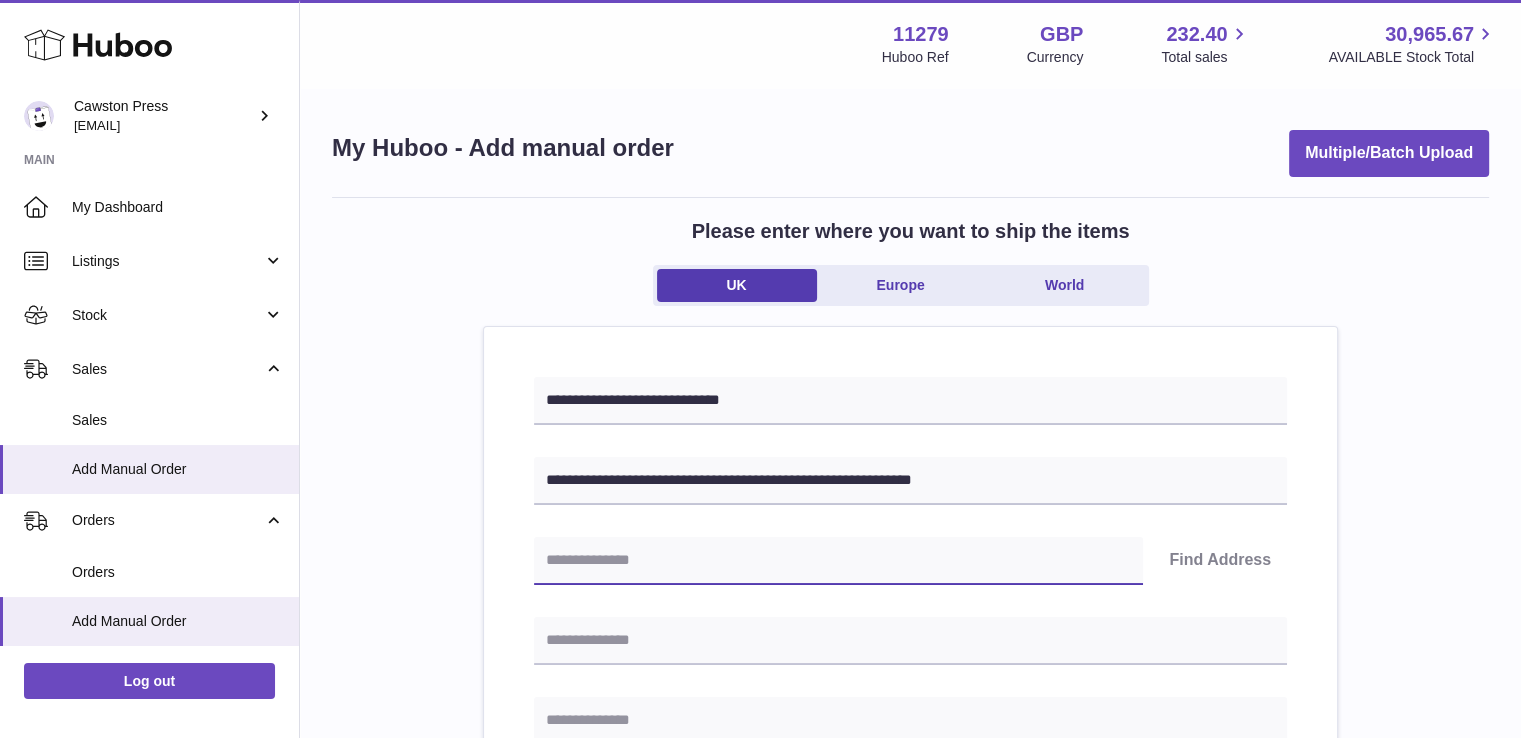paste on "*******" 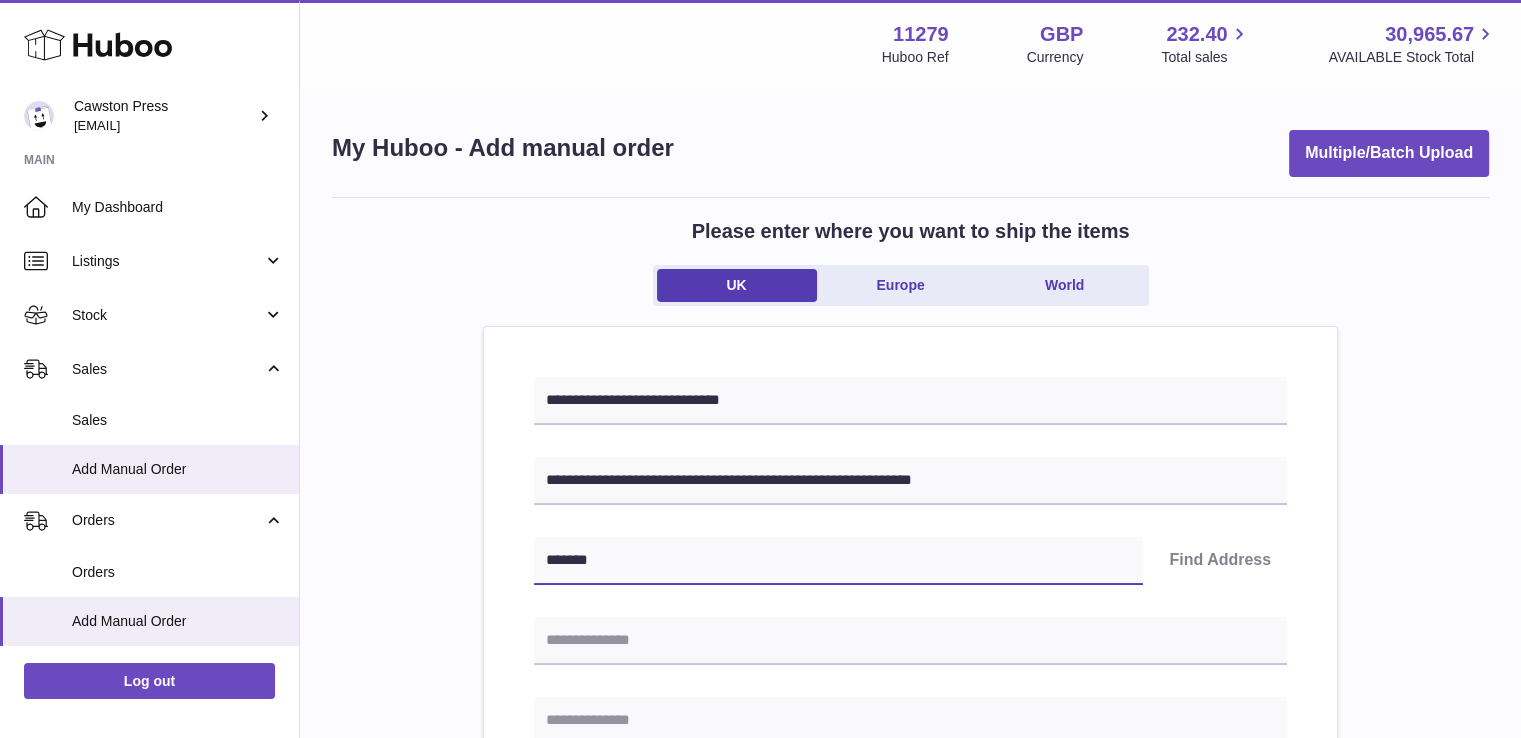 click on "*******" at bounding box center (838, 561) 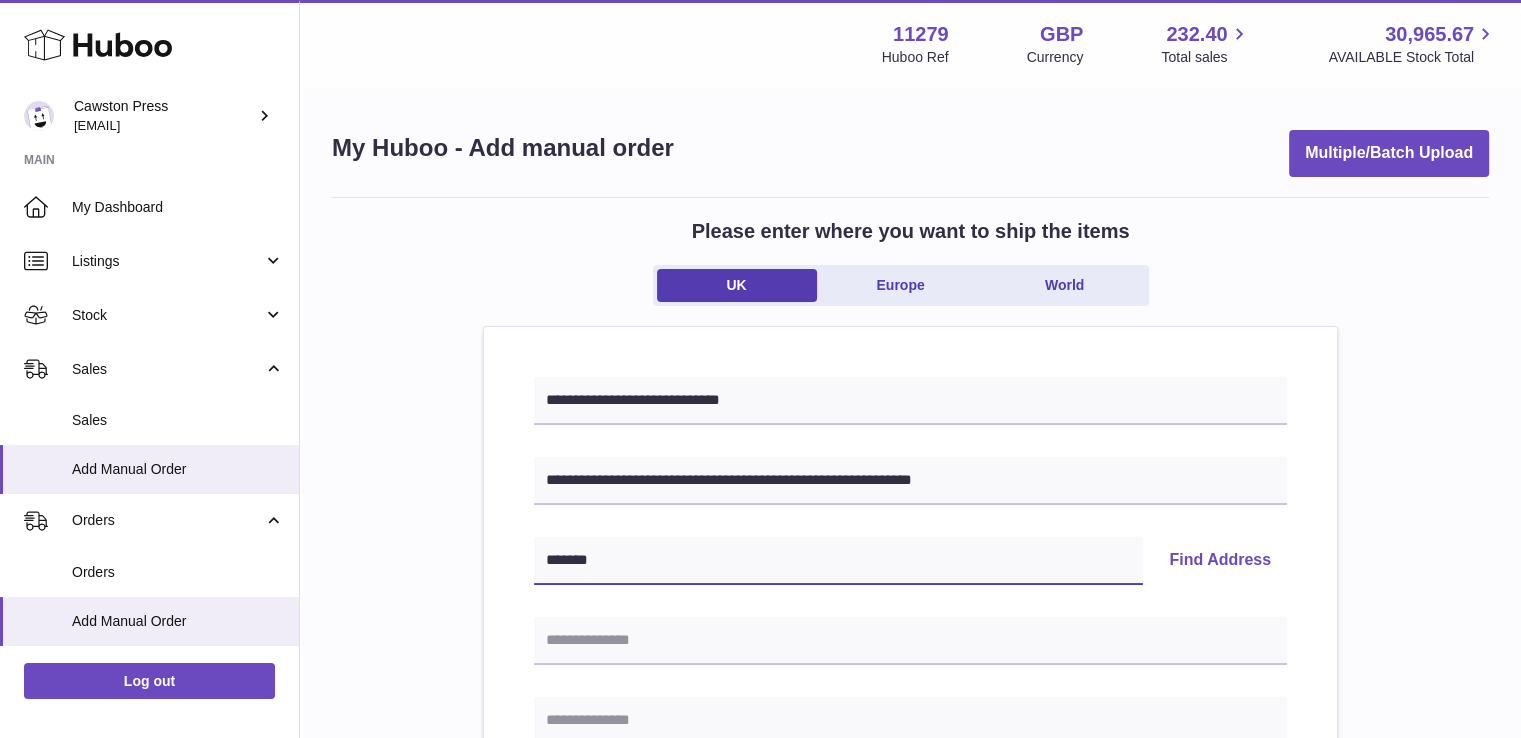 type on "*******" 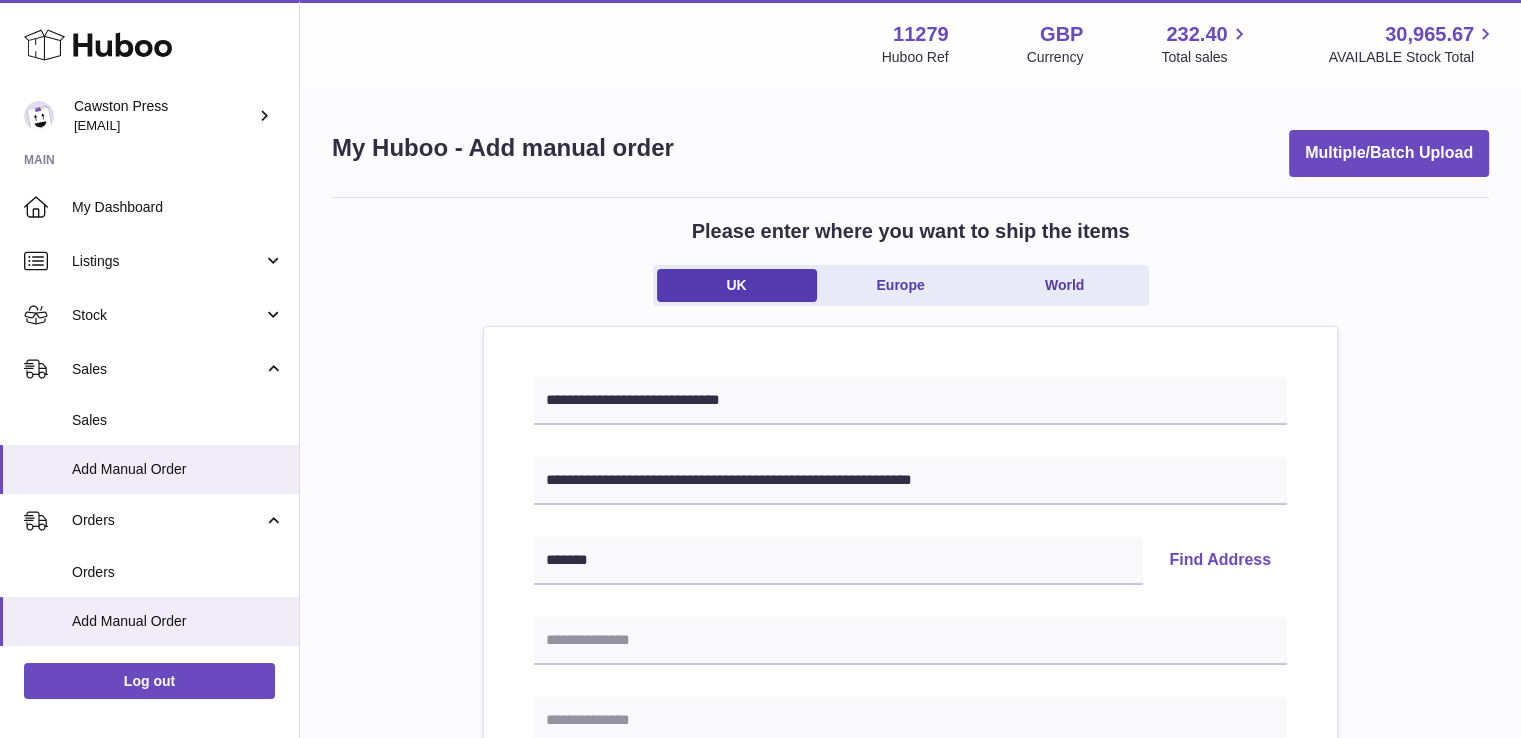 click on "Find Address" at bounding box center [1220, 561] 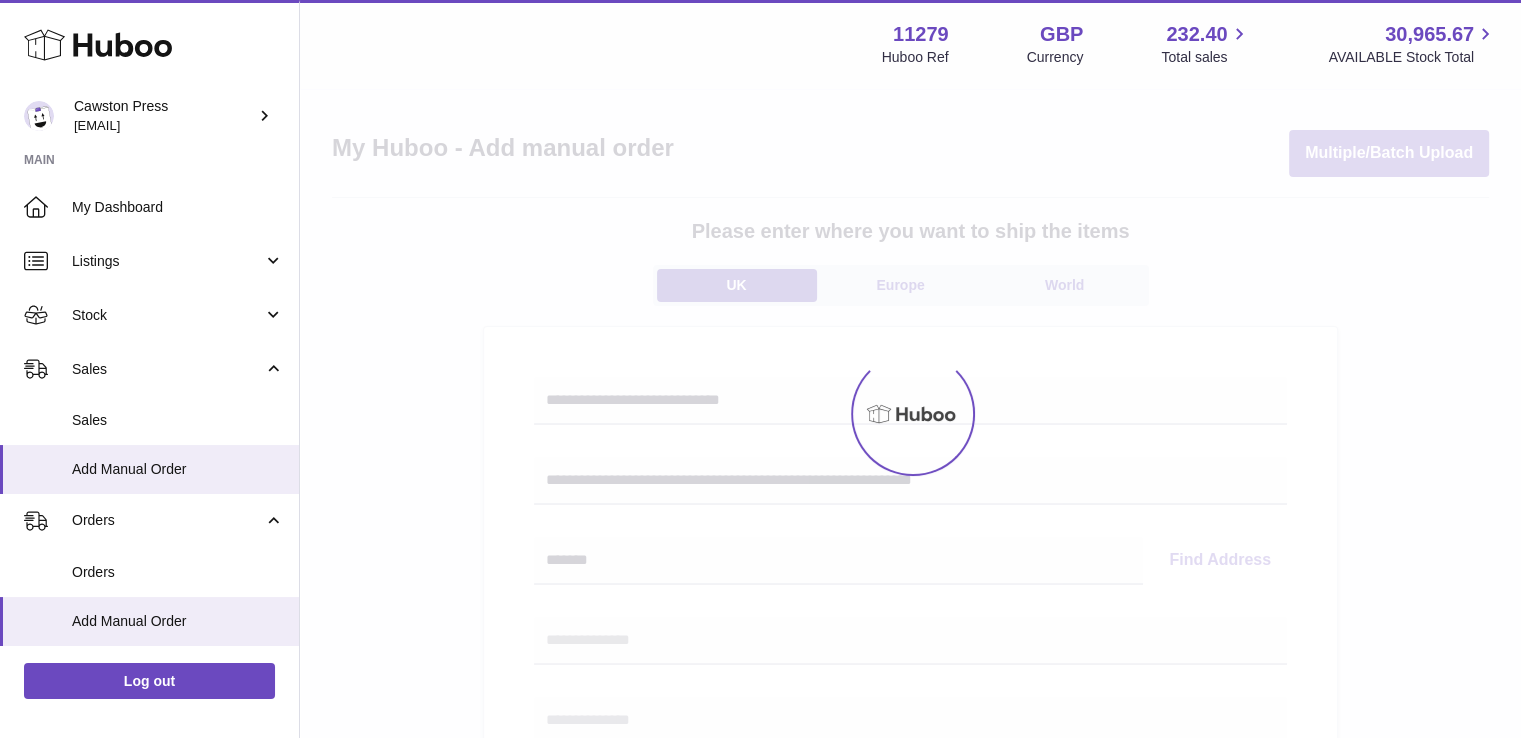 select 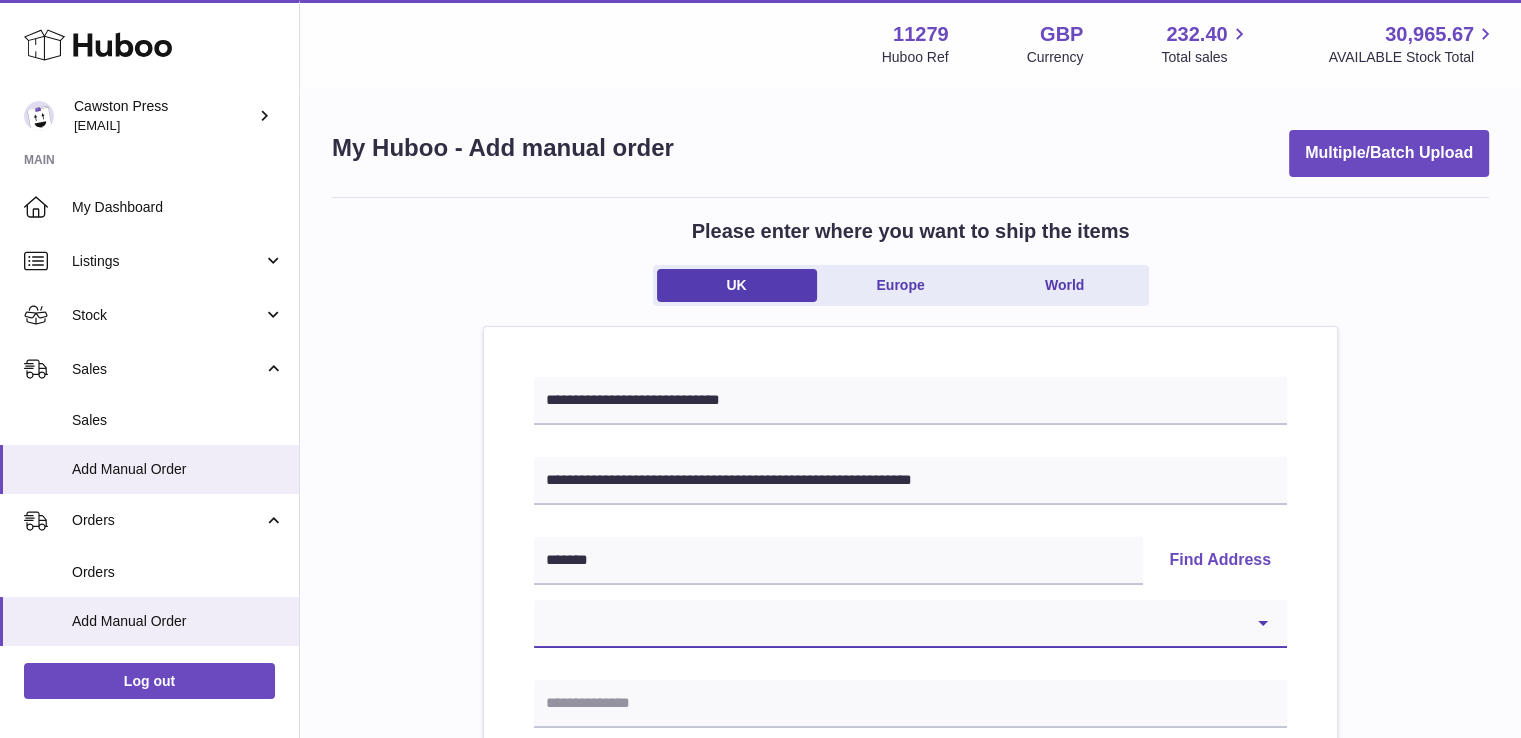 click on "**********" at bounding box center (910, 624) 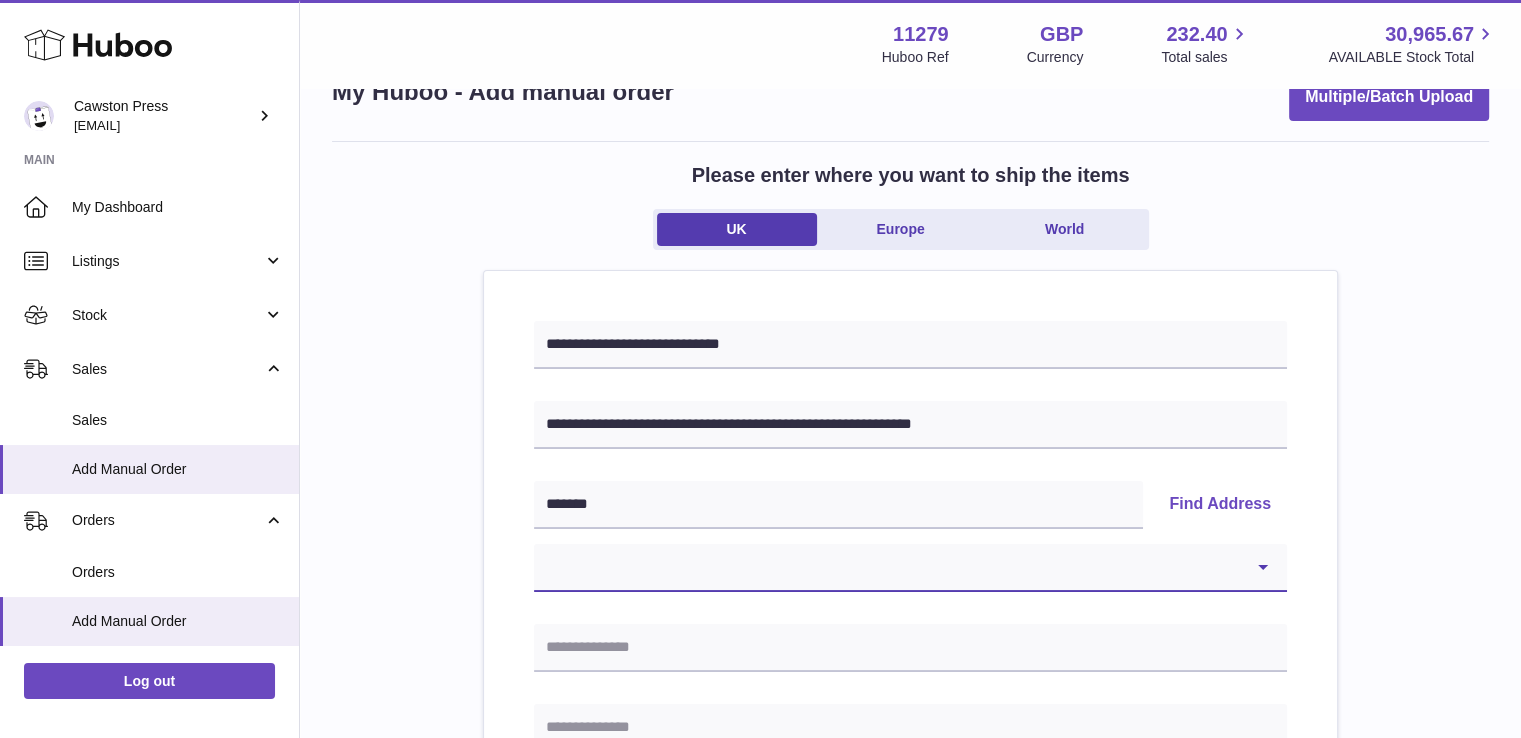 scroll, scrollTop: 60, scrollLeft: 0, axis: vertical 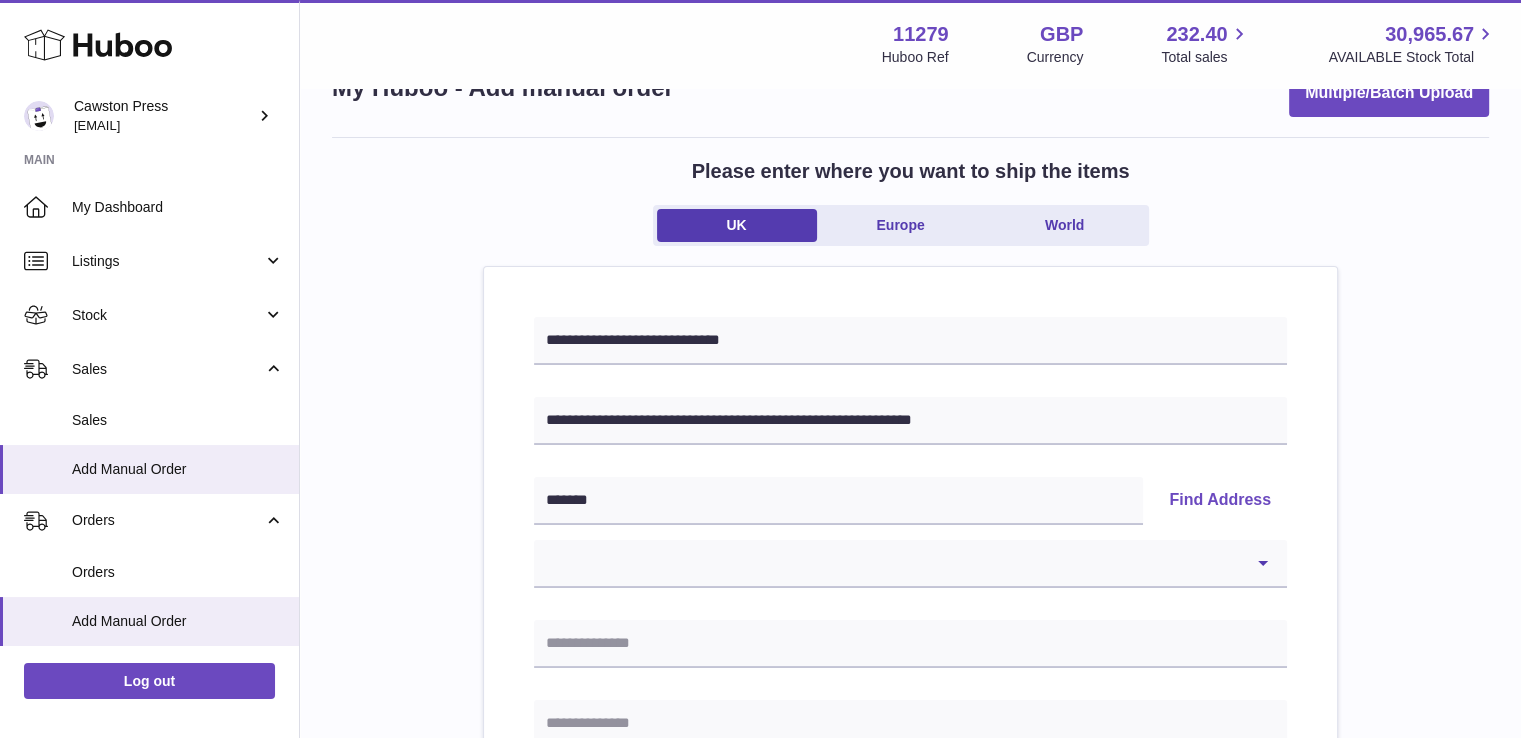 click on "**********" at bounding box center [910, 894] 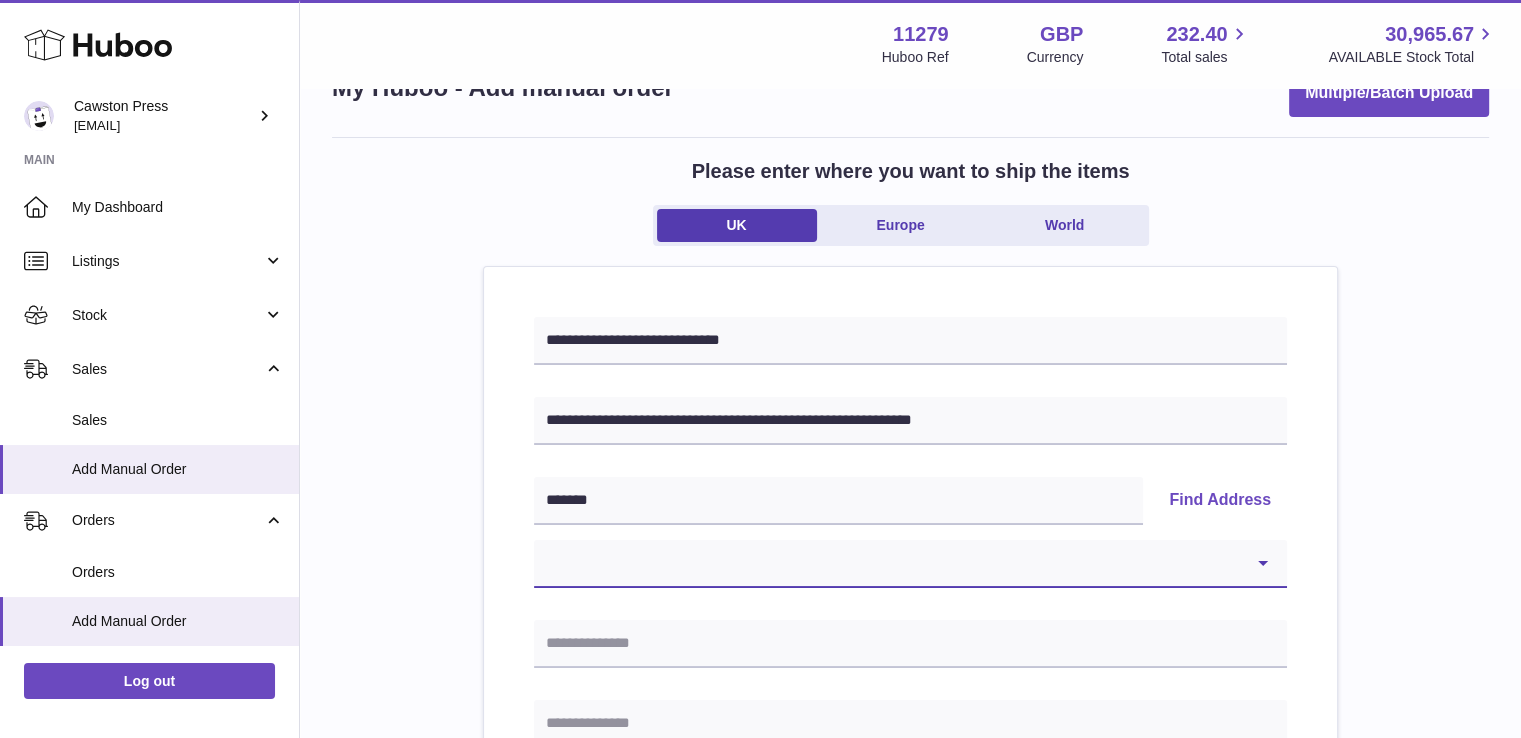 click on "**********" at bounding box center [910, 564] 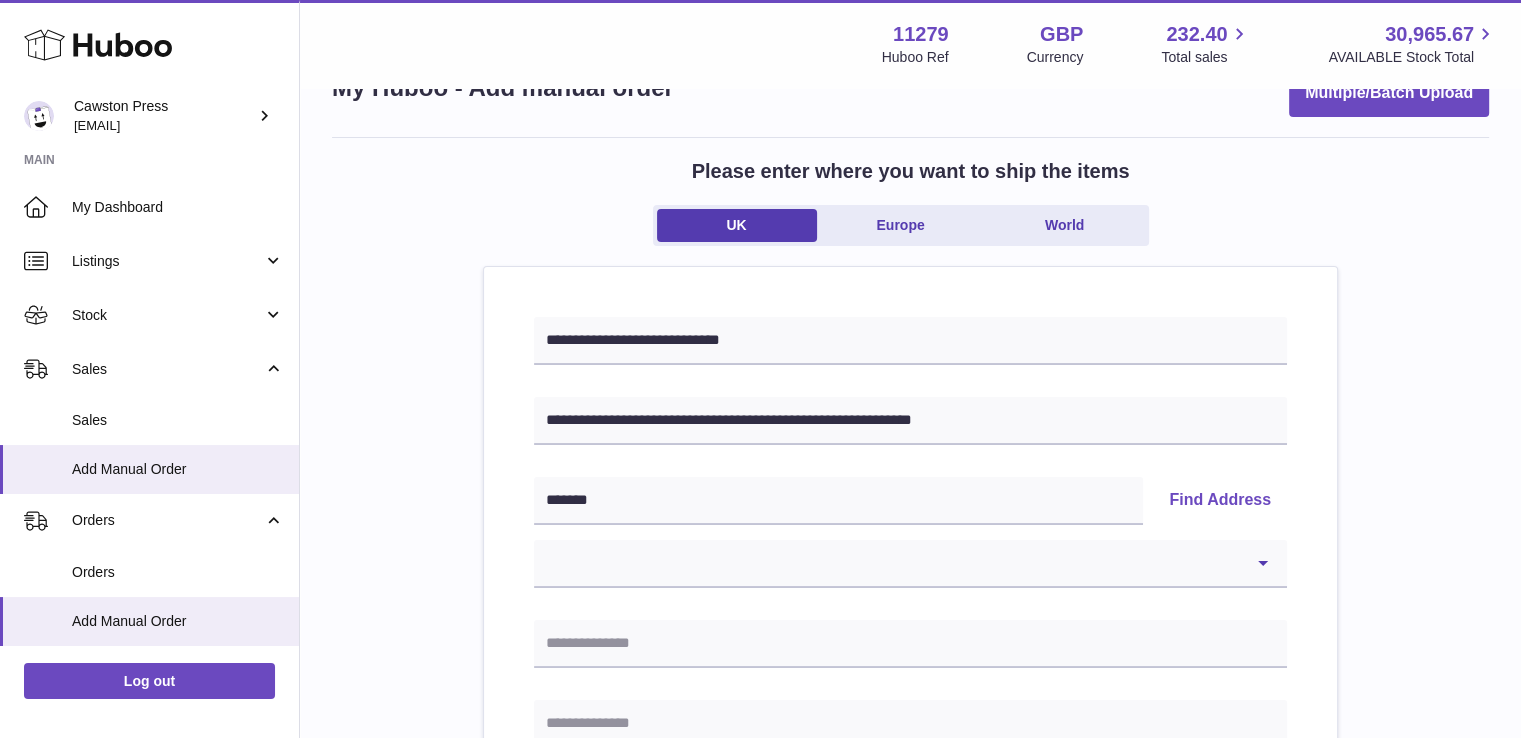 click on "**********" at bounding box center [910, 894] 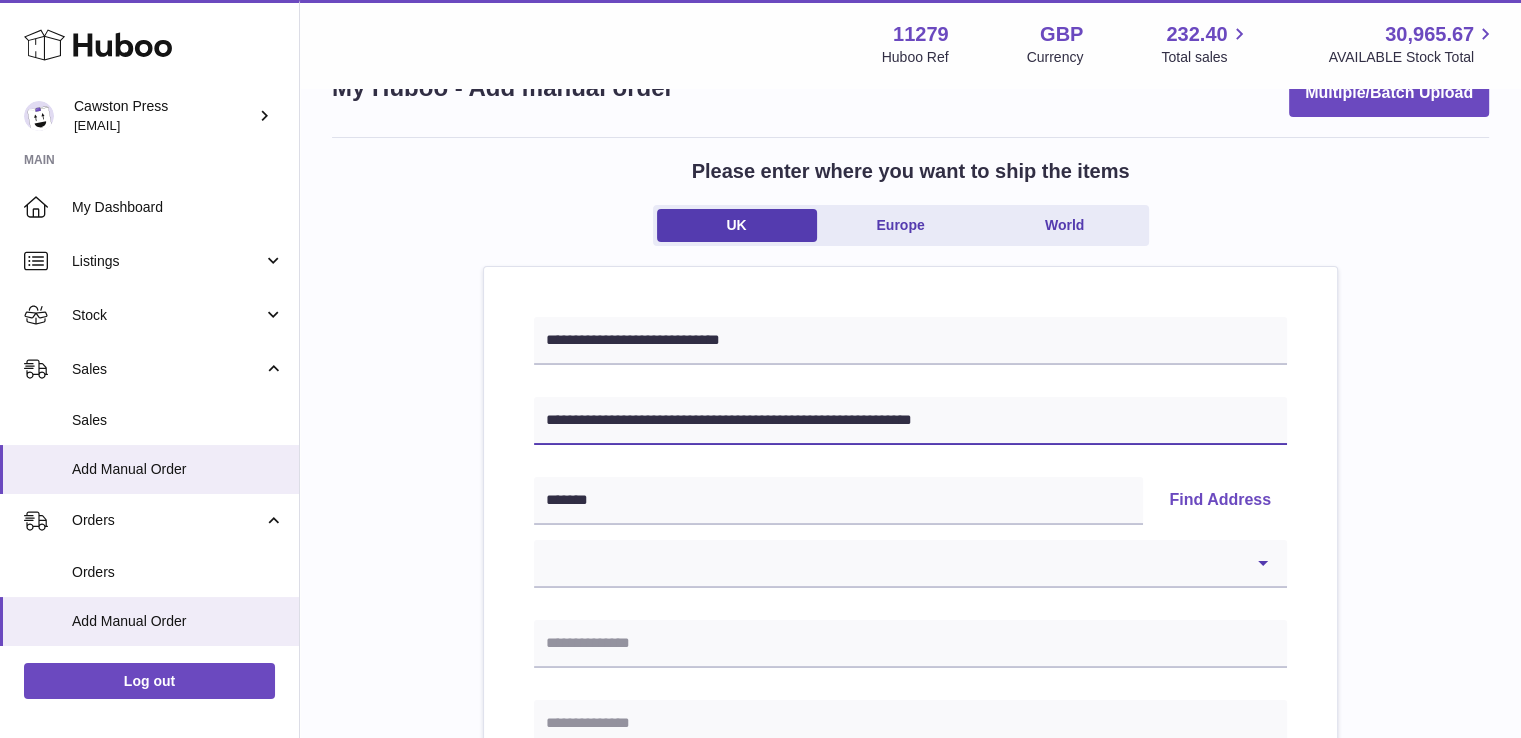drag, startPoint x: 977, startPoint y: 424, endPoint x: 916, endPoint y: 422, distance: 61.03278 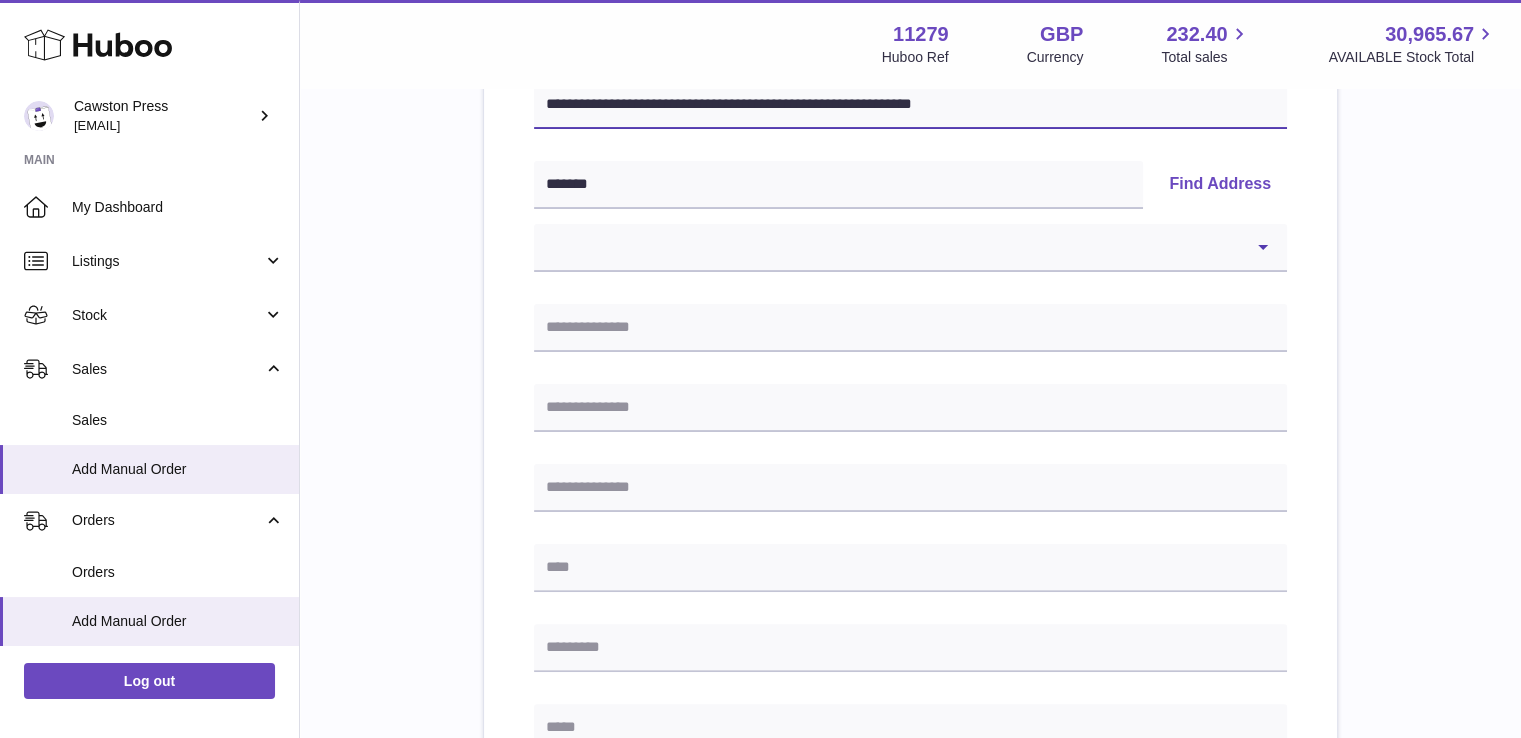 scroll, scrollTop: 378, scrollLeft: 0, axis: vertical 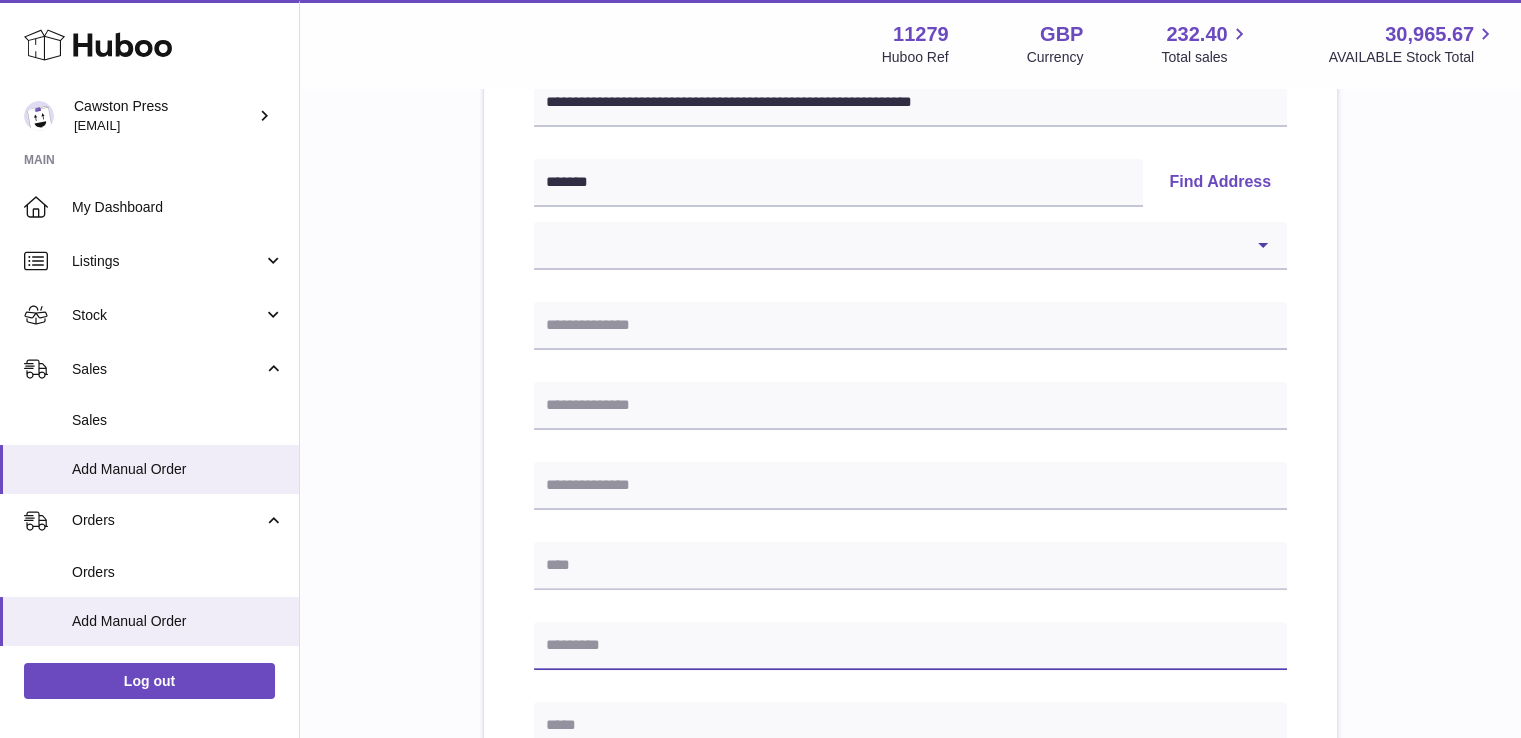 paste on "*******" 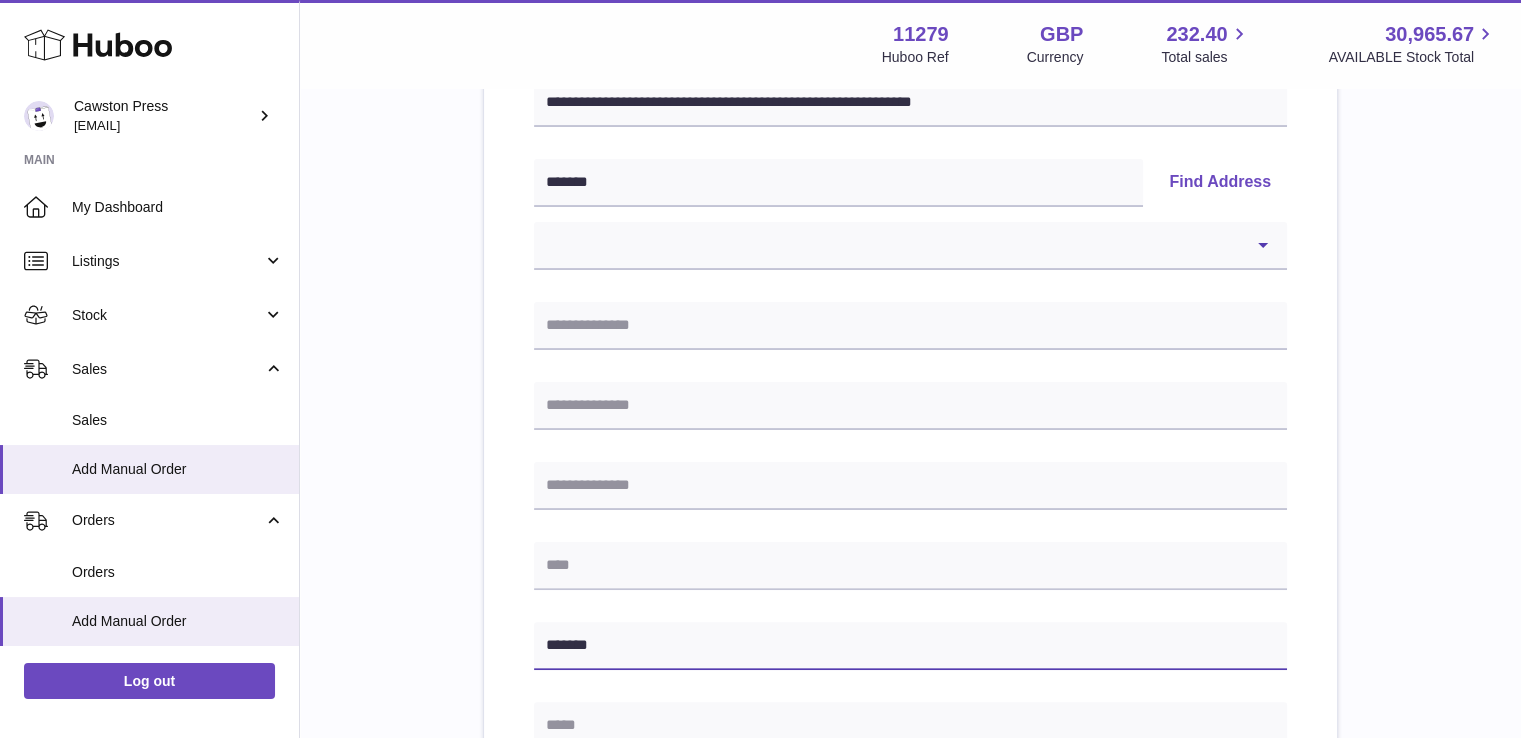 click on "*******" at bounding box center (910, 646) 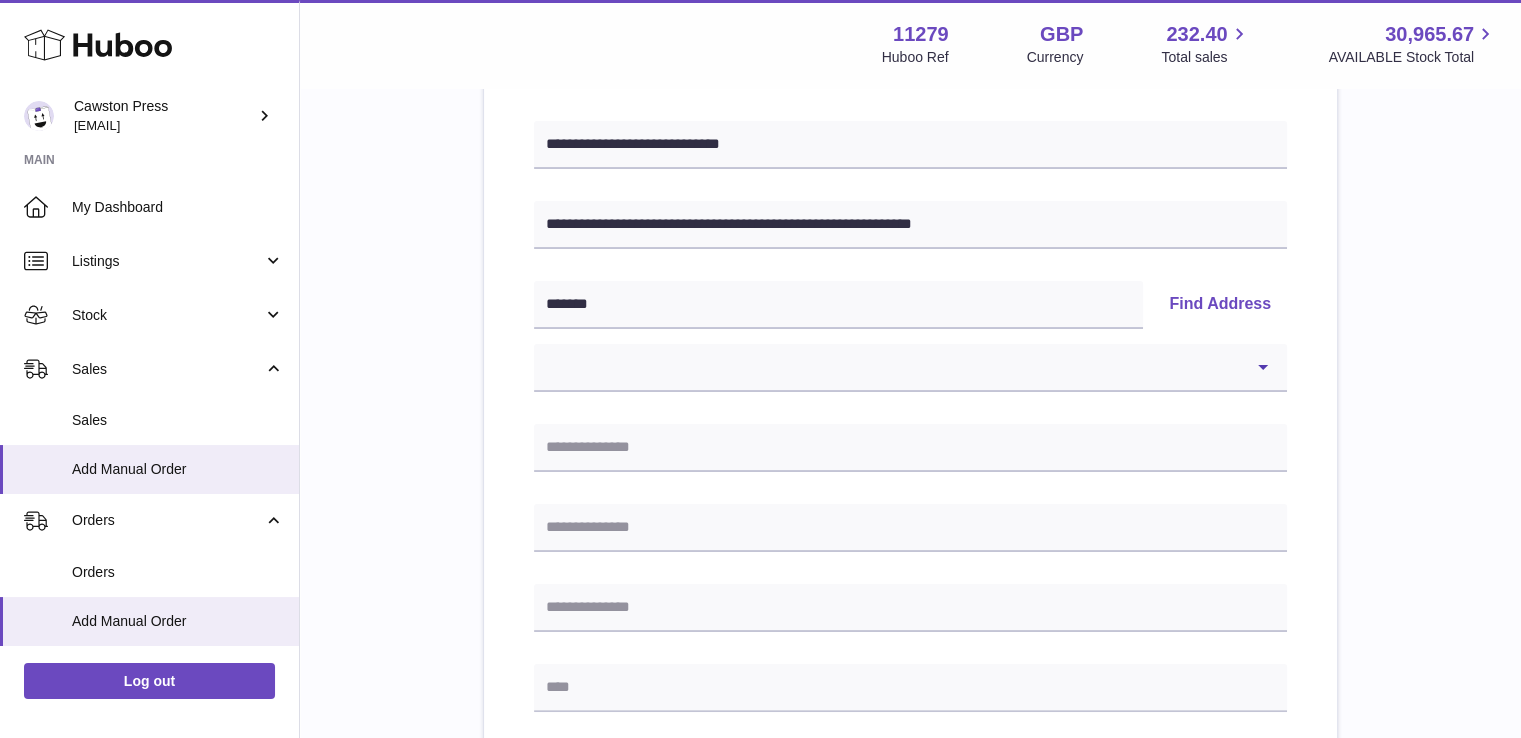 scroll, scrollTop: 263, scrollLeft: 0, axis: vertical 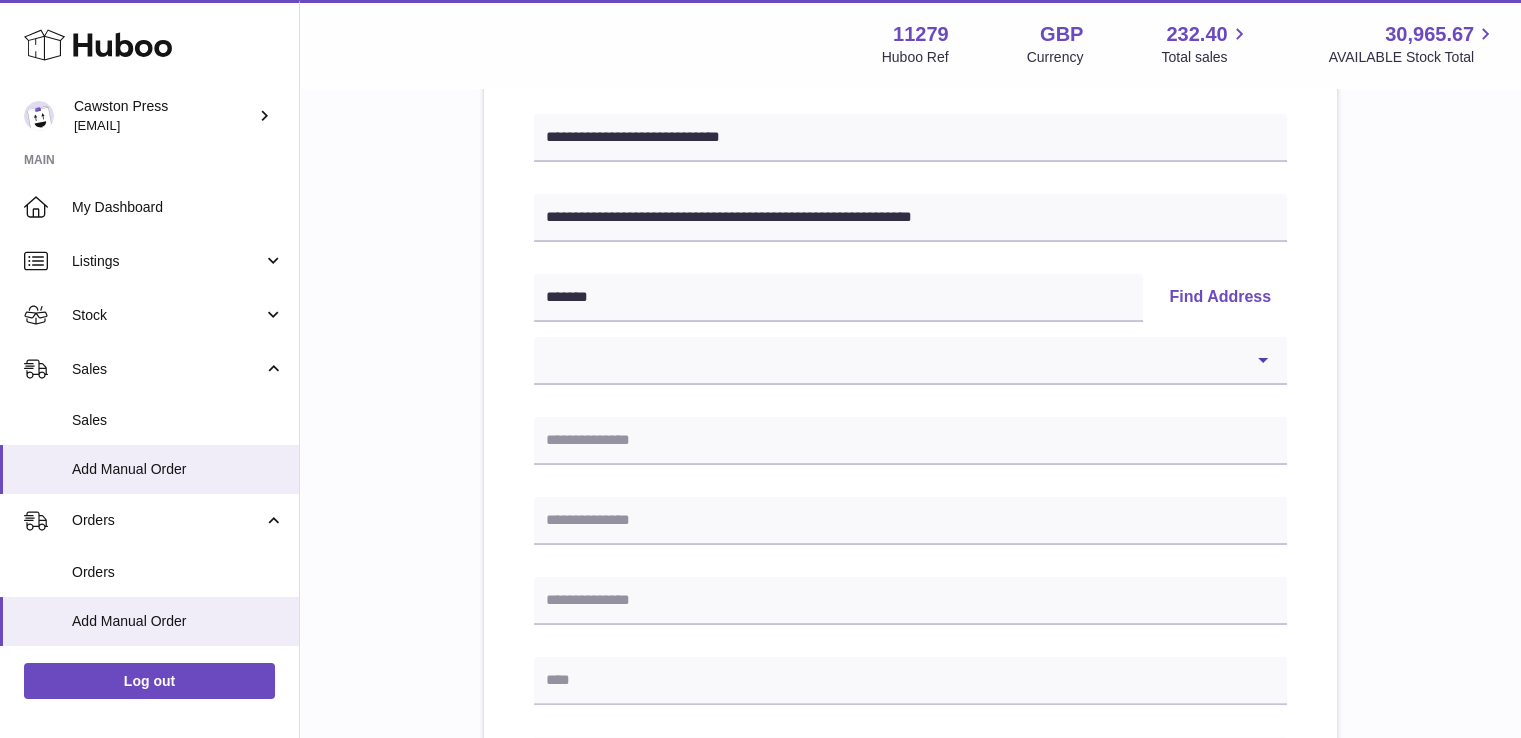 type on "*******" 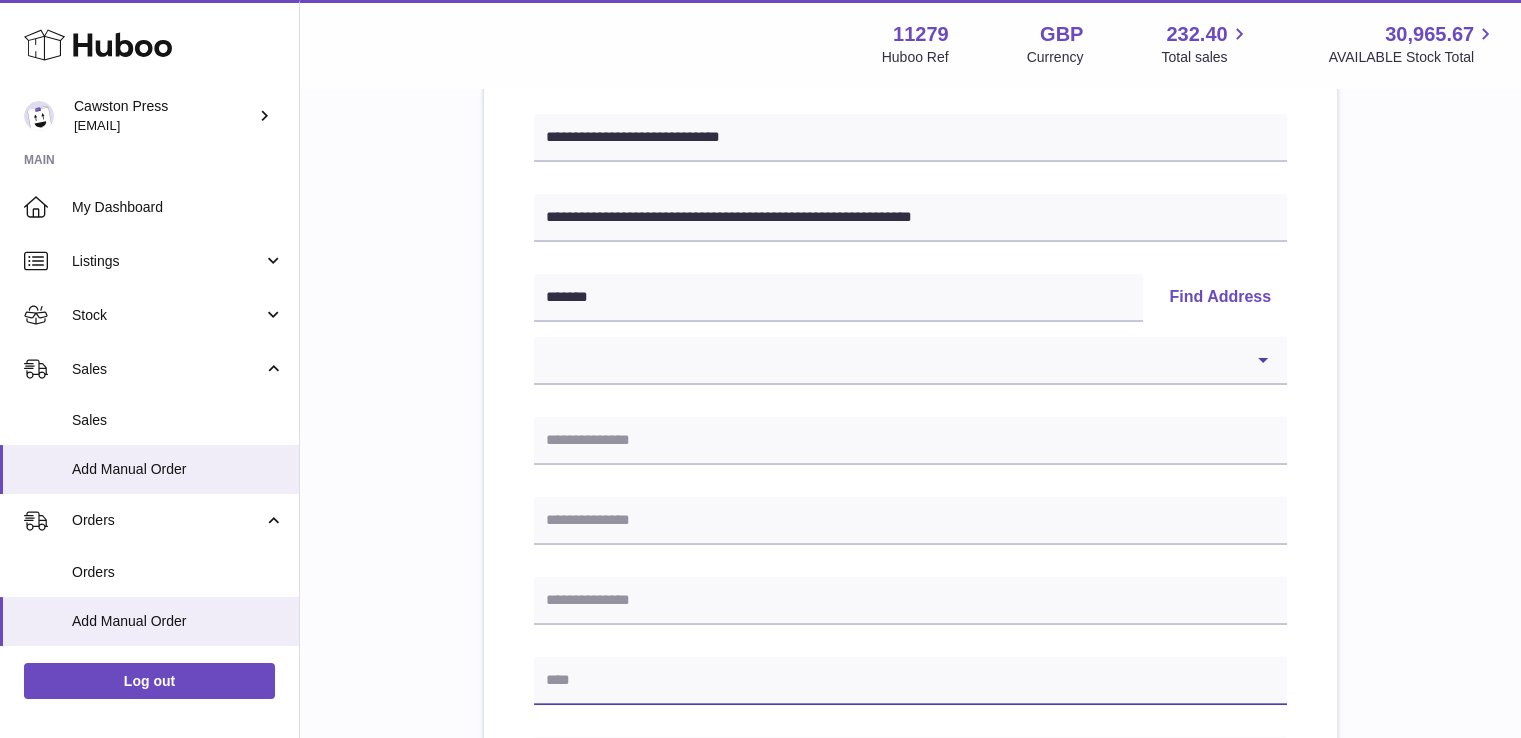 click at bounding box center [910, 681] 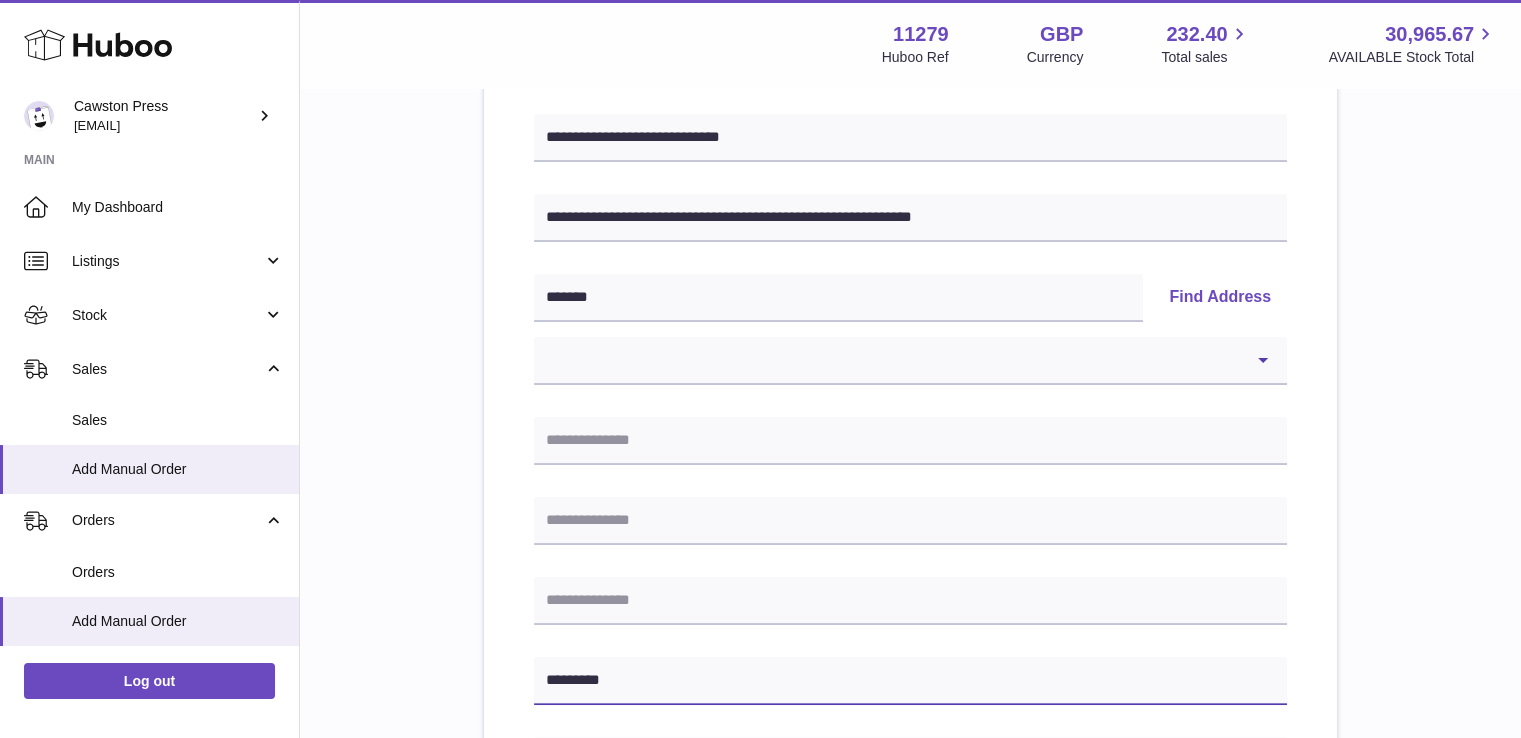 type on "*********" 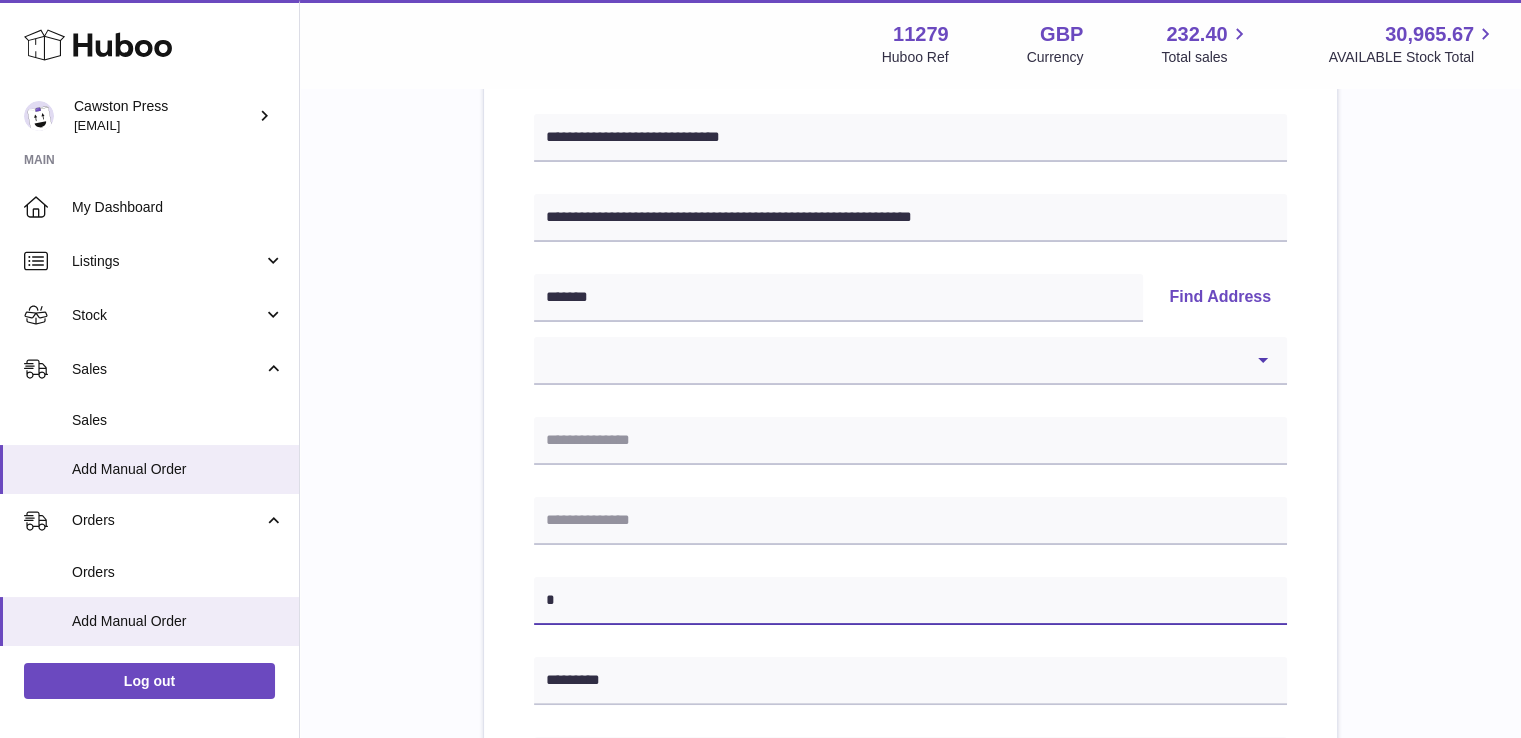 click on "*" at bounding box center [910, 601] 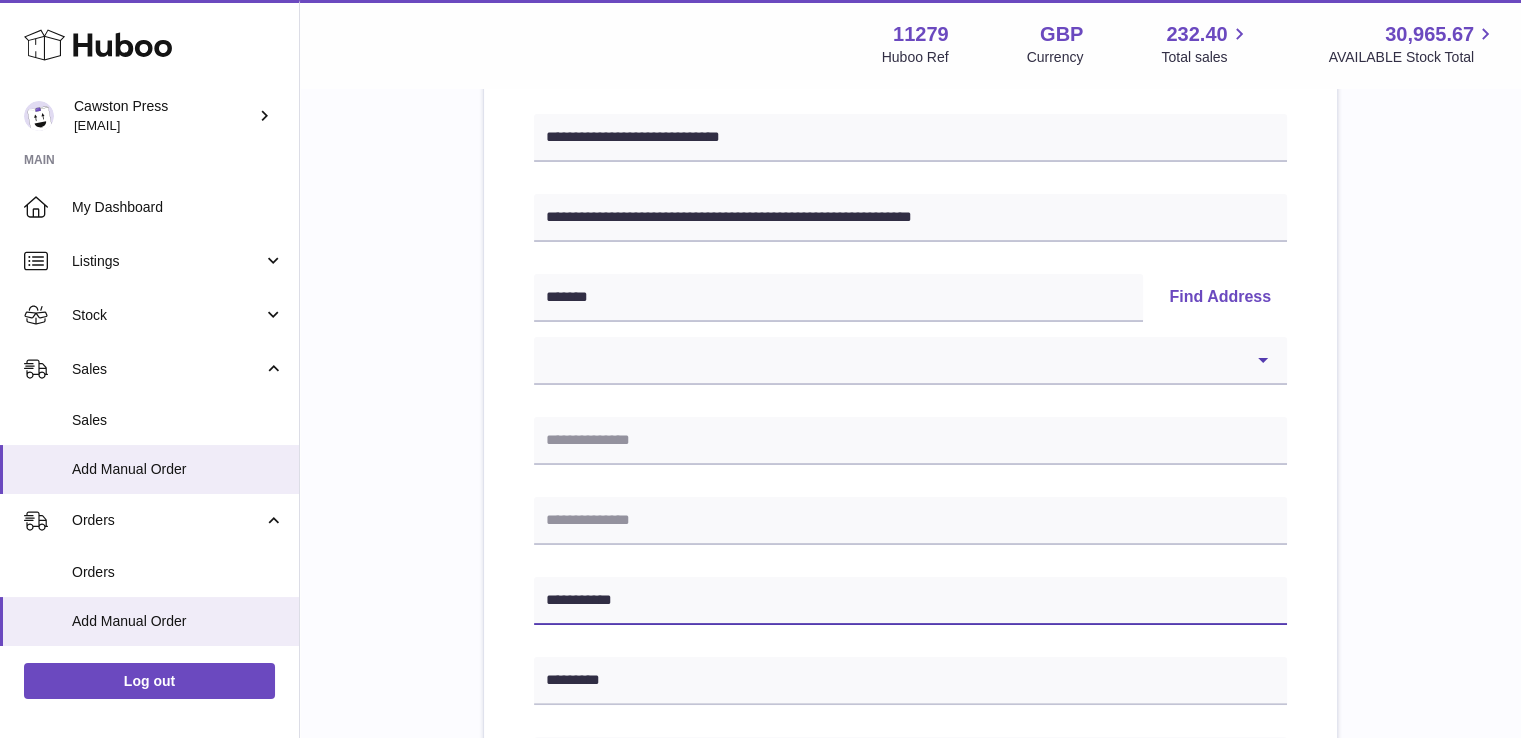 type on "**********" 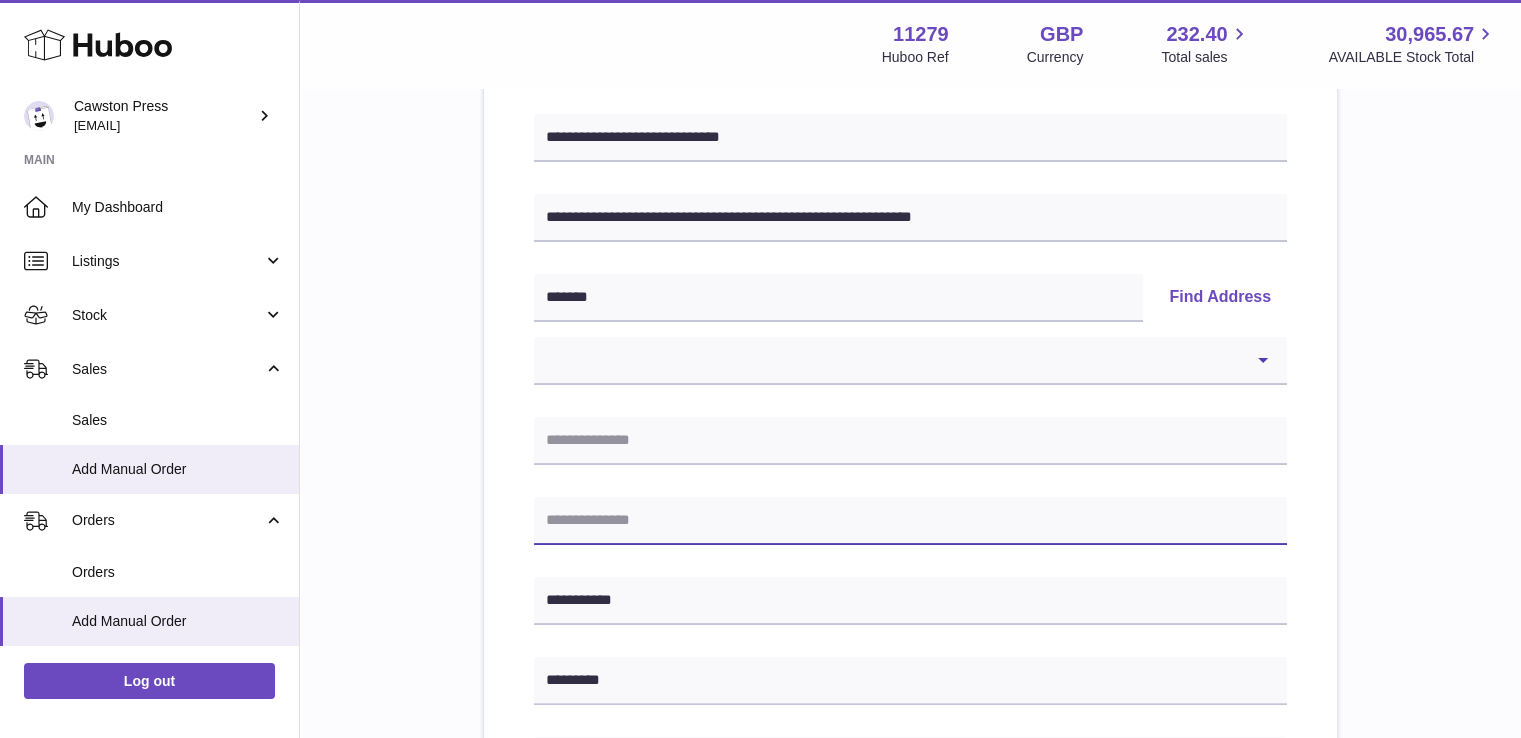 click at bounding box center [910, 521] 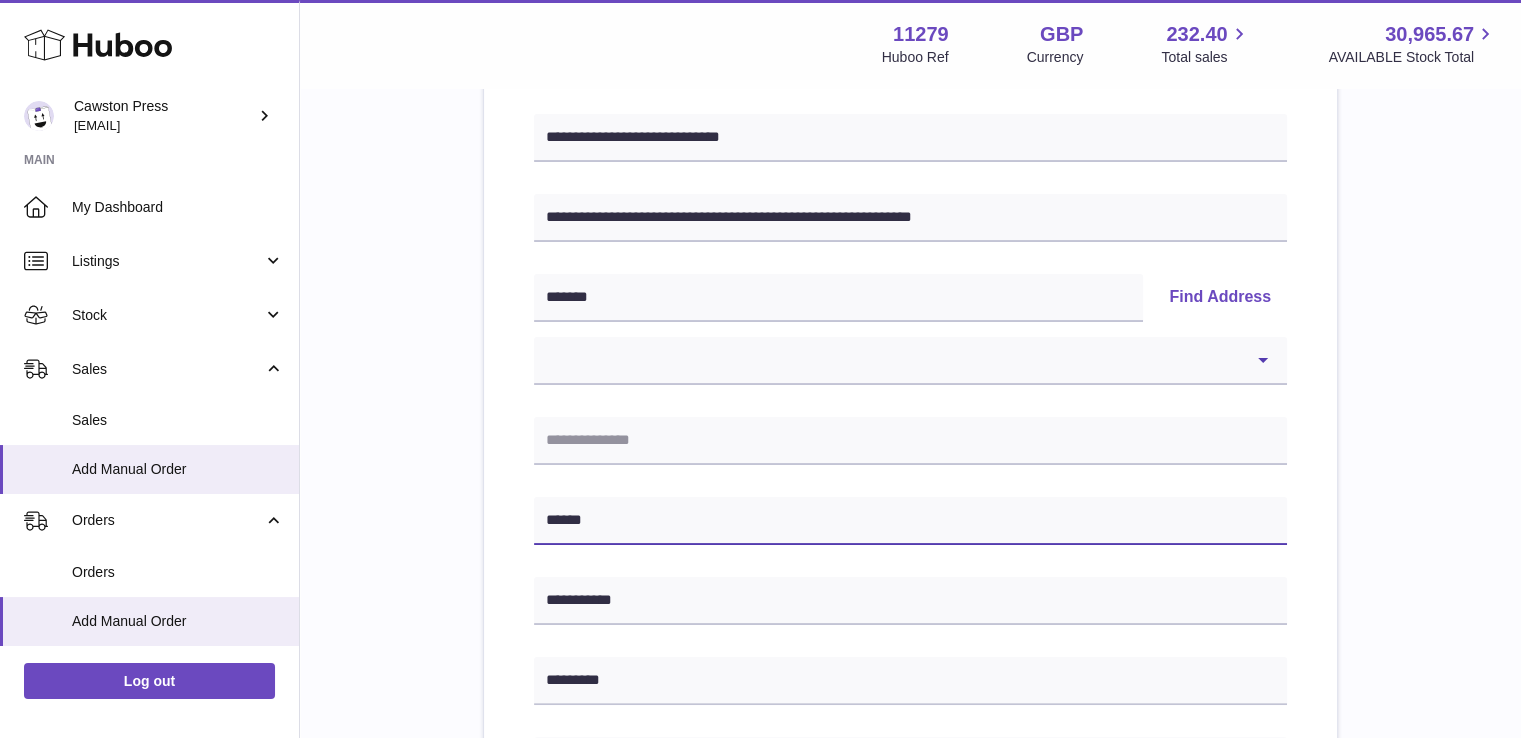 type on "******" 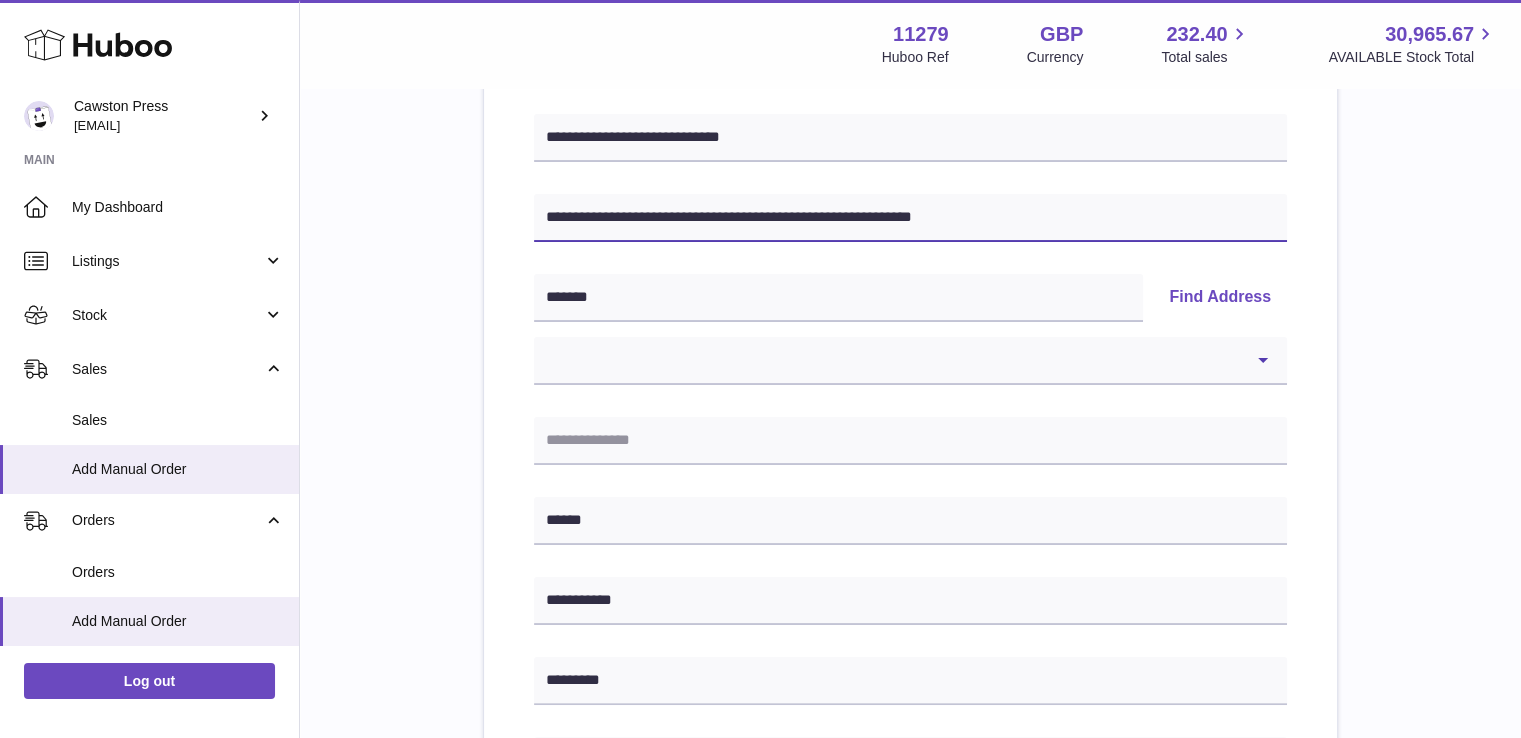 drag, startPoint x: 1066, startPoint y: 211, endPoint x: 718, endPoint y: 210, distance: 348.00143 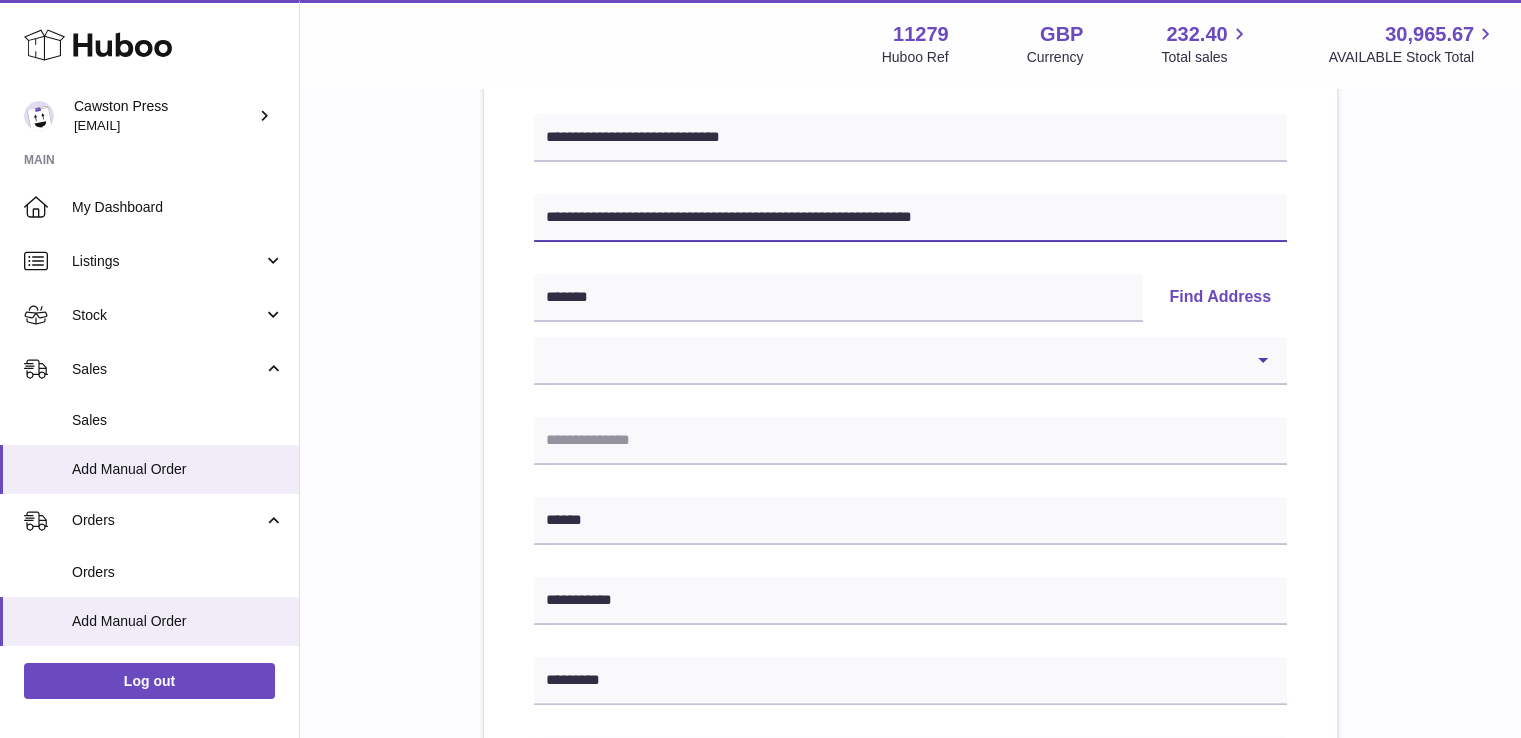 click on "**********" at bounding box center (910, 218) 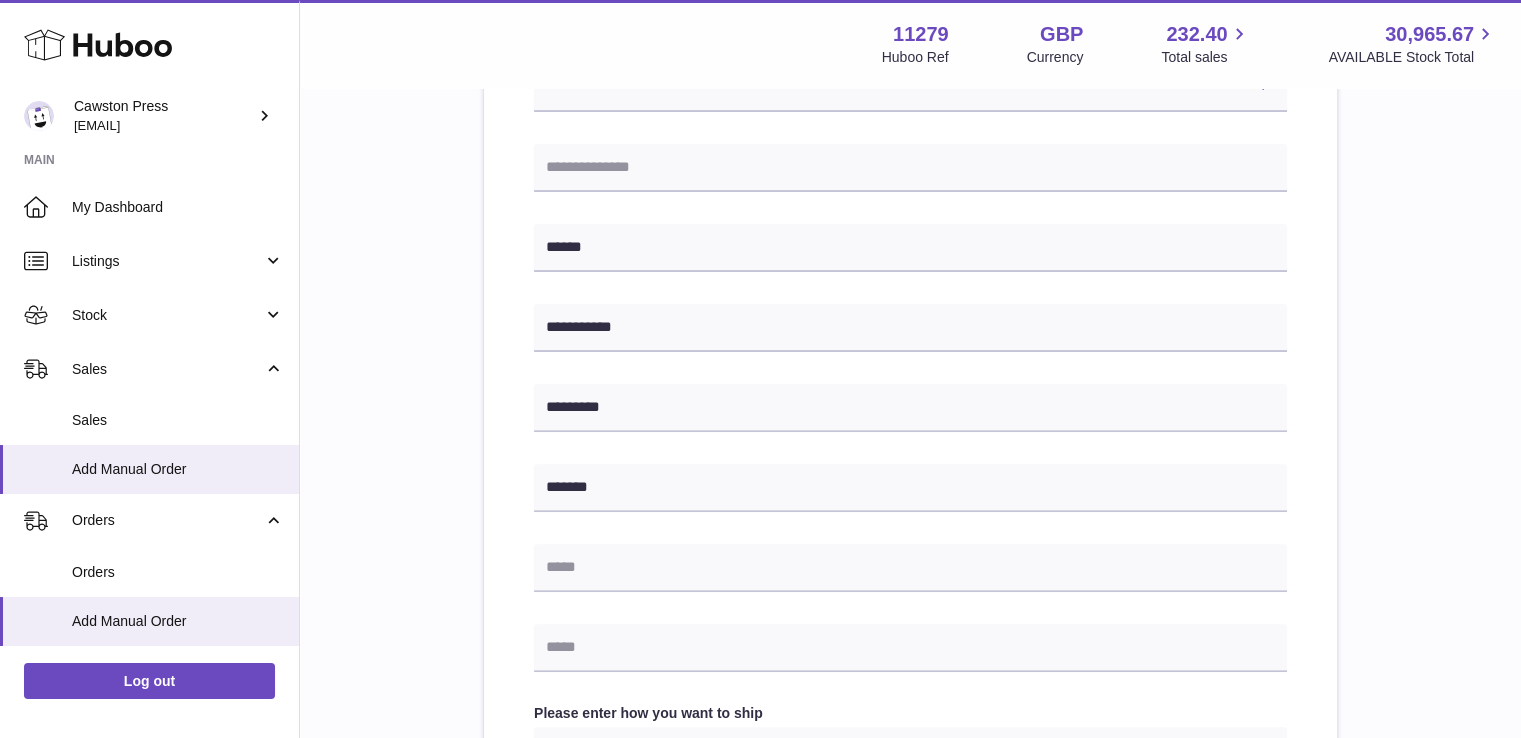 scroll, scrollTop: 543, scrollLeft: 0, axis: vertical 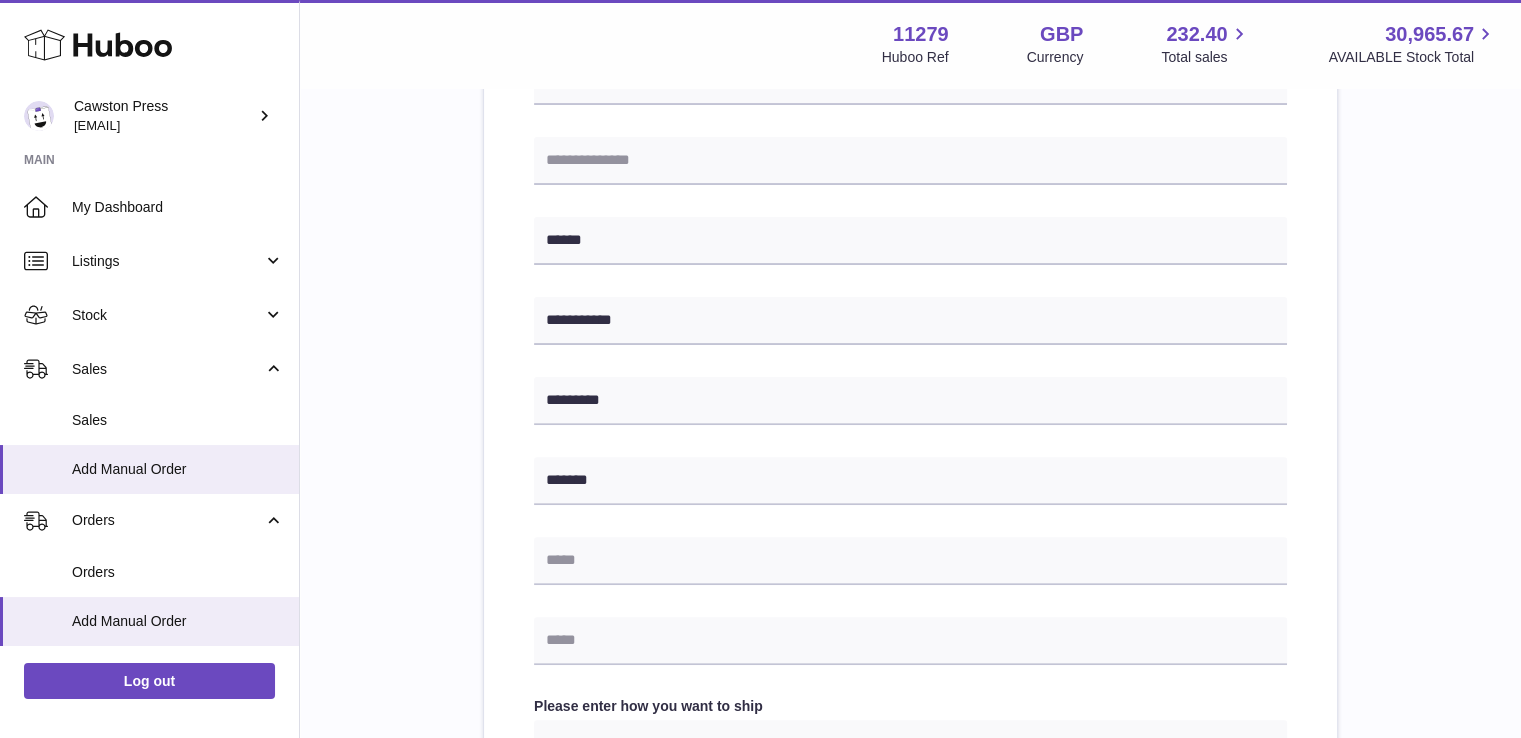 type on "**********" 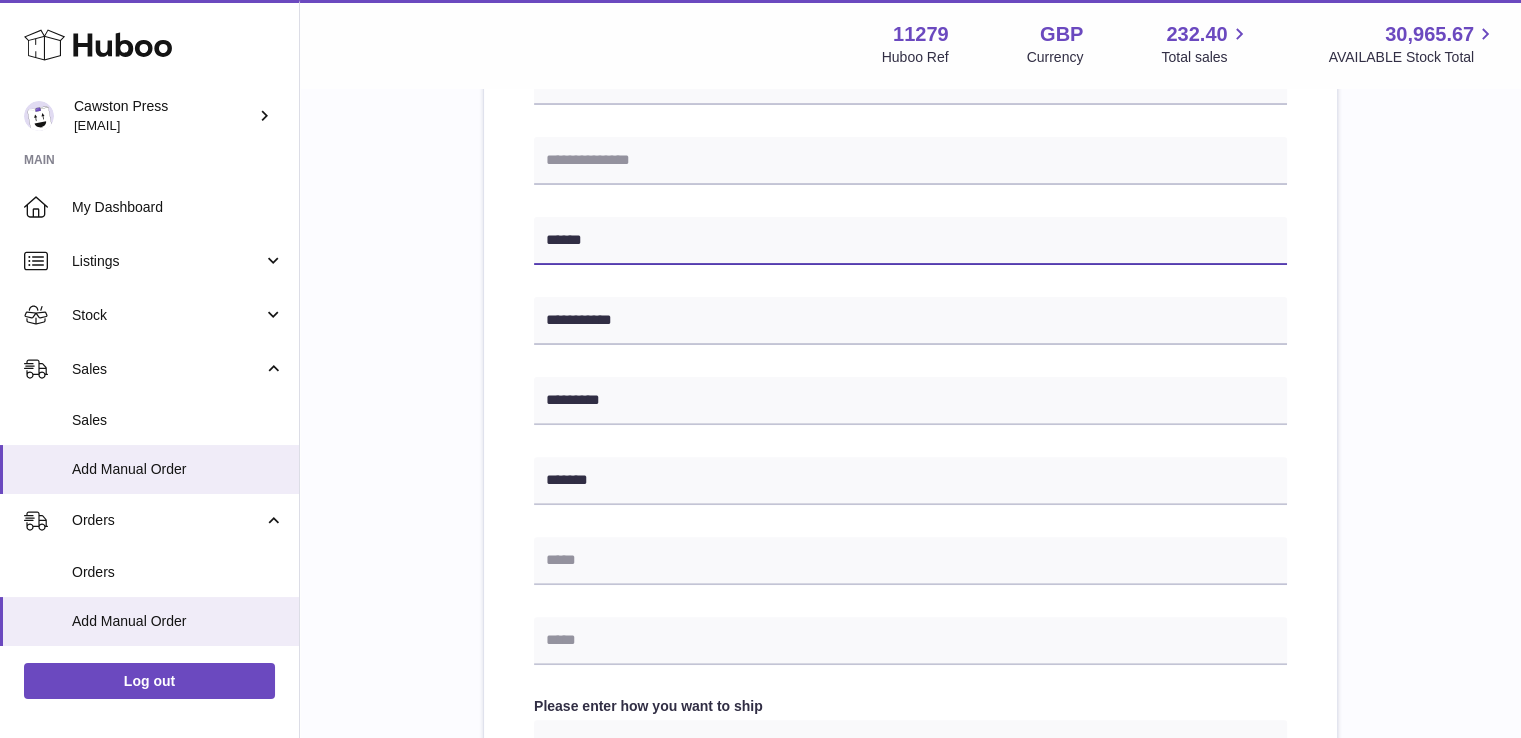 click on "******" at bounding box center (910, 241) 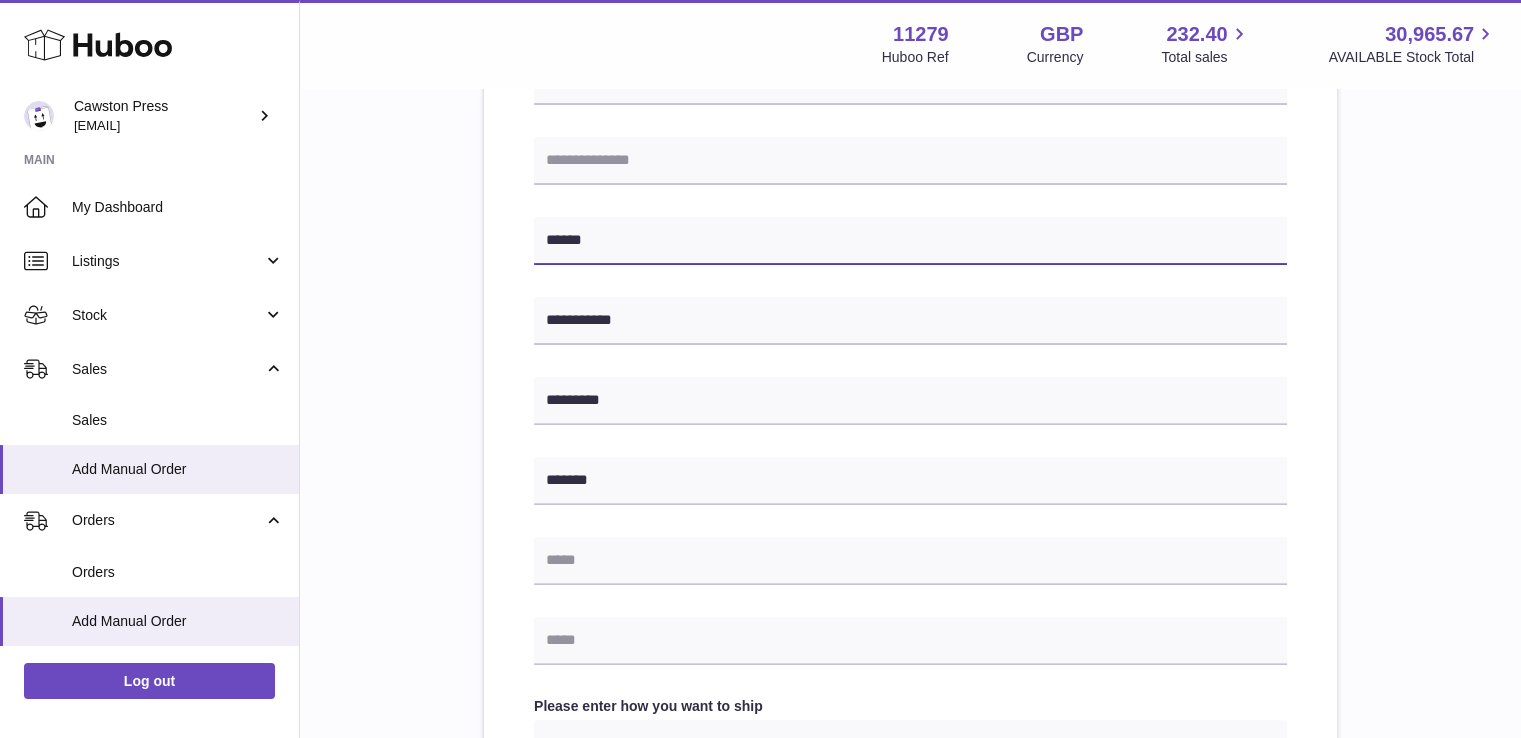 drag, startPoint x: 612, startPoint y: 244, endPoint x: 531, endPoint y: 248, distance: 81.09871 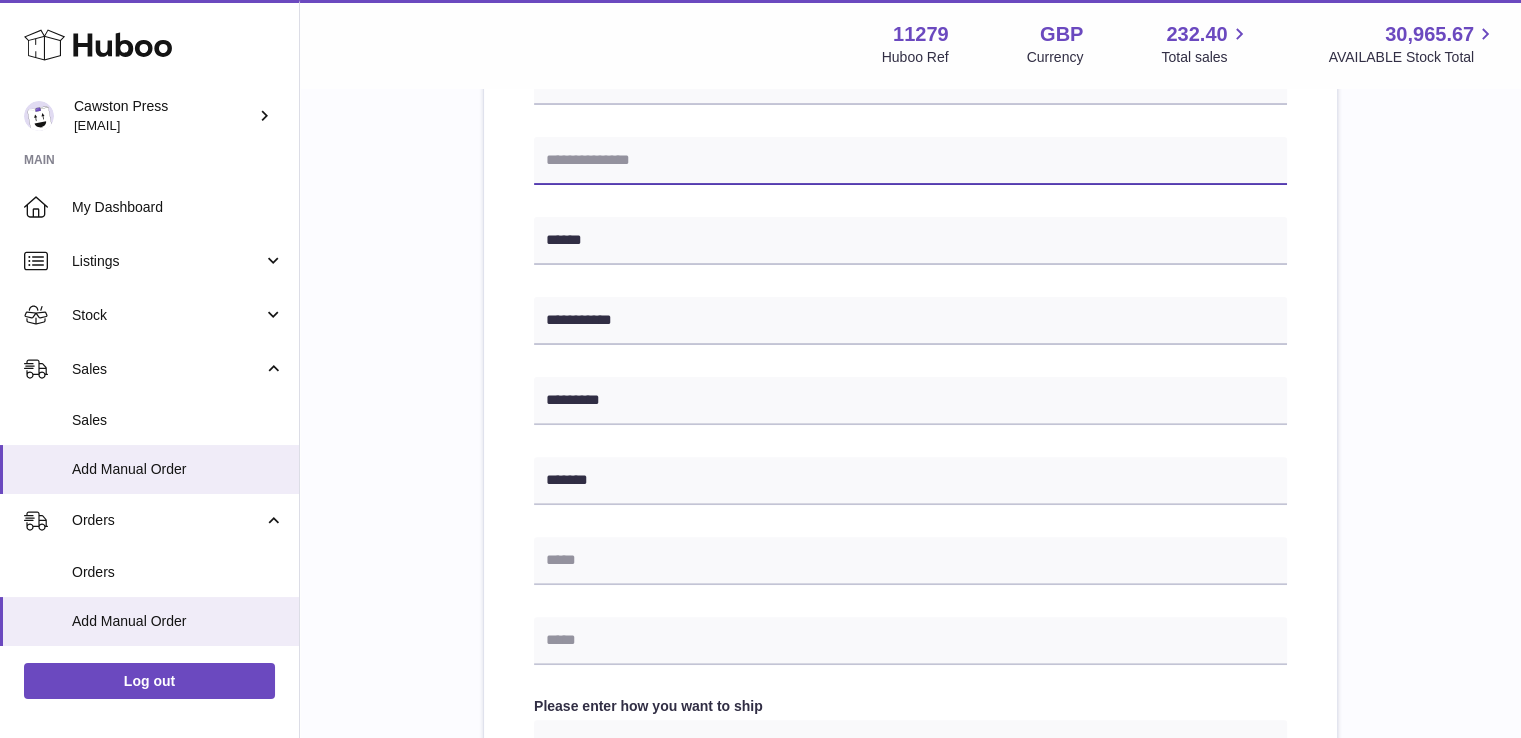 paste on "******" 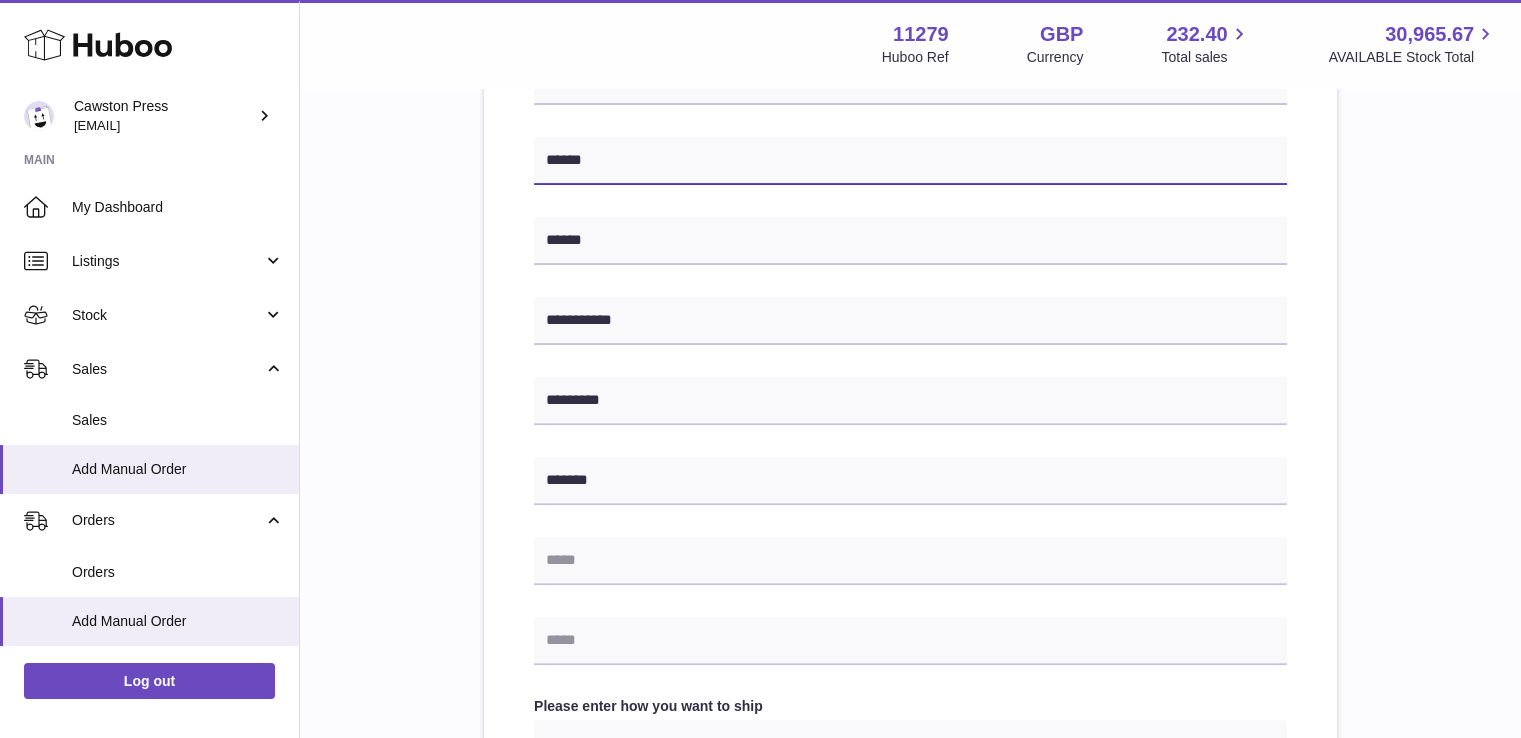 click on "******" at bounding box center [910, 161] 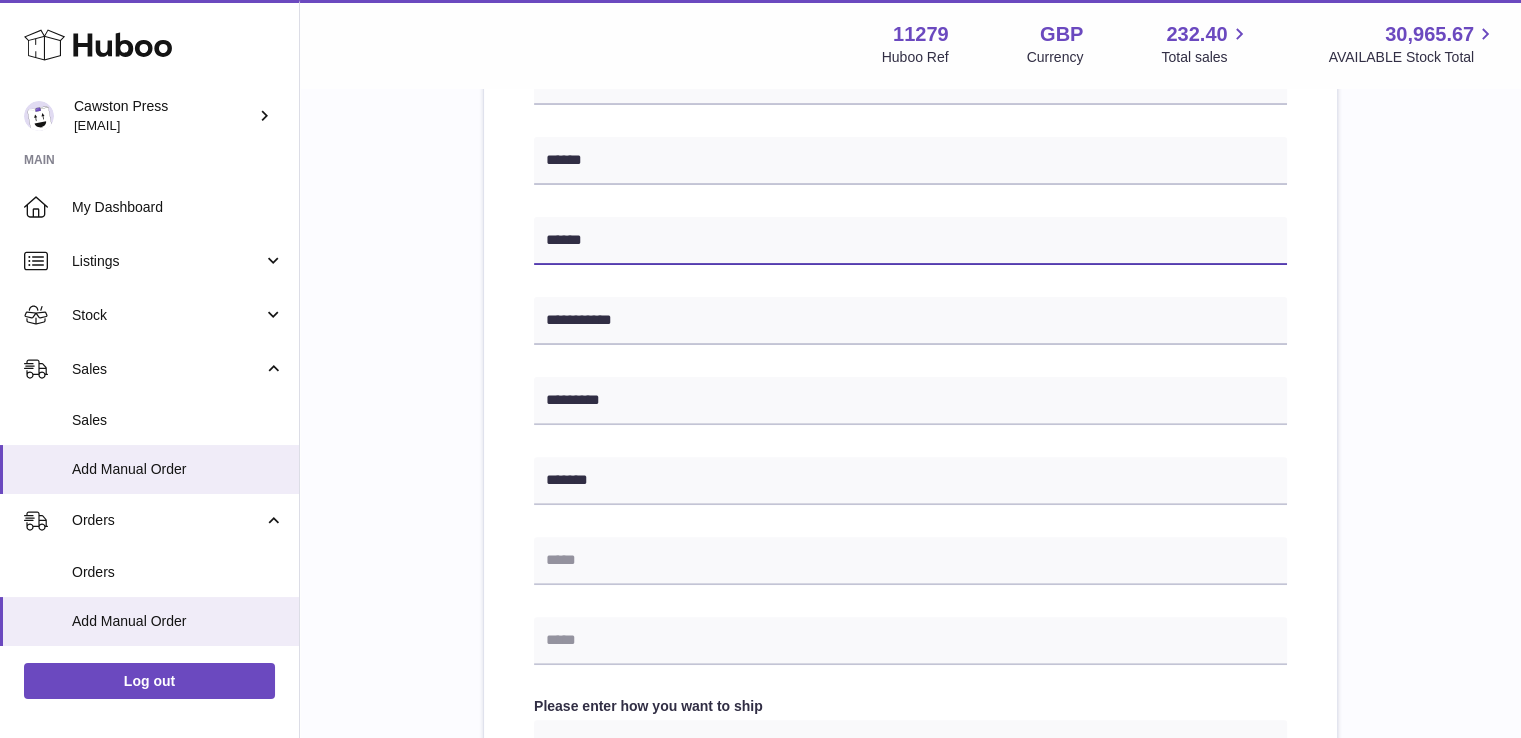 click on "******" at bounding box center (910, 241) 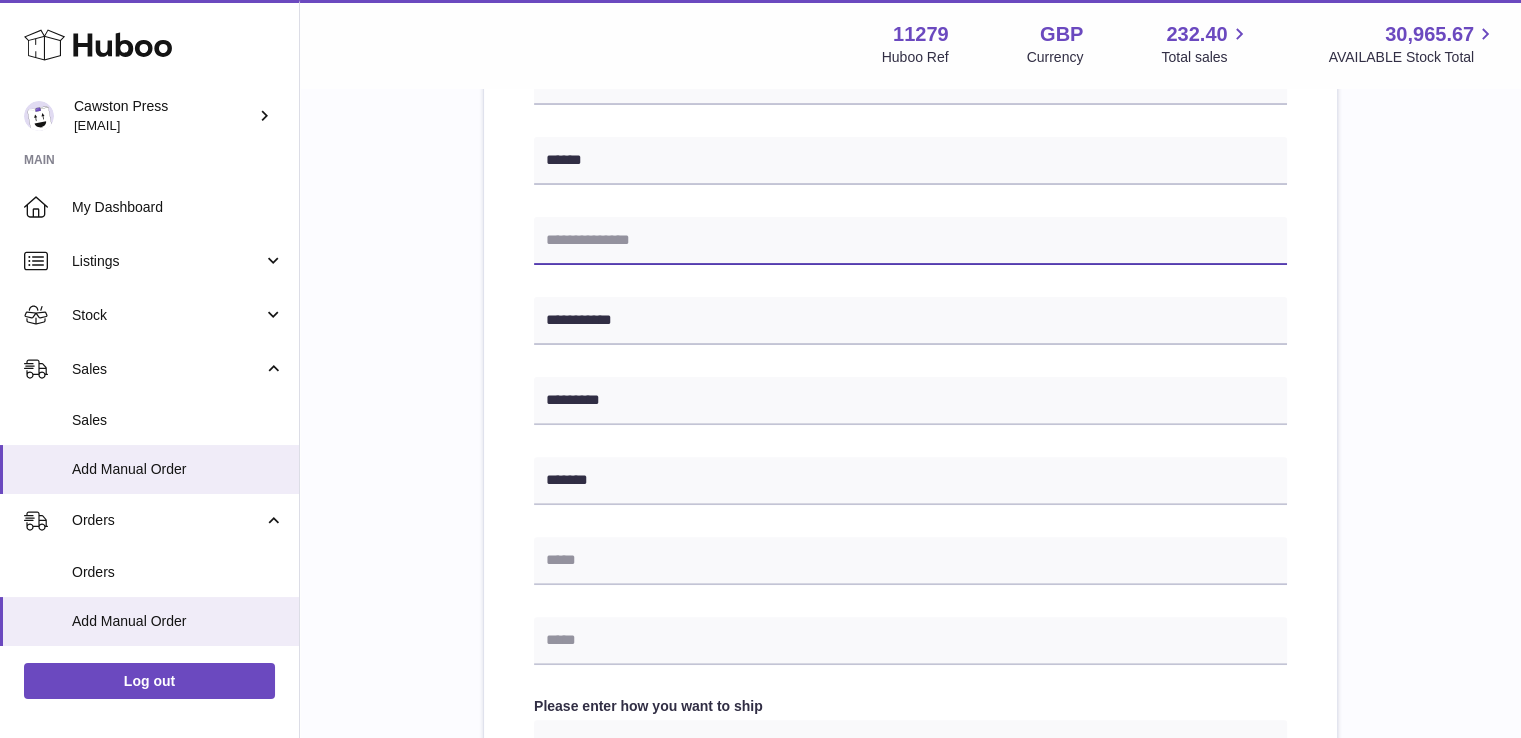 type on "*" 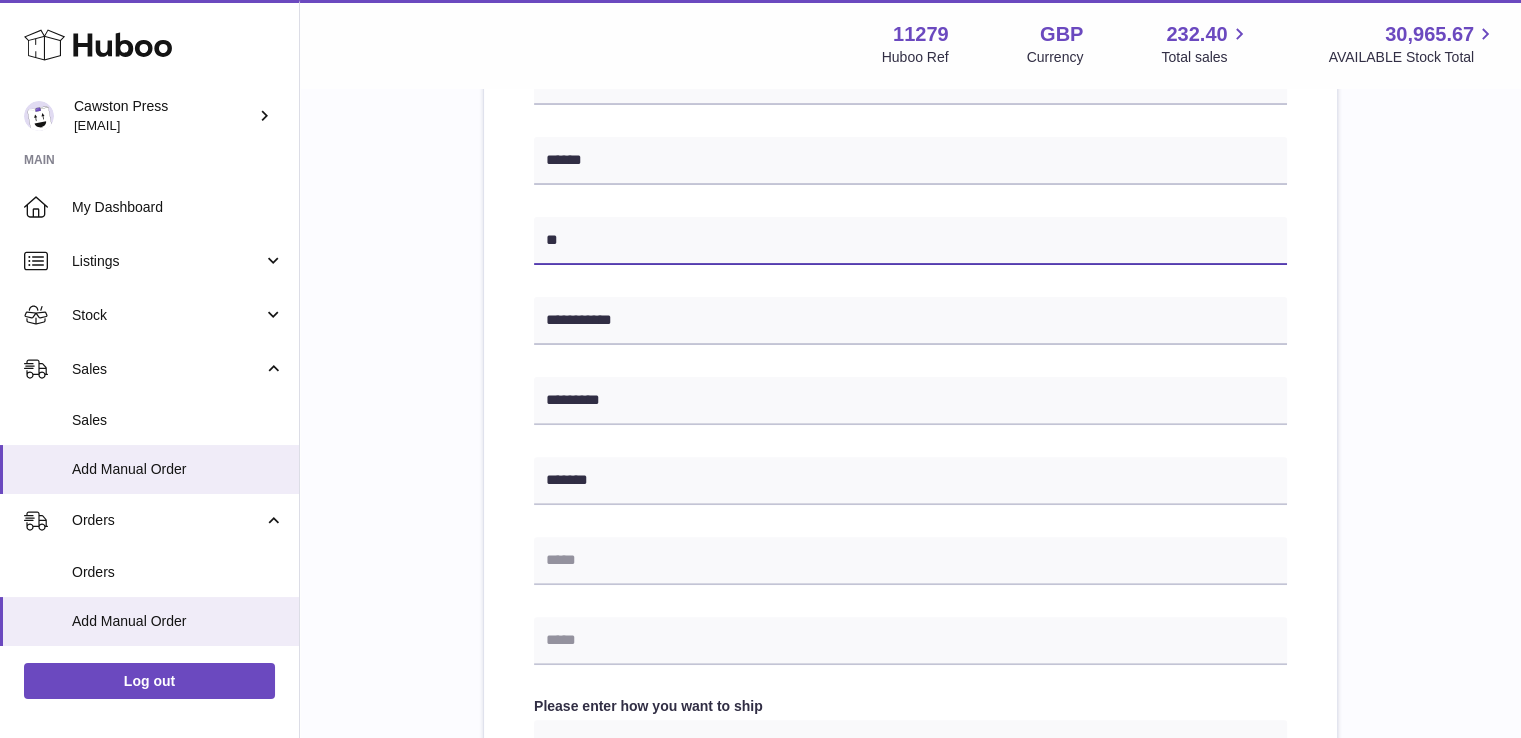 type on "*" 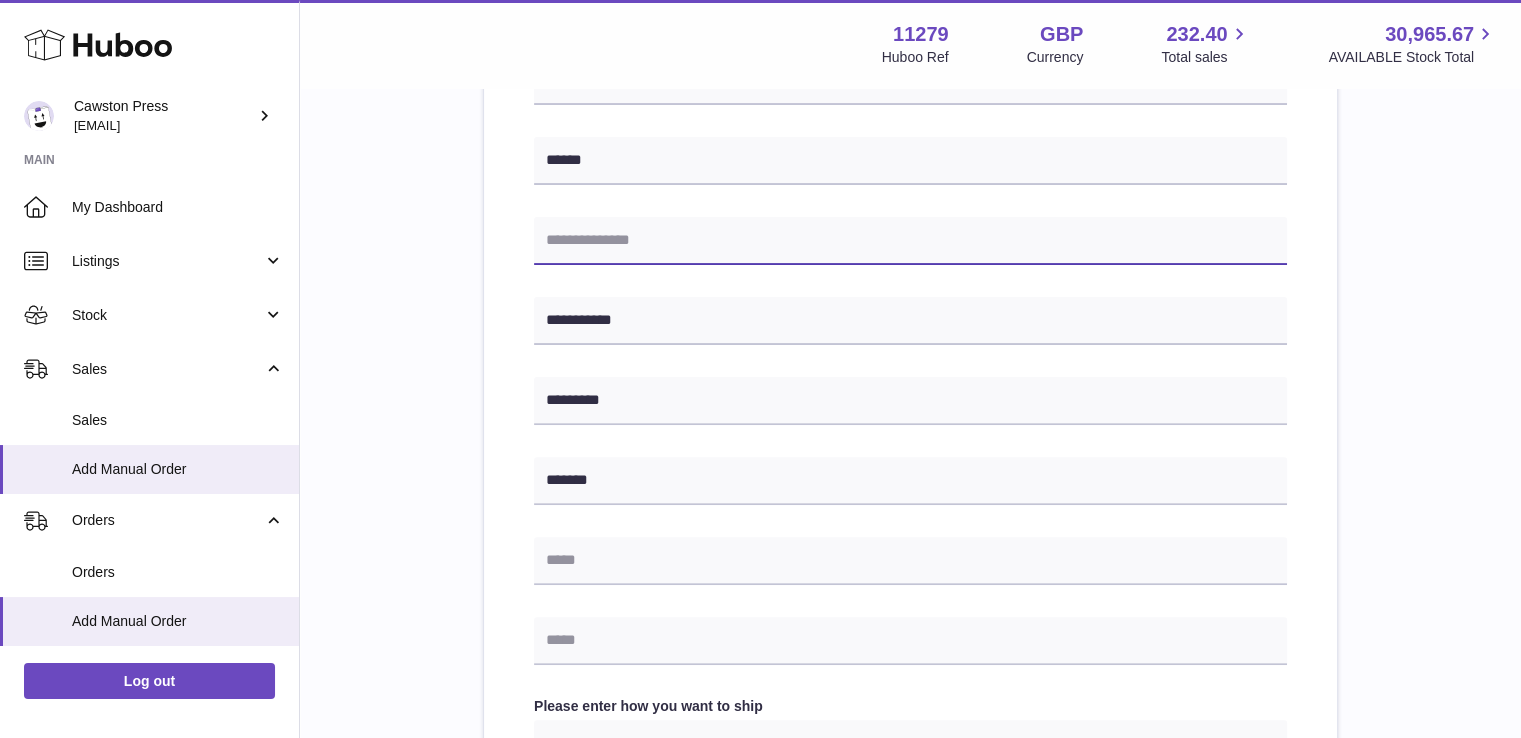 click at bounding box center (910, 241) 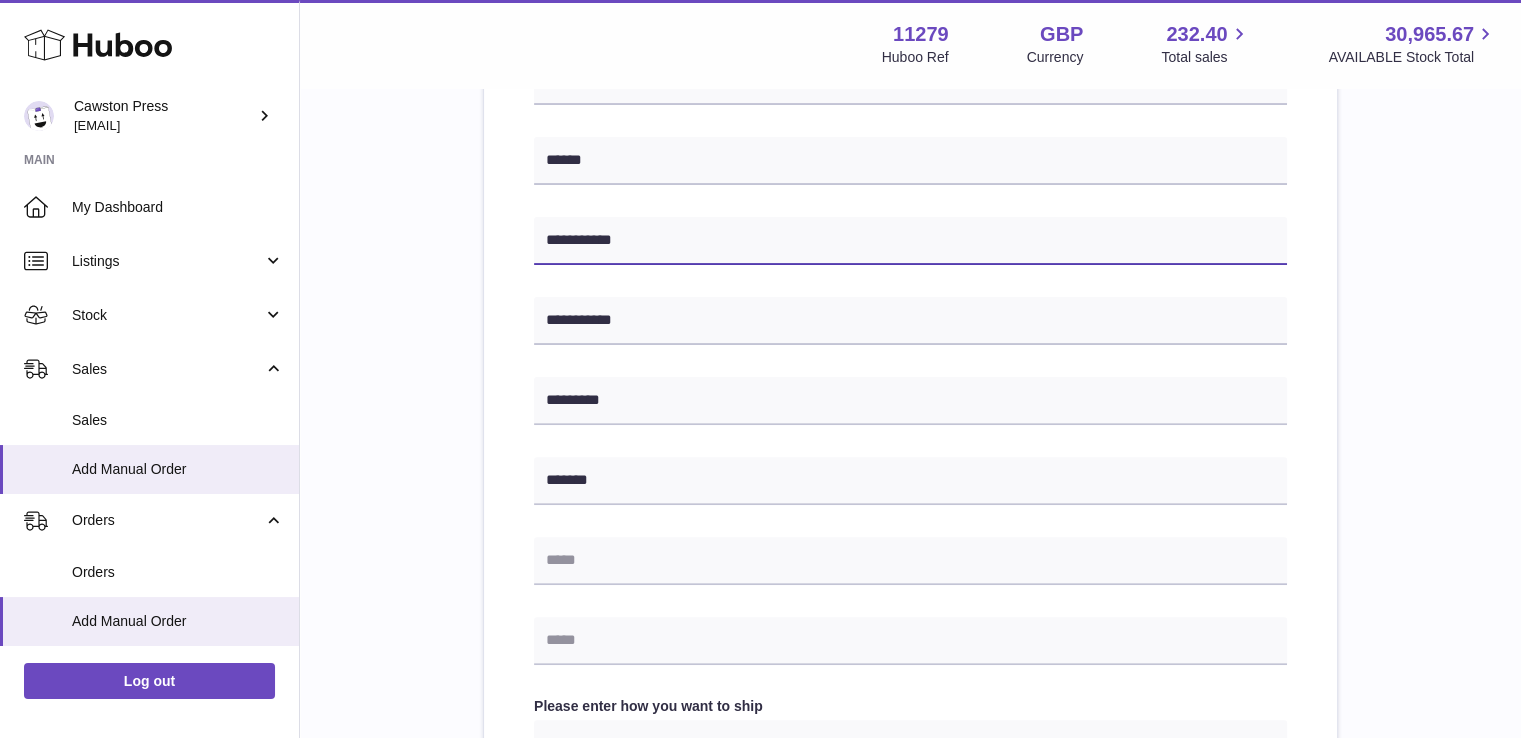 scroll, scrollTop: 644, scrollLeft: 0, axis: vertical 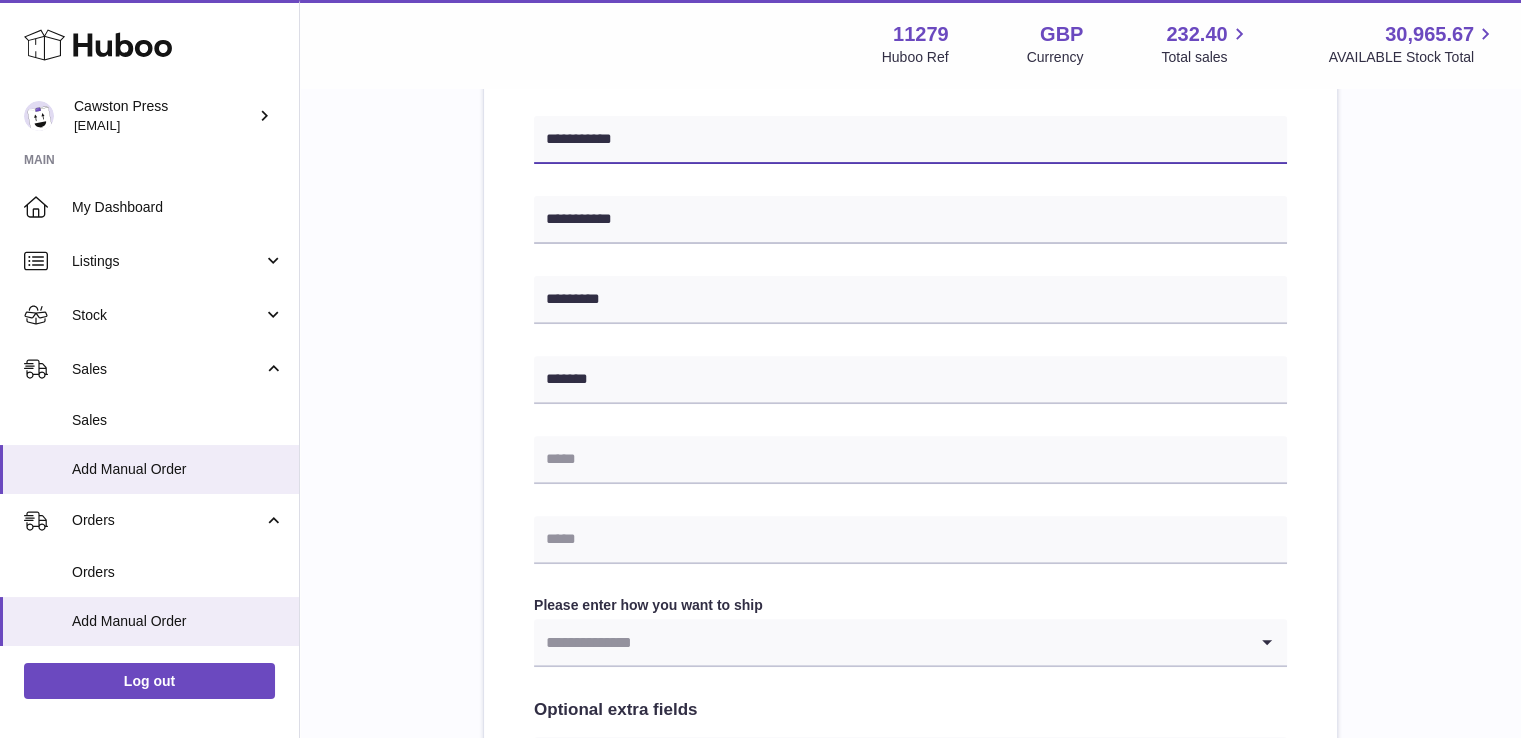 type on "**********" 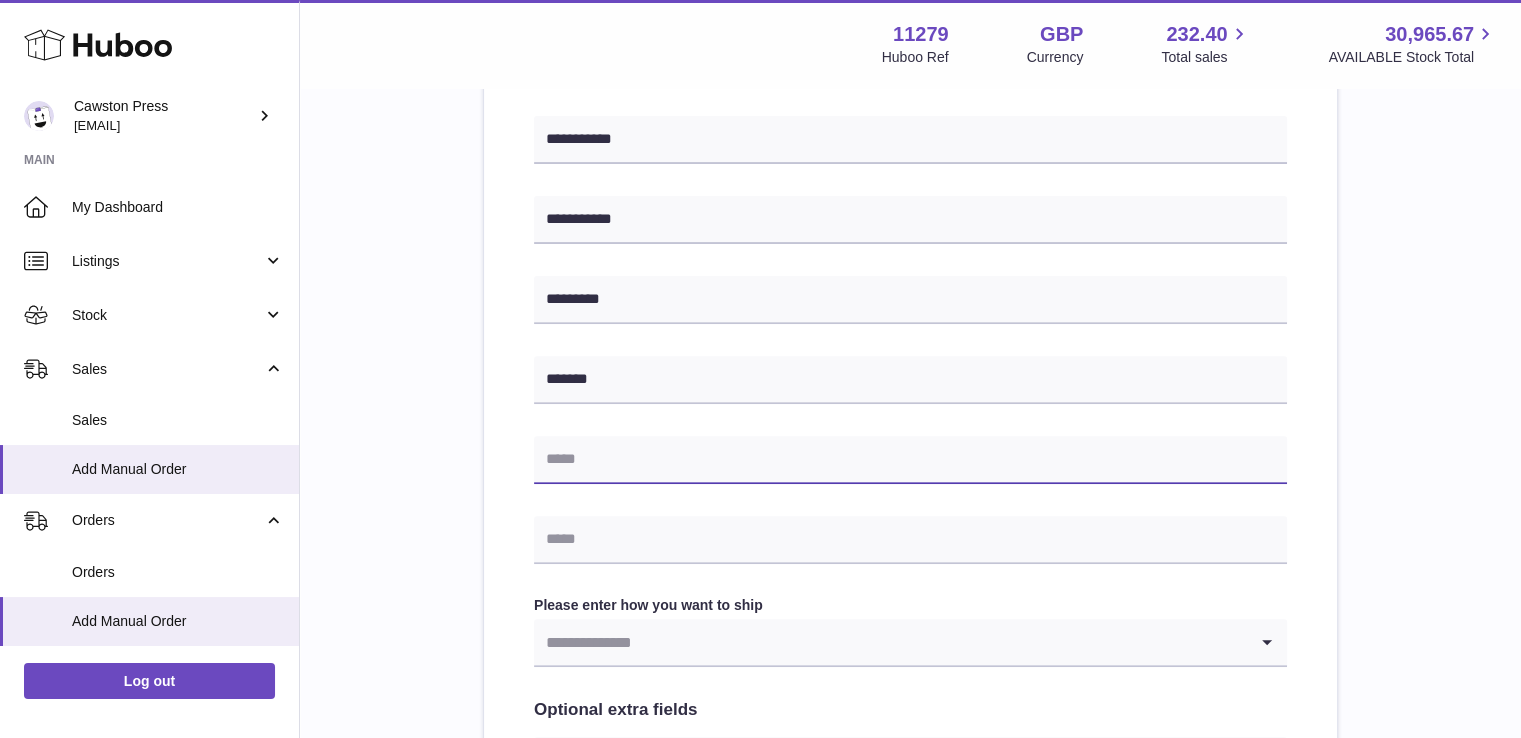 click at bounding box center [910, 460] 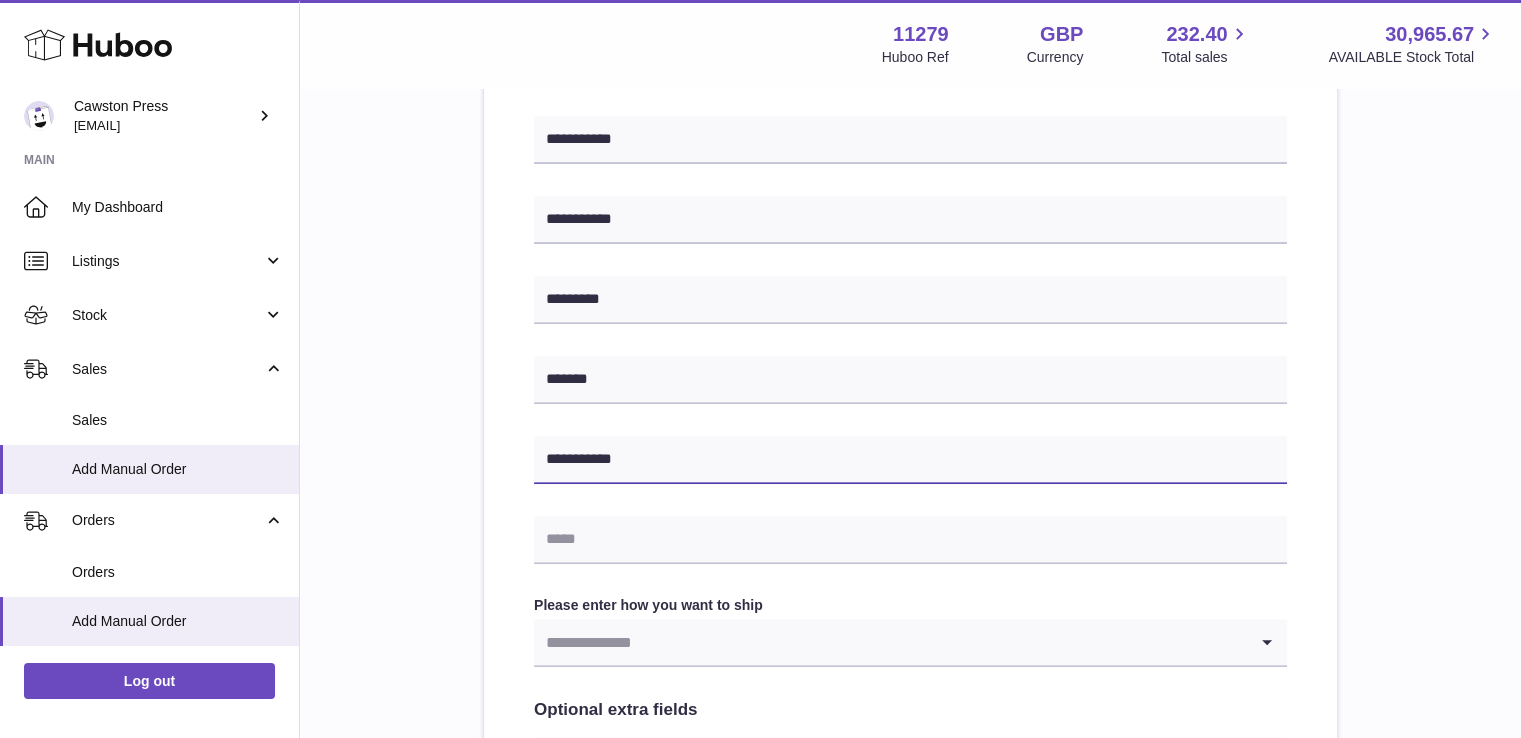 type on "**********" 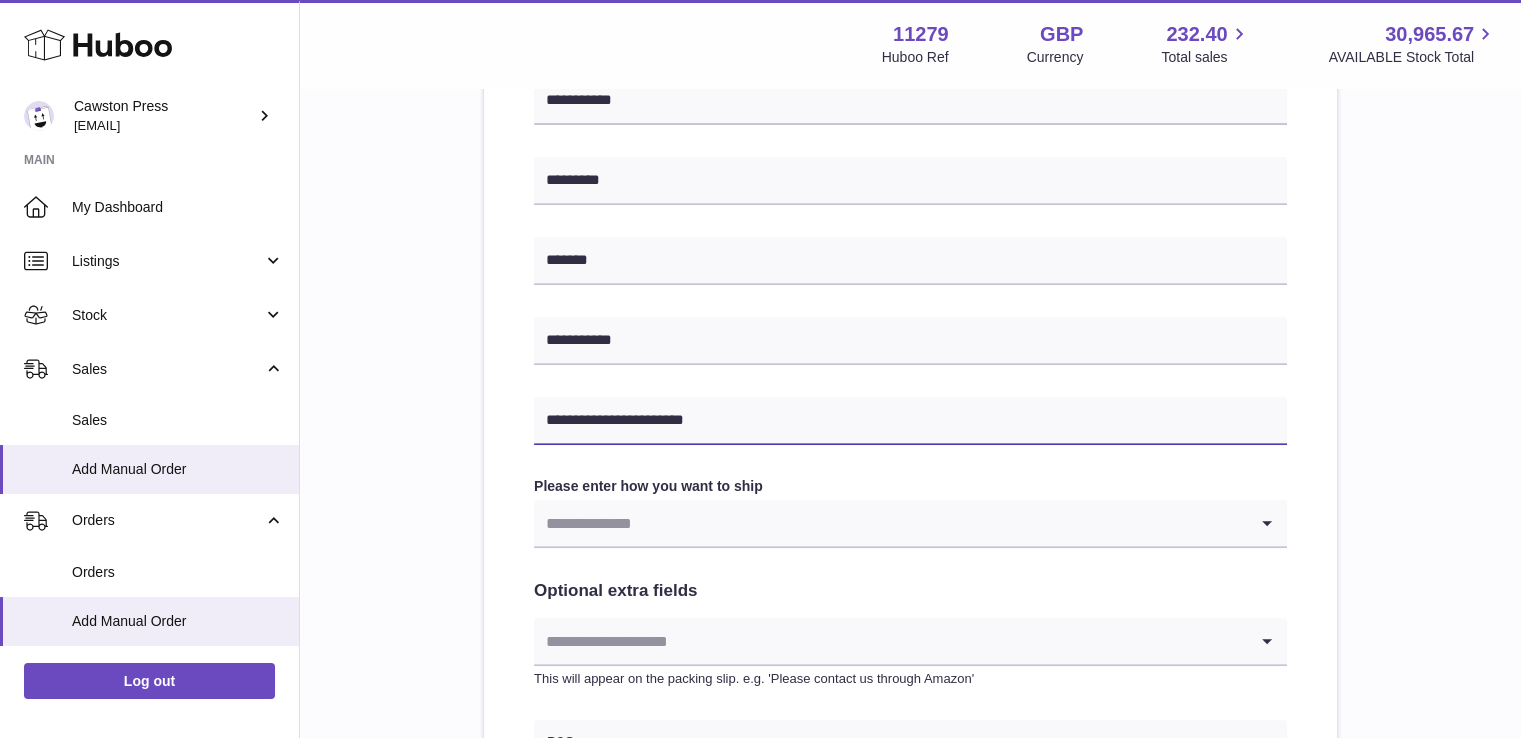 scroll, scrollTop: 771, scrollLeft: 0, axis: vertical 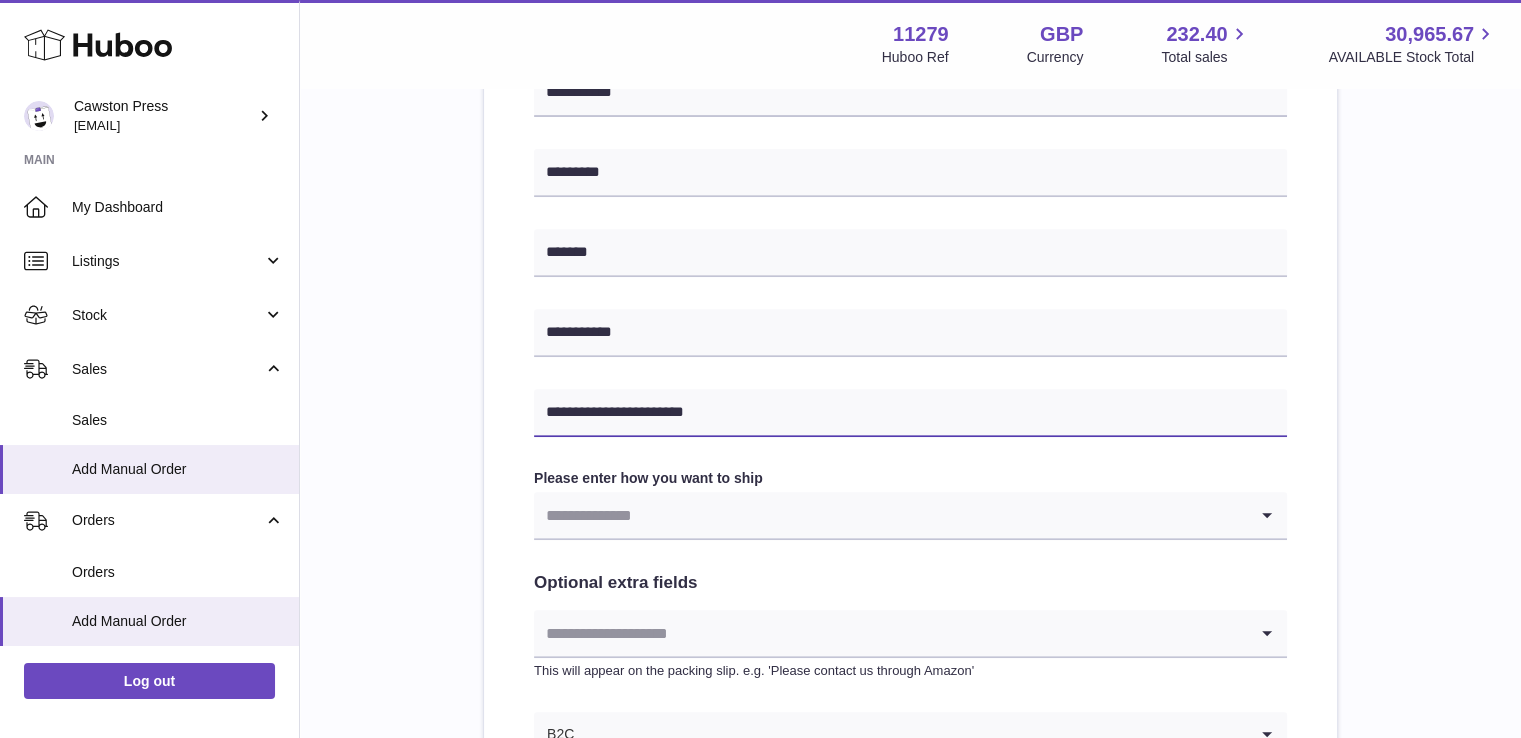 type on "**********" 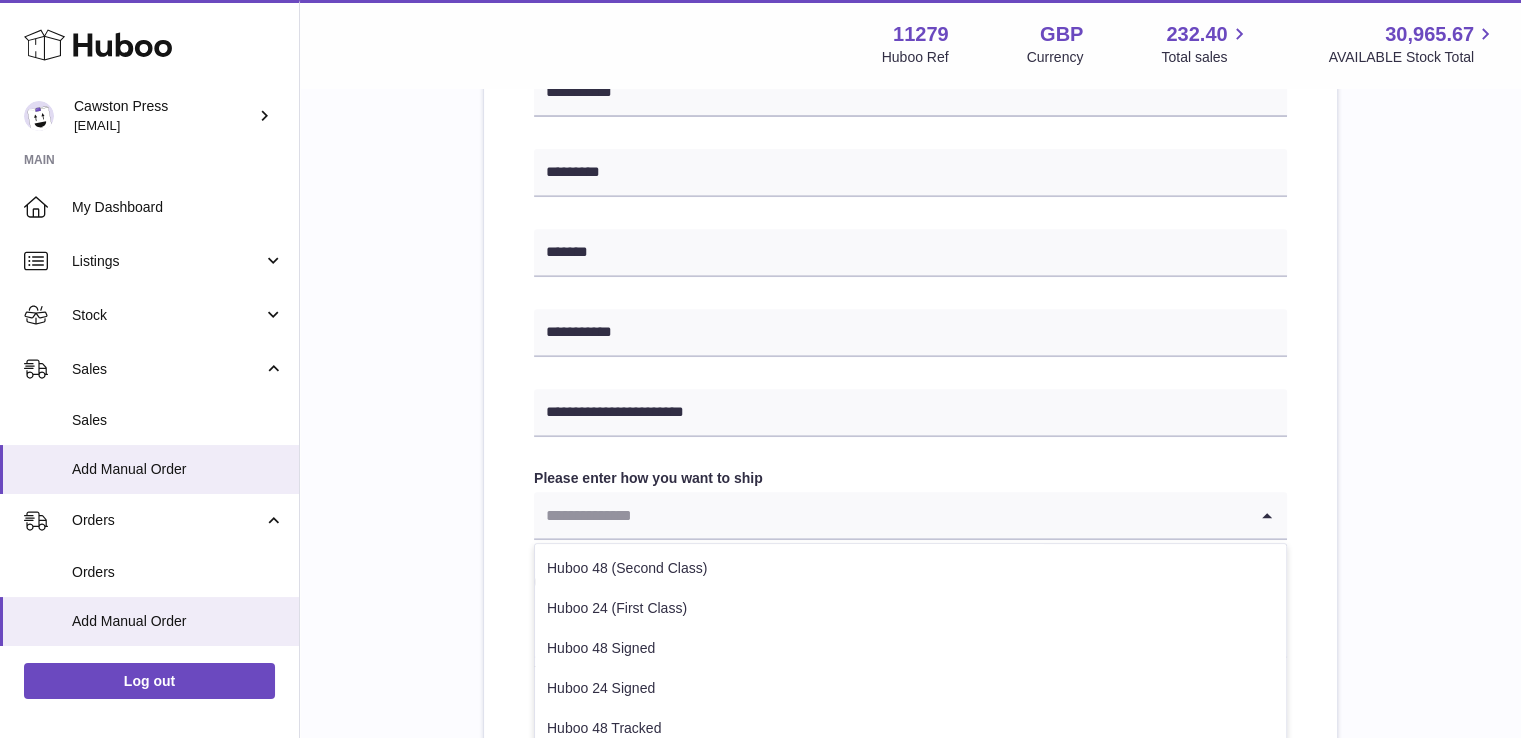 click at bounding box center [890, 515] 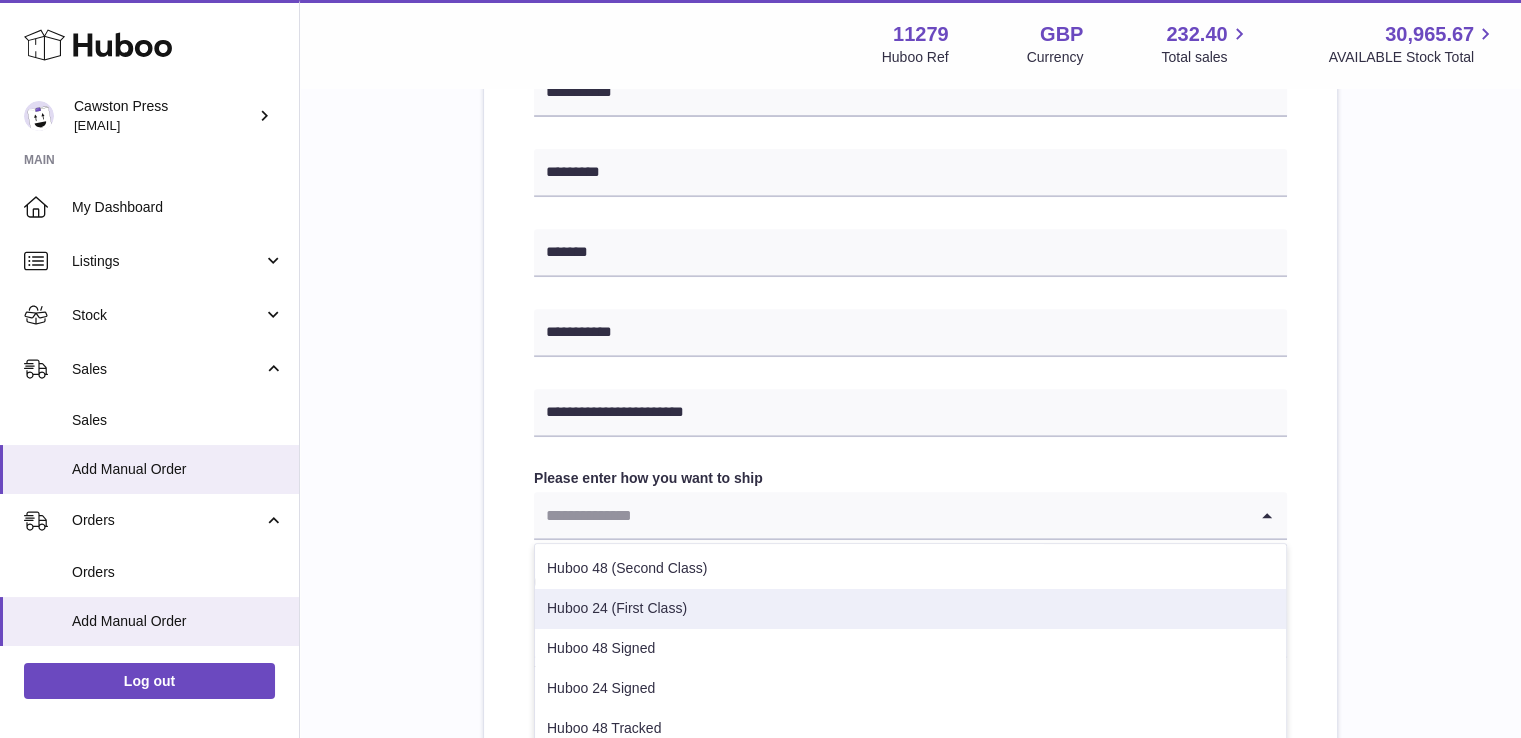 click on "Huboo 24 (First Class)" at bounding box center [910, 609] 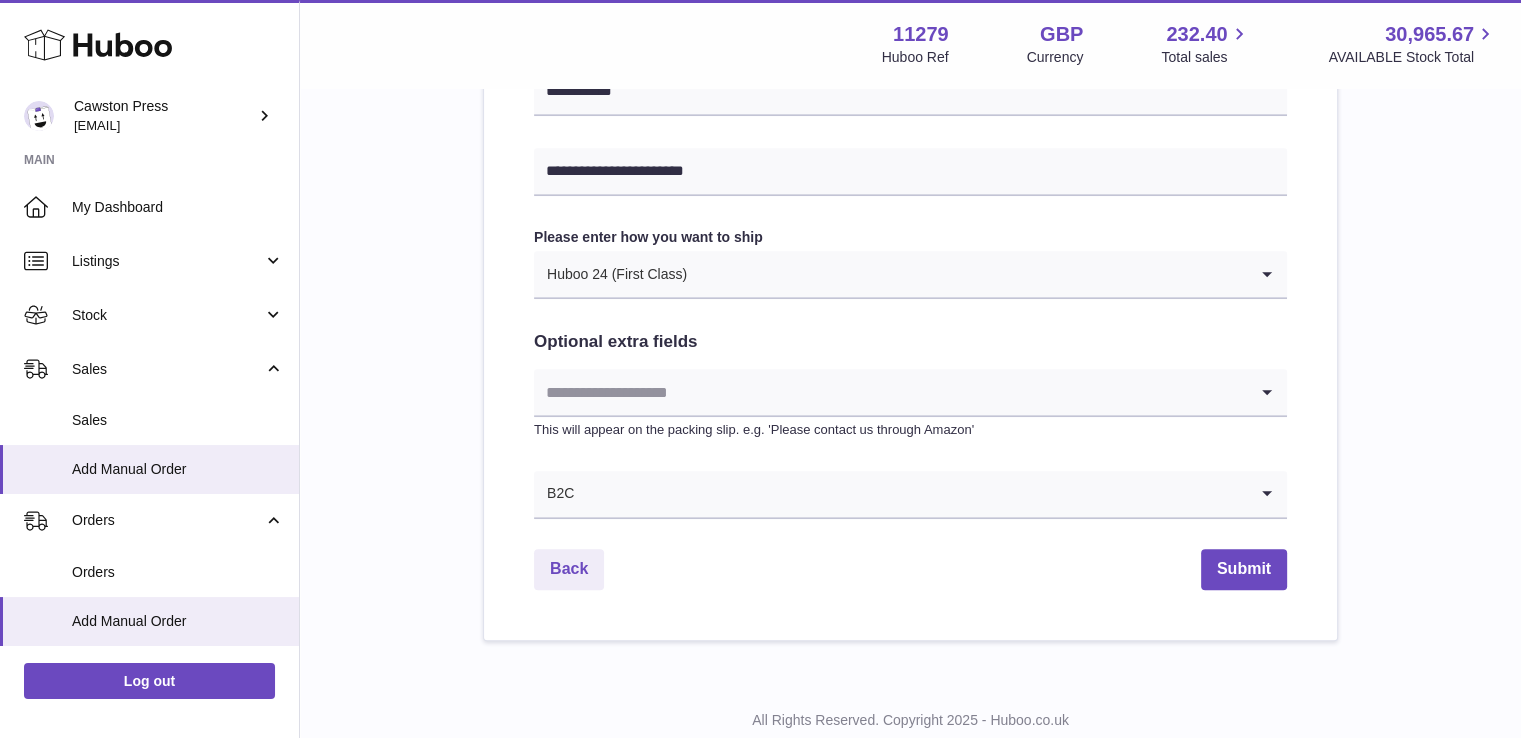 scroll, scrollTop: 1019, scrollLeft: 0, axis: vertical 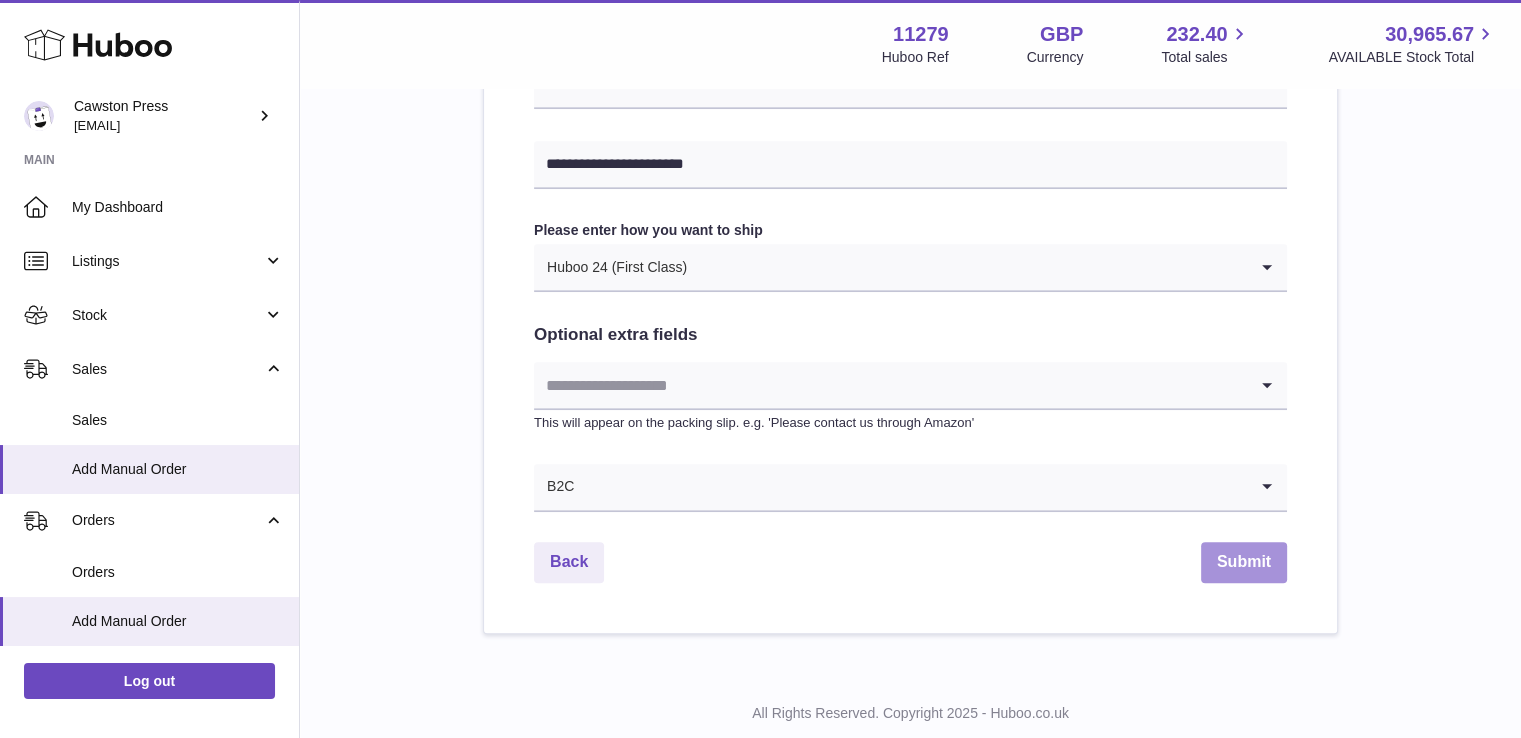 drag, startPoint x: 1255, startPoint y: 586, endPoint x: 1237, endPoint y: 568, distance: 25.455845 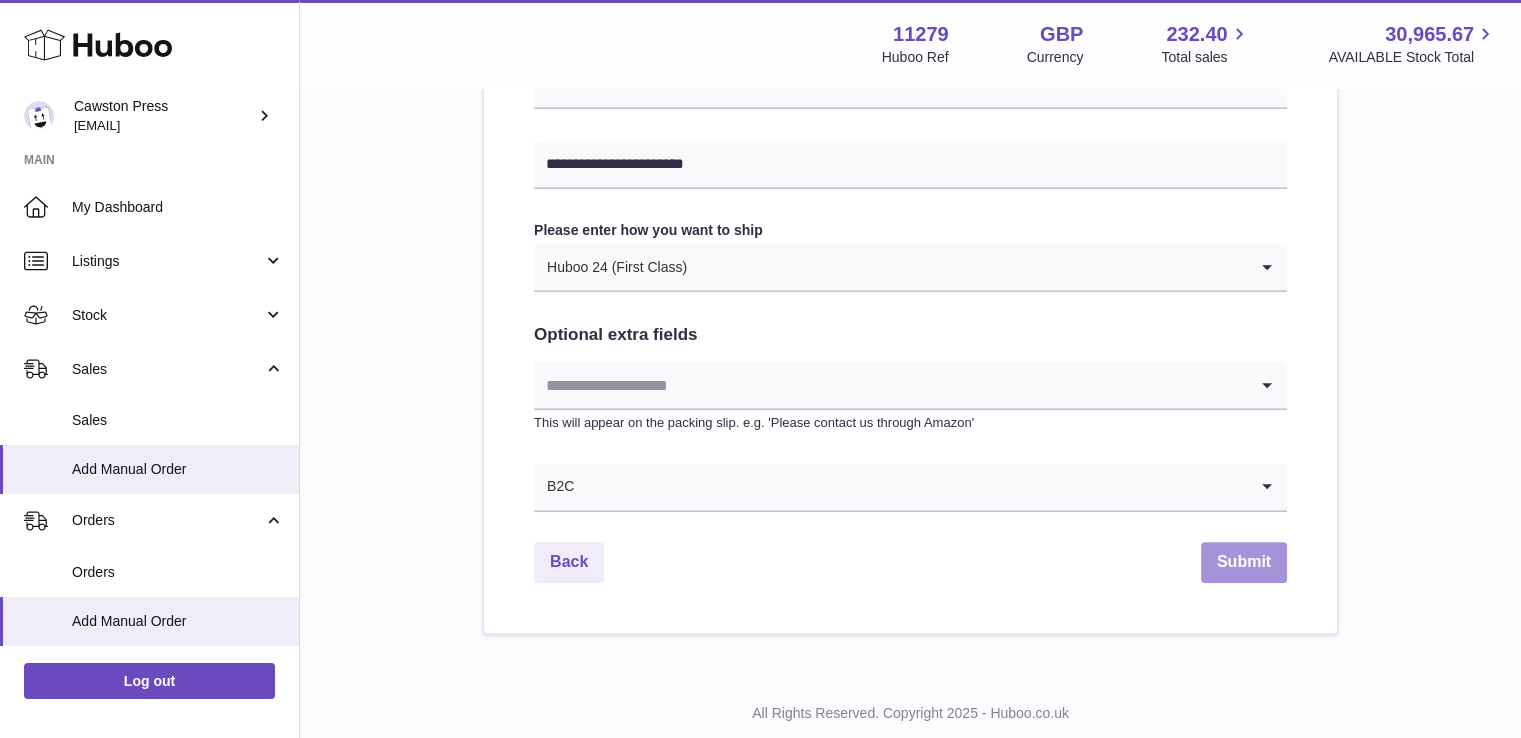 click on "Submit" at bounding box center (1244, 562) 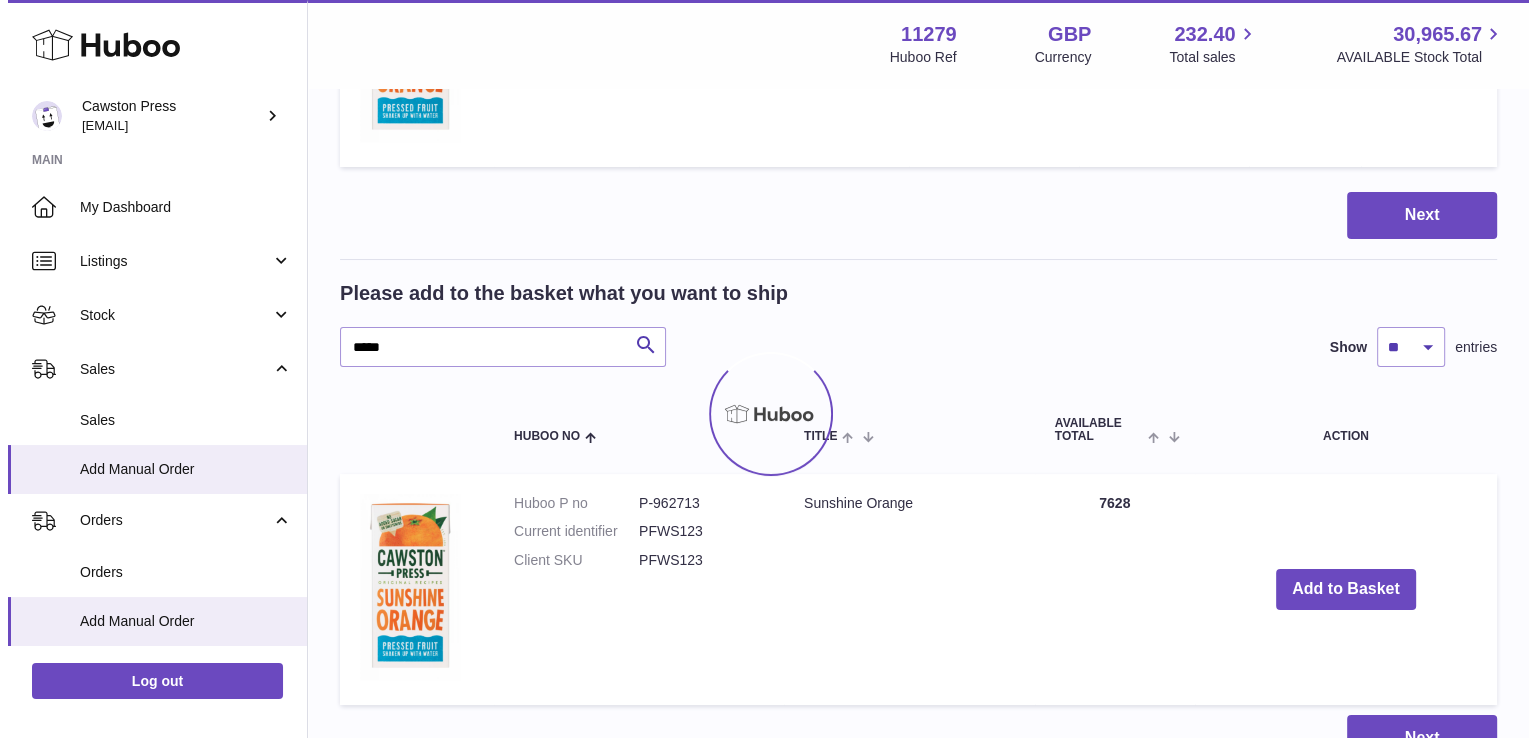scroll, scrollTop: 0, scrollLeft: 0, axis: both 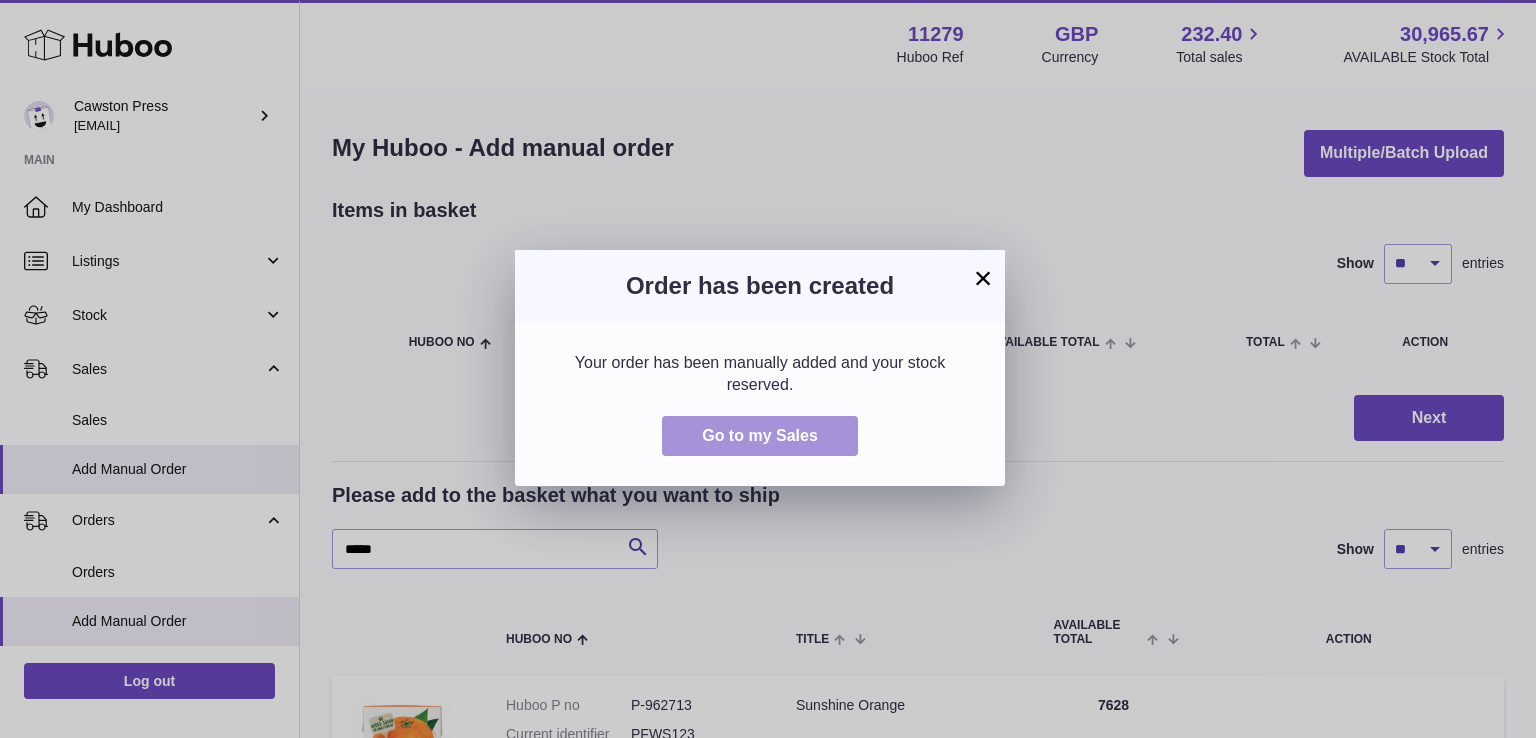click on "Go to my Sales" at bounding box center [760, 436] 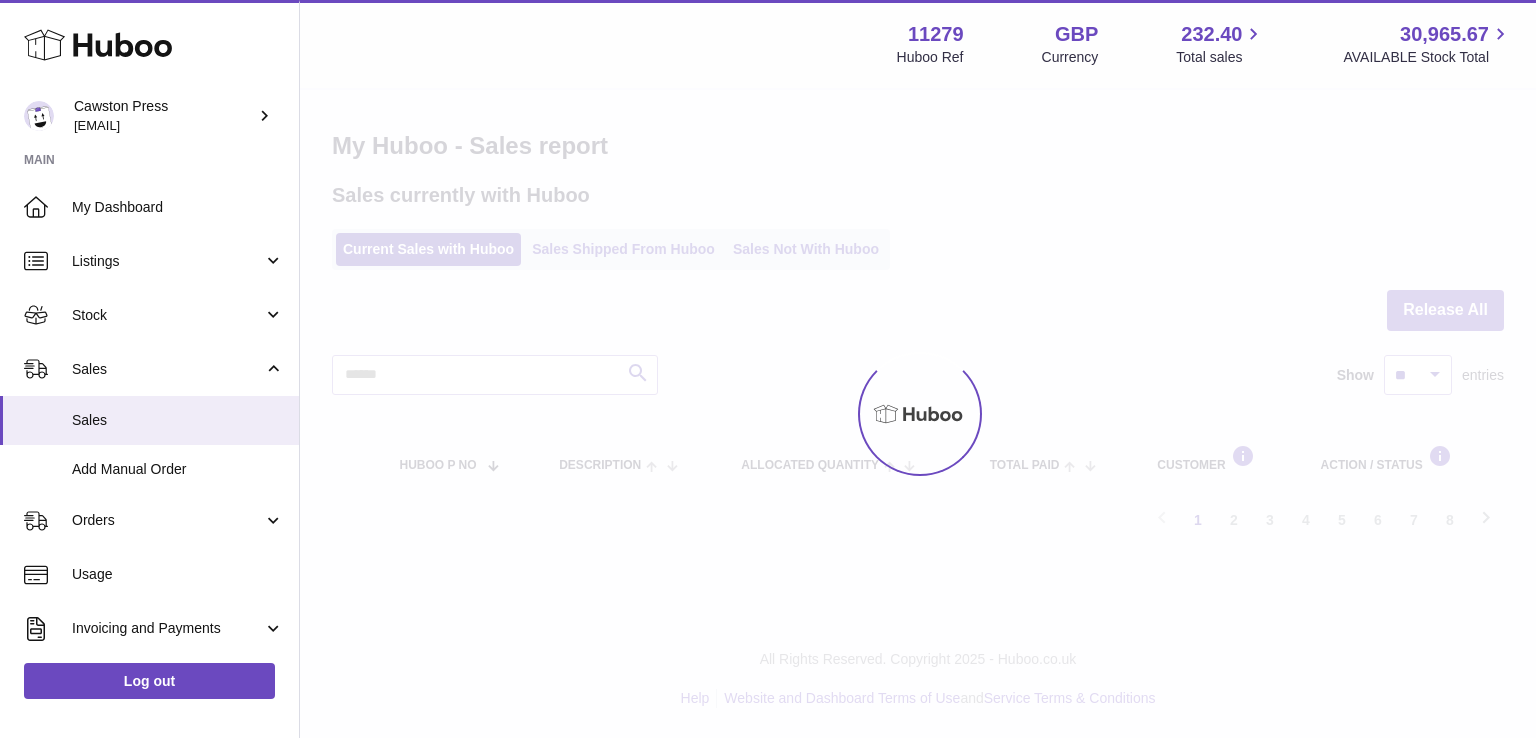 scroll, scrollTop: 0, scrollLeft: 0, axis: both 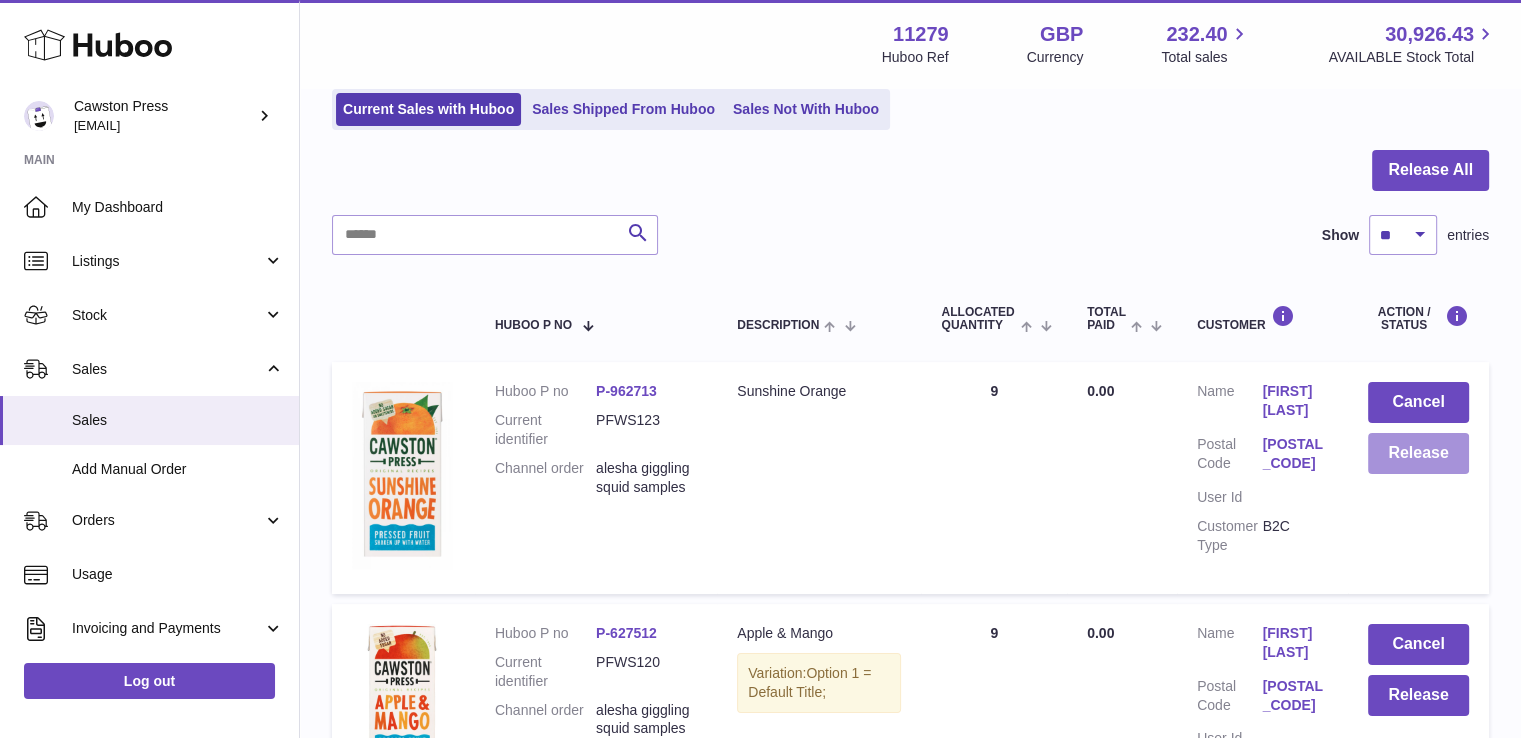 click on "Release" at bounding box center [1418, 453] 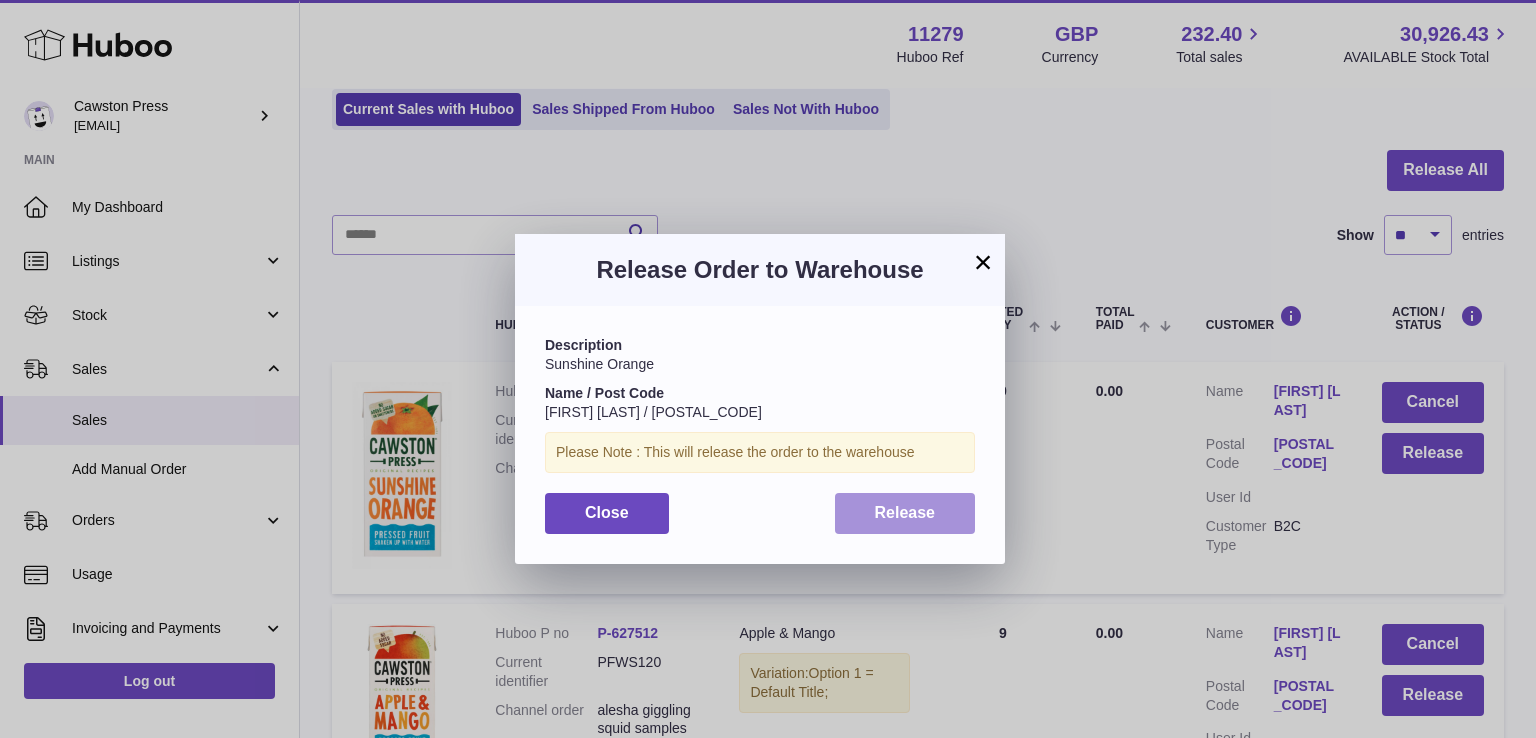 click on "Release" at bounding box center (905, 512) 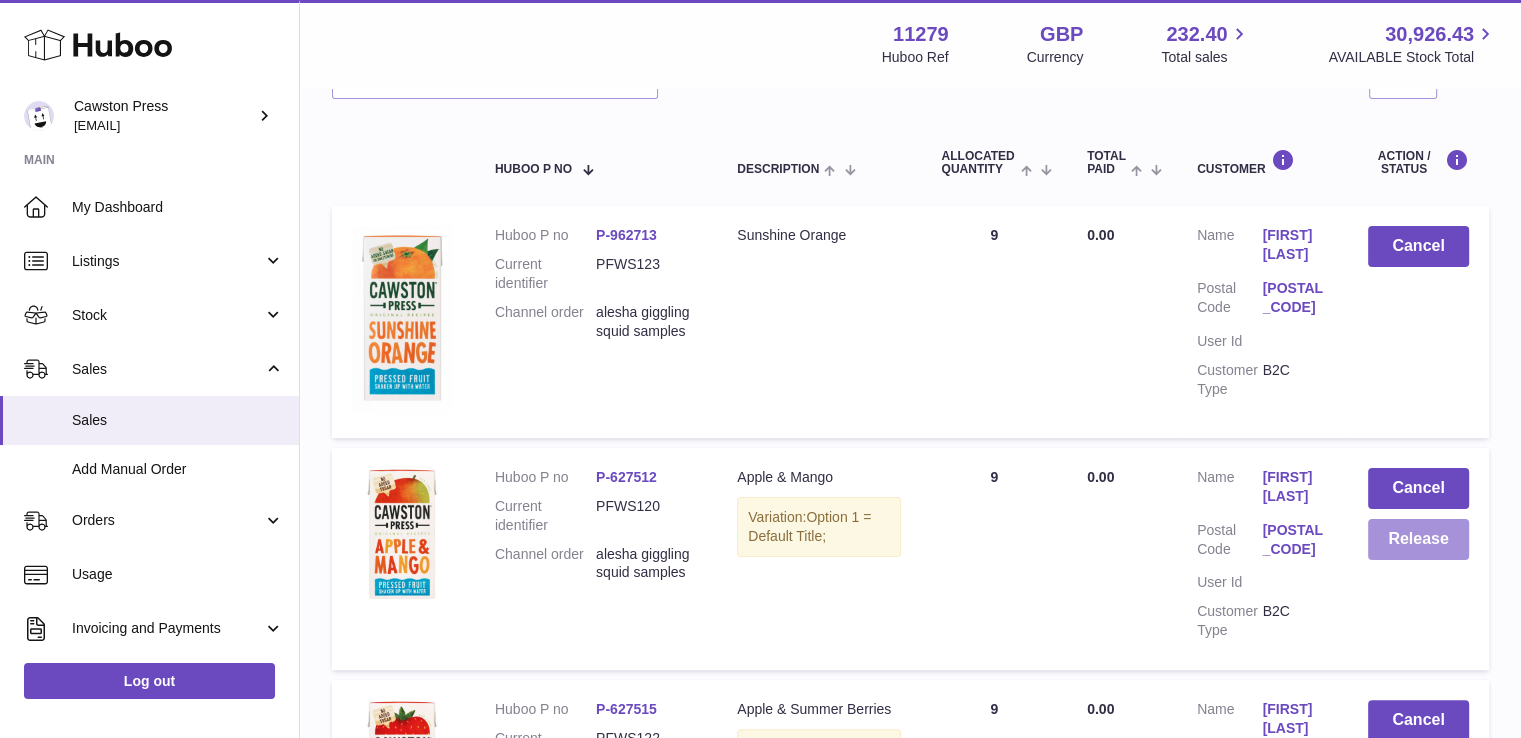 scroll, scrollTop: 296, scrollLeft: 0, axis: vertical 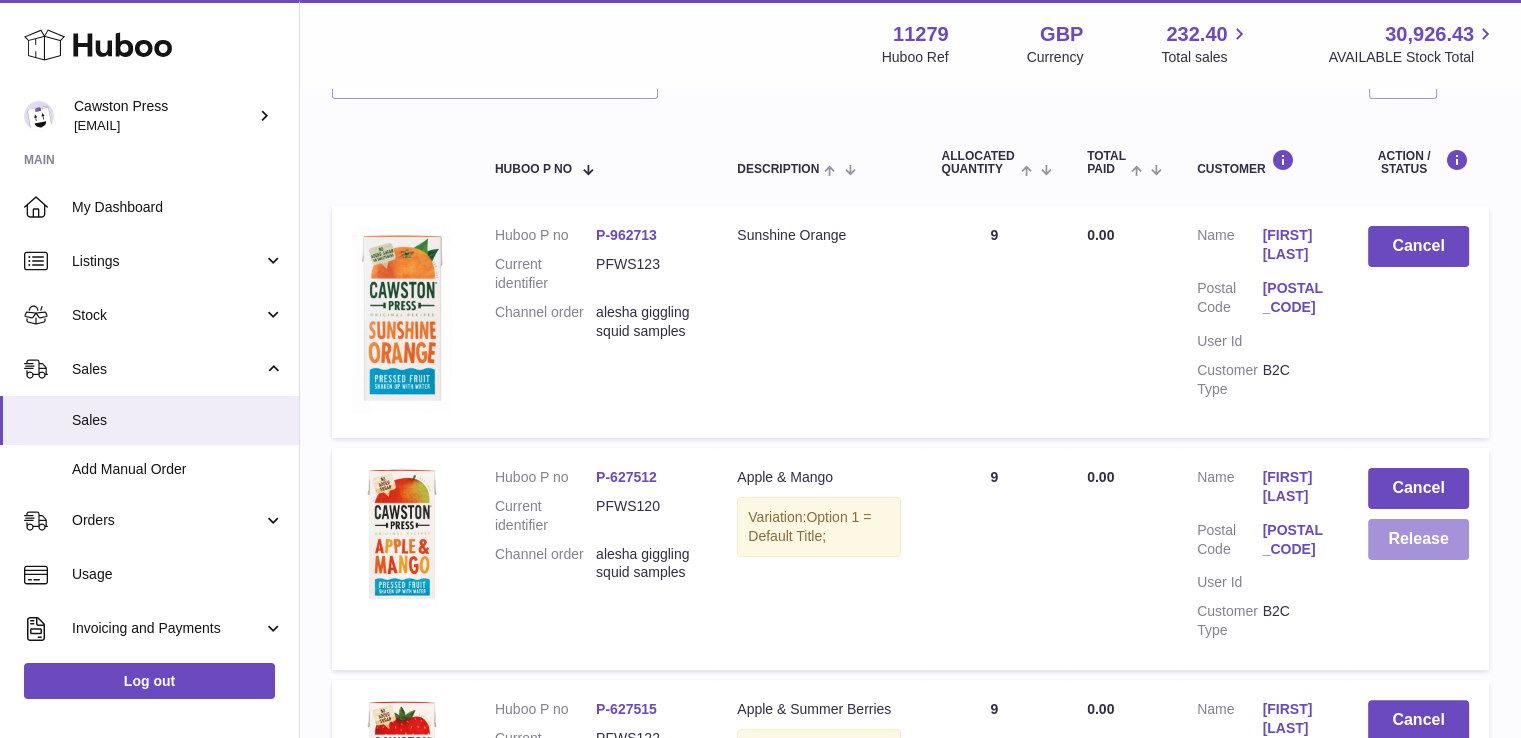 click on "Release" at bounding box center [1418, 539] 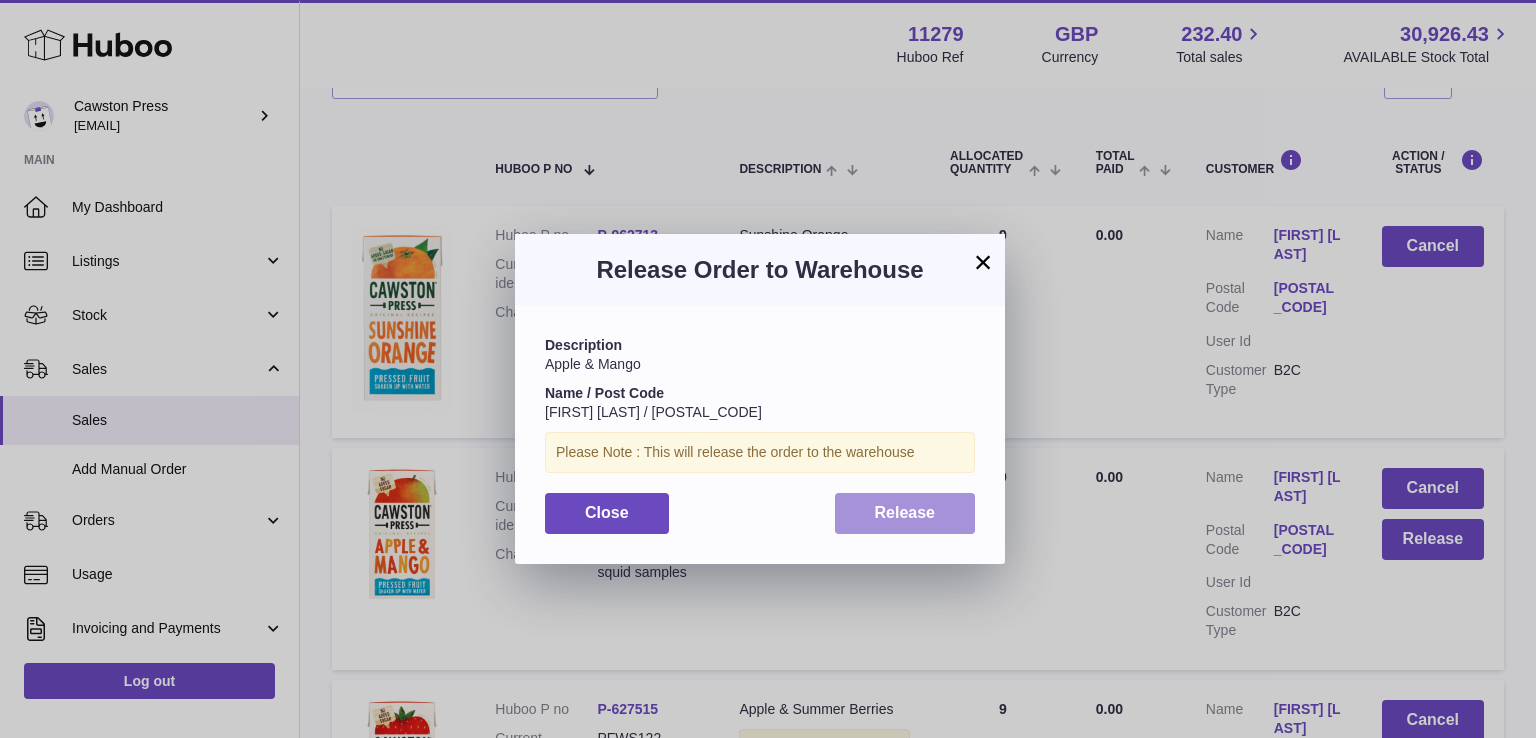 click on "Release" at bounding box center (905, 513) 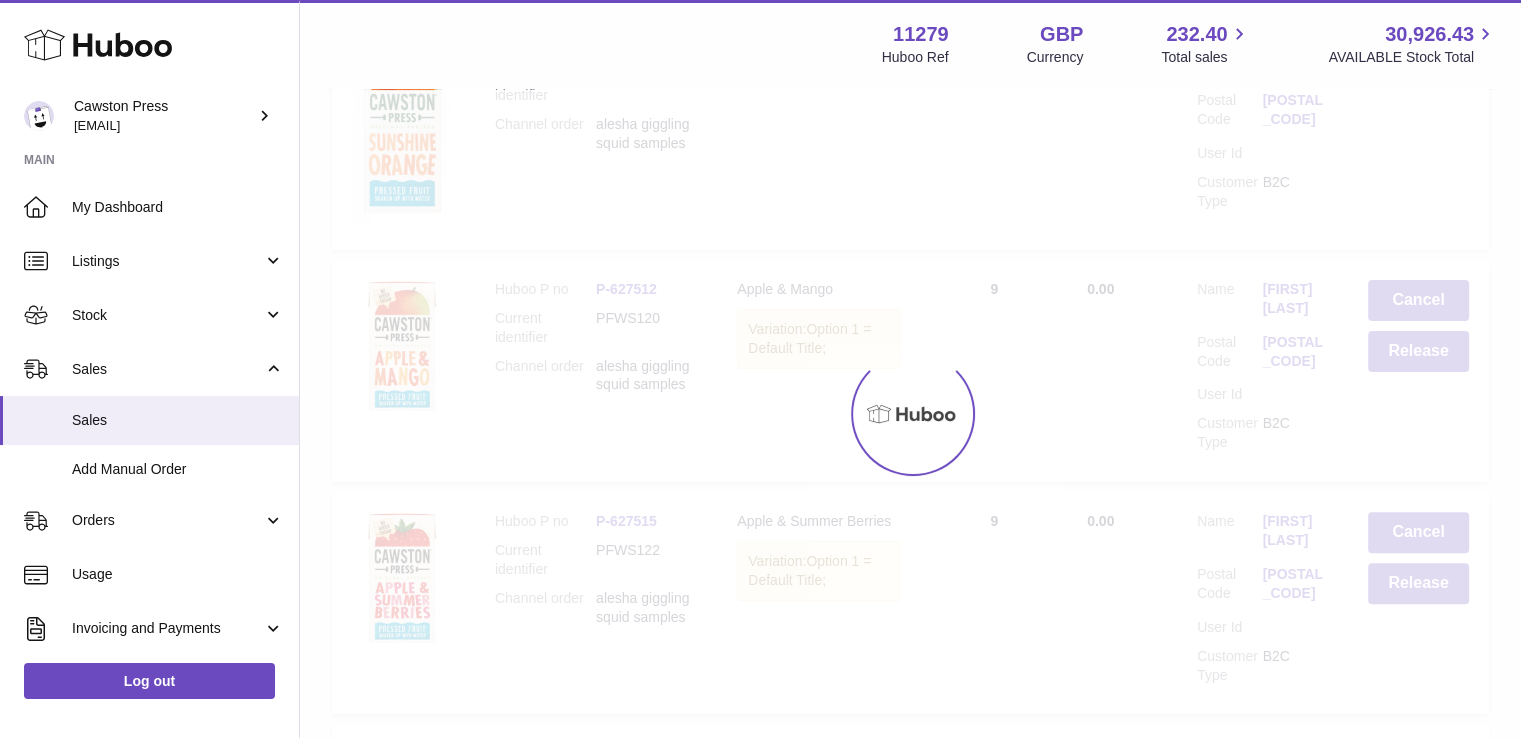 scroll, scrollTop: 484, scrollLeft: 0, axis: vertical 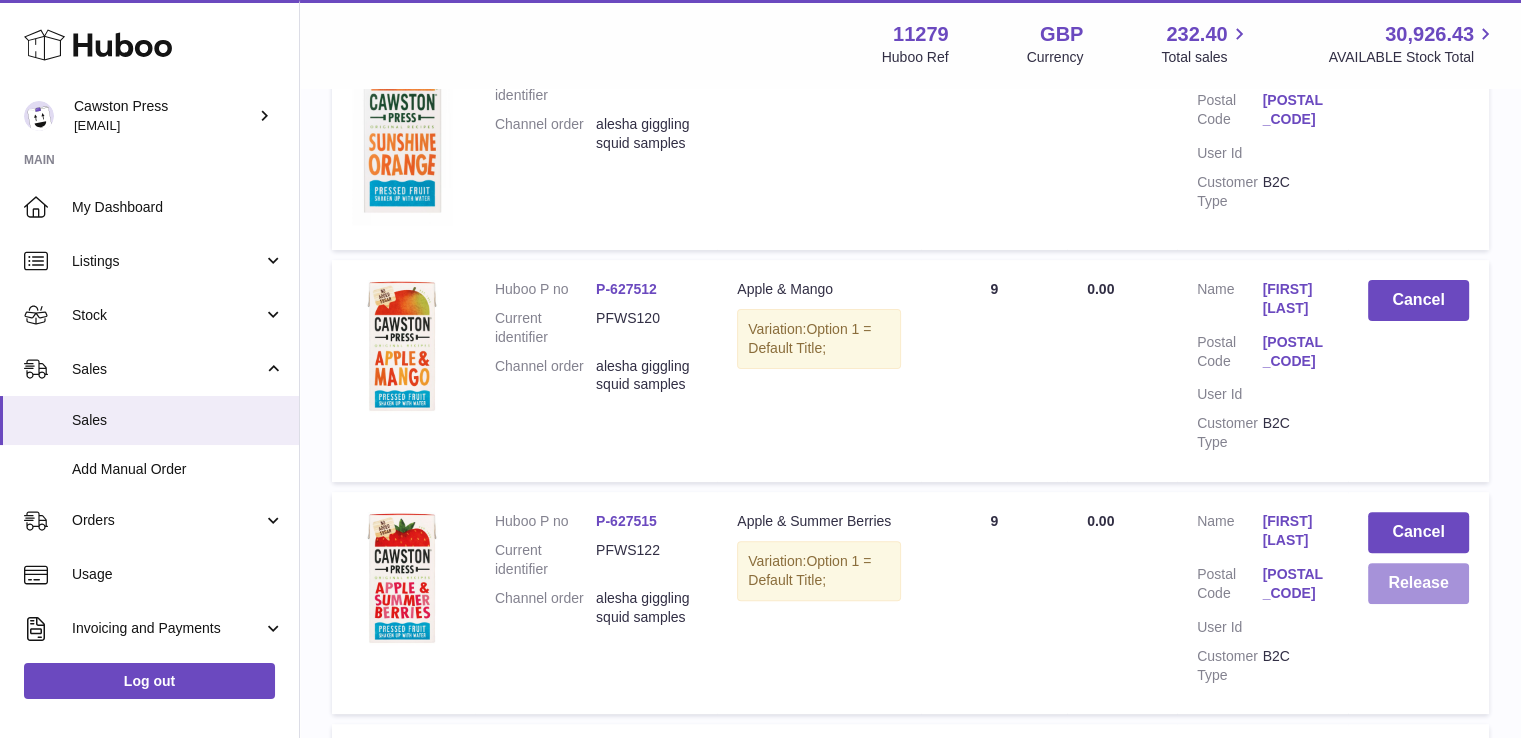click on "Release" at bounding box center (1418, 583) 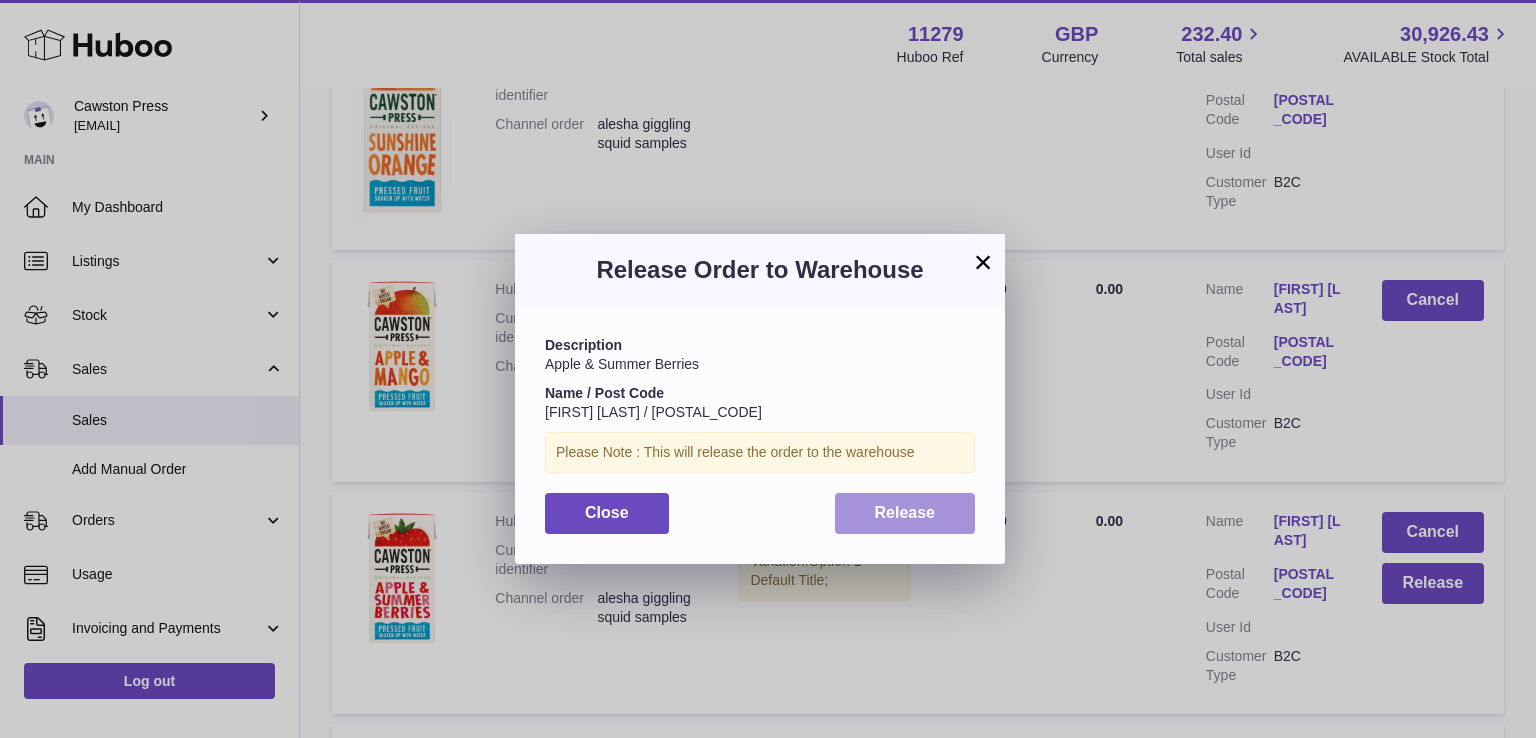 click on "Release" at bounding box center [905, 512] 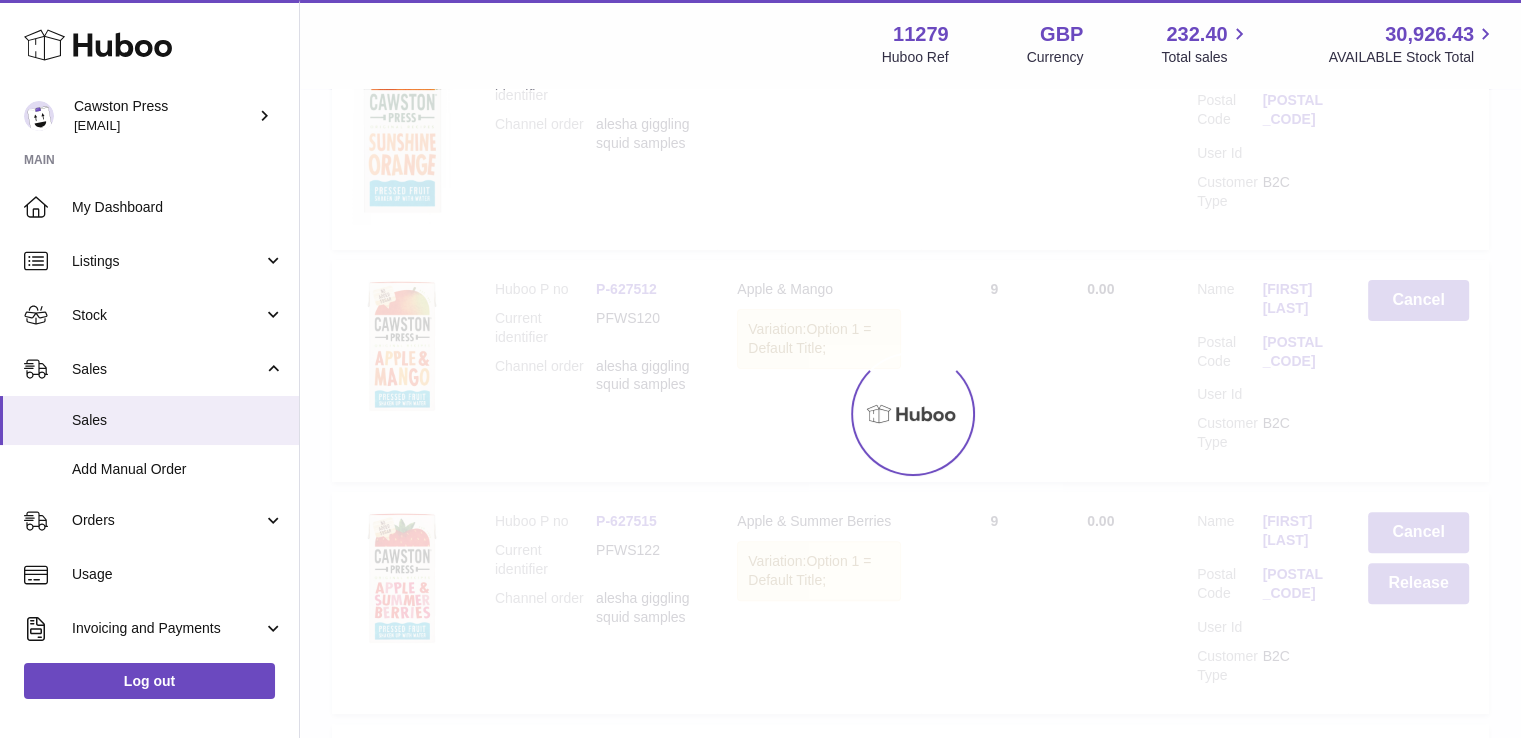 scroll, scrollTop: 670, scrollLeft: 0, axis: vertical 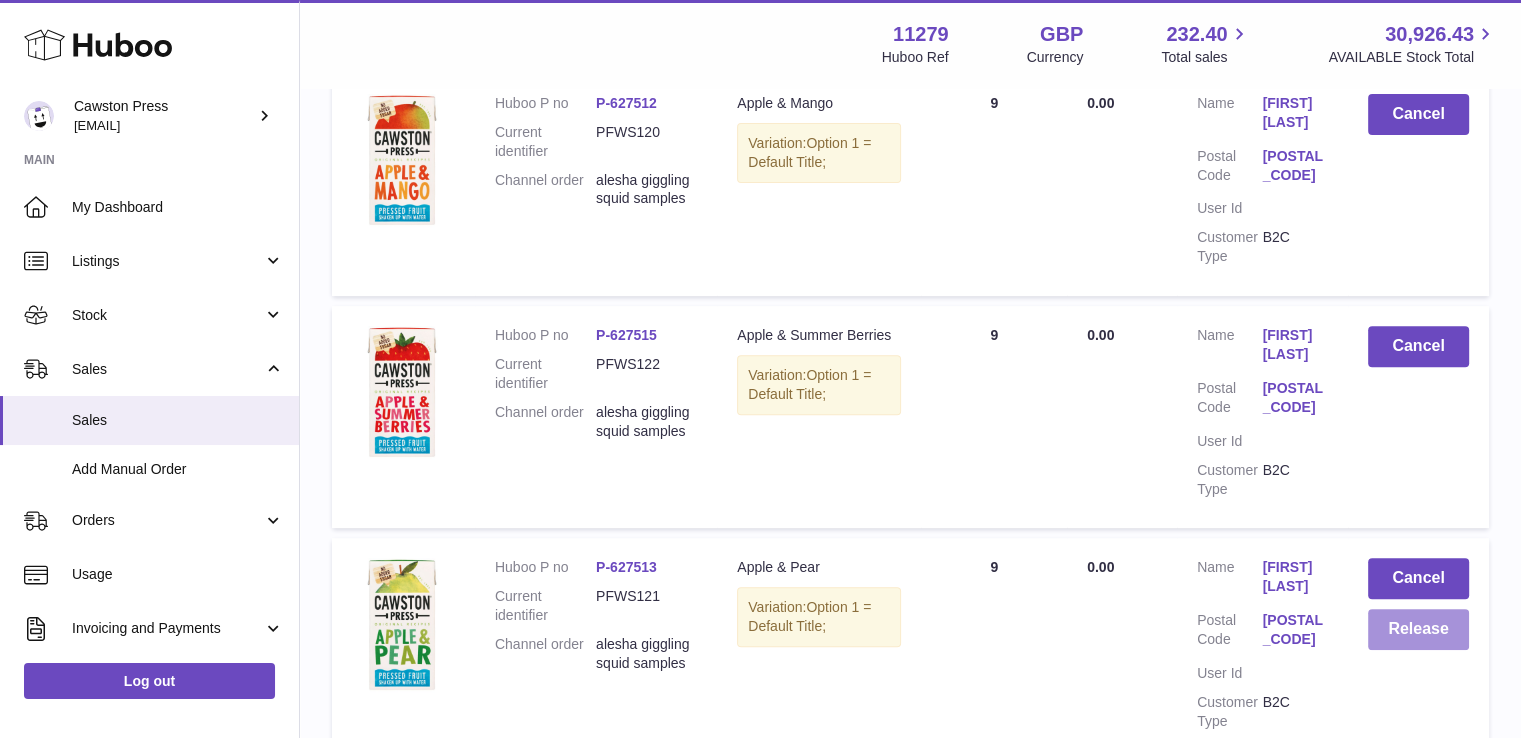 click on "Release" at bounding box center [1418, 629] 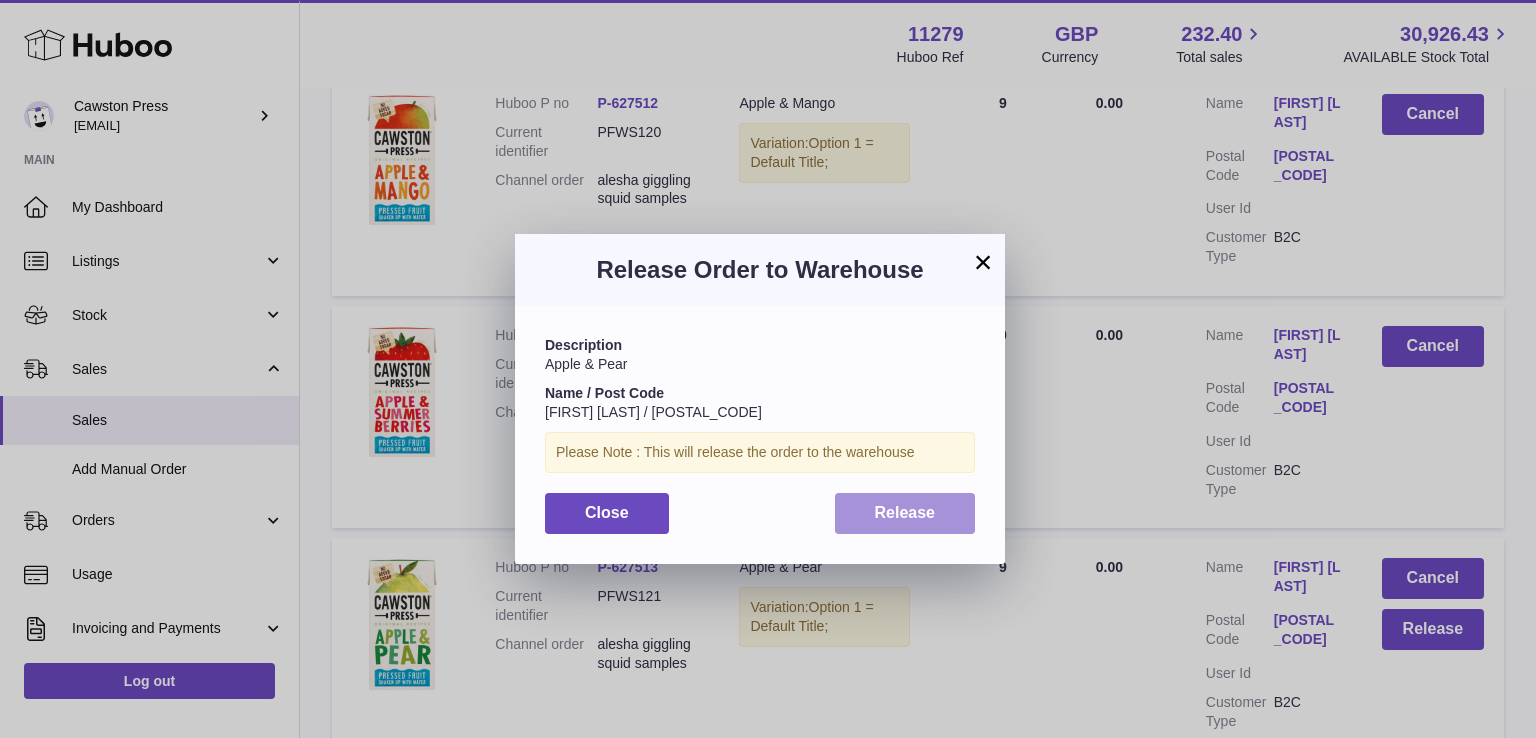 click on "Release" at bounding box center (905, 512) 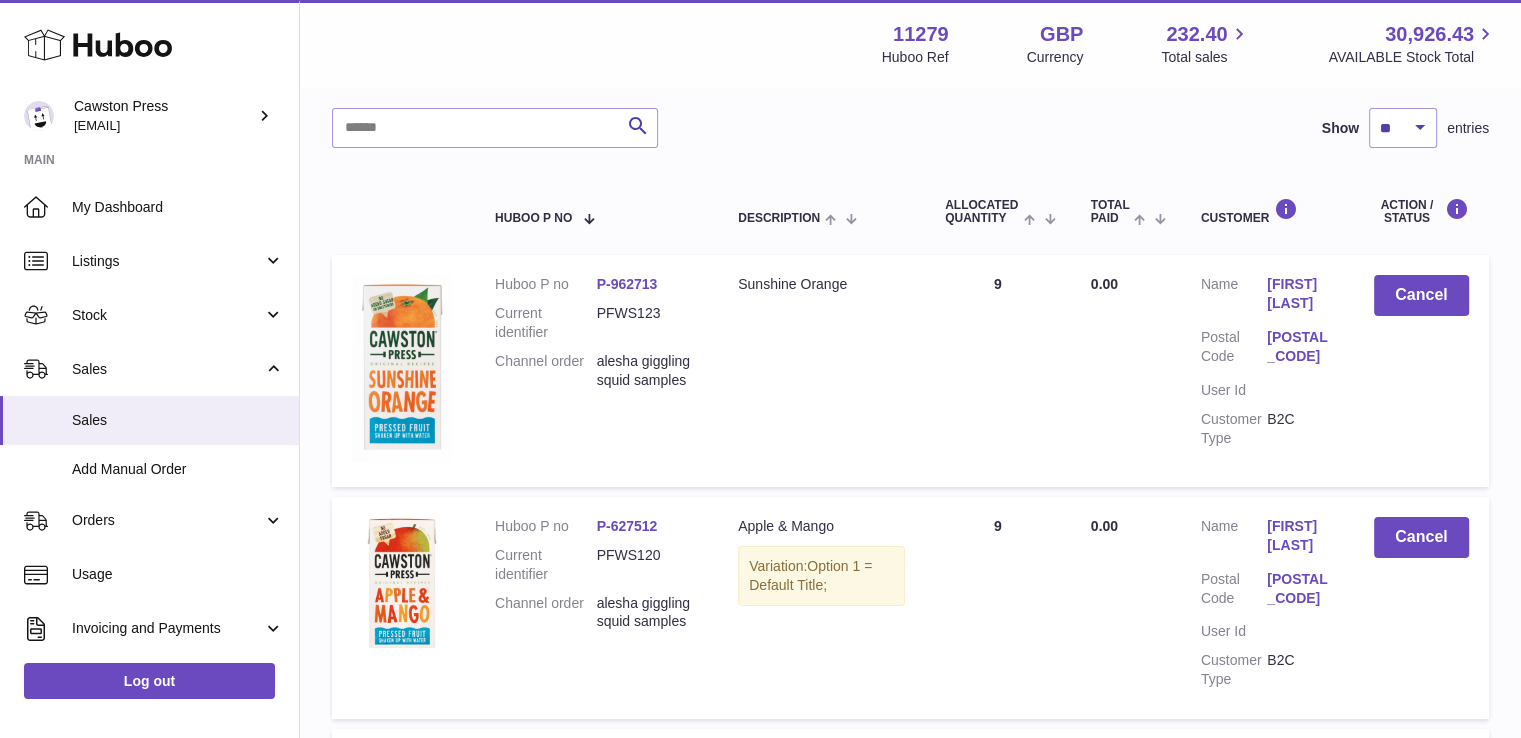 scroll, scrollTop: 227, scrollLeft: 0, axis: vertical 